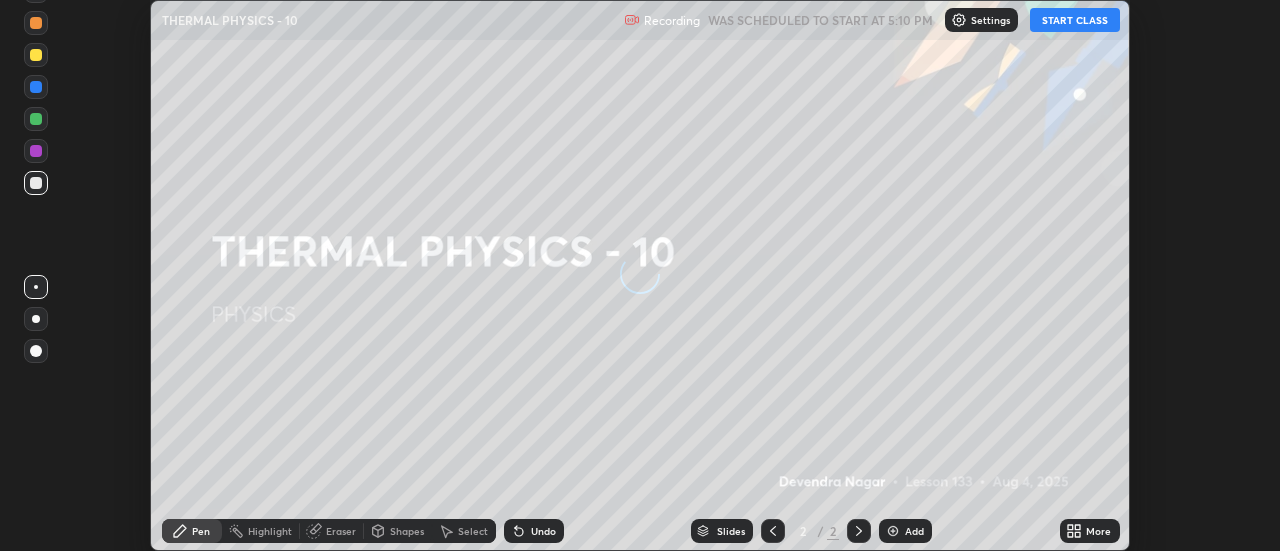 scroll, scrollTop: 0, scrollLeft: 0, axis: both 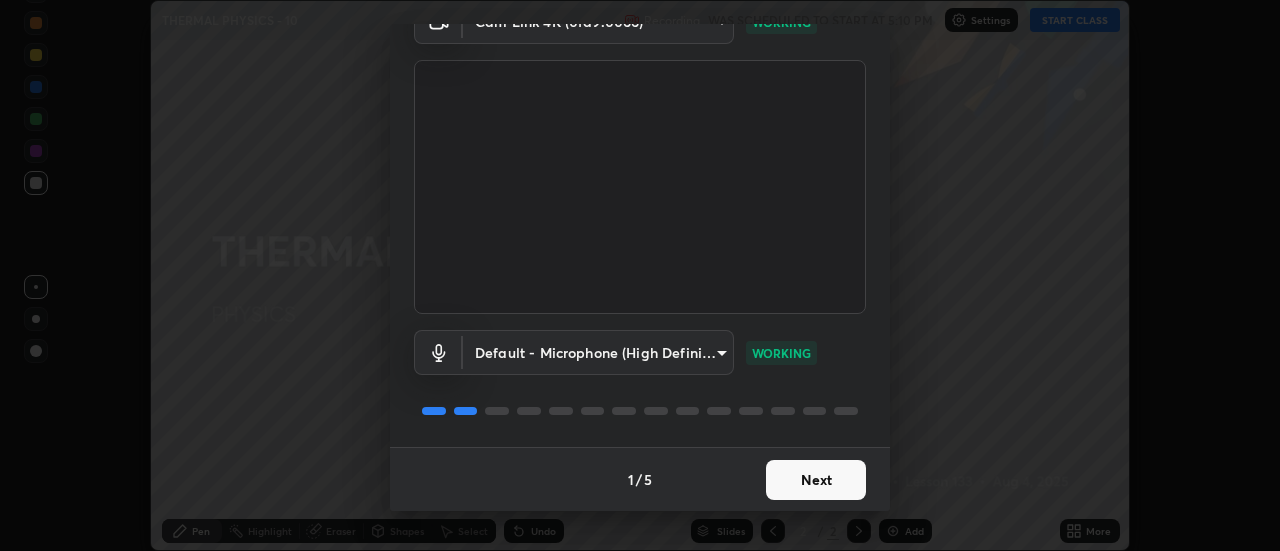 click on "Next" at bounding box center (816, 480) 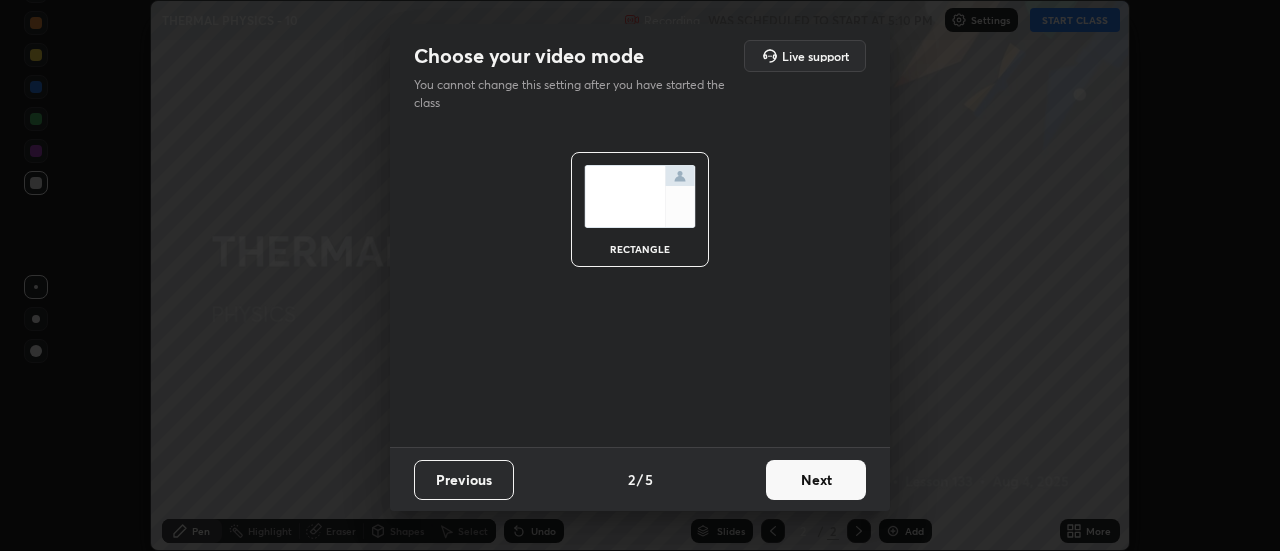 scroll, scrollTop: 0, scrollLeft: 0, axis: both 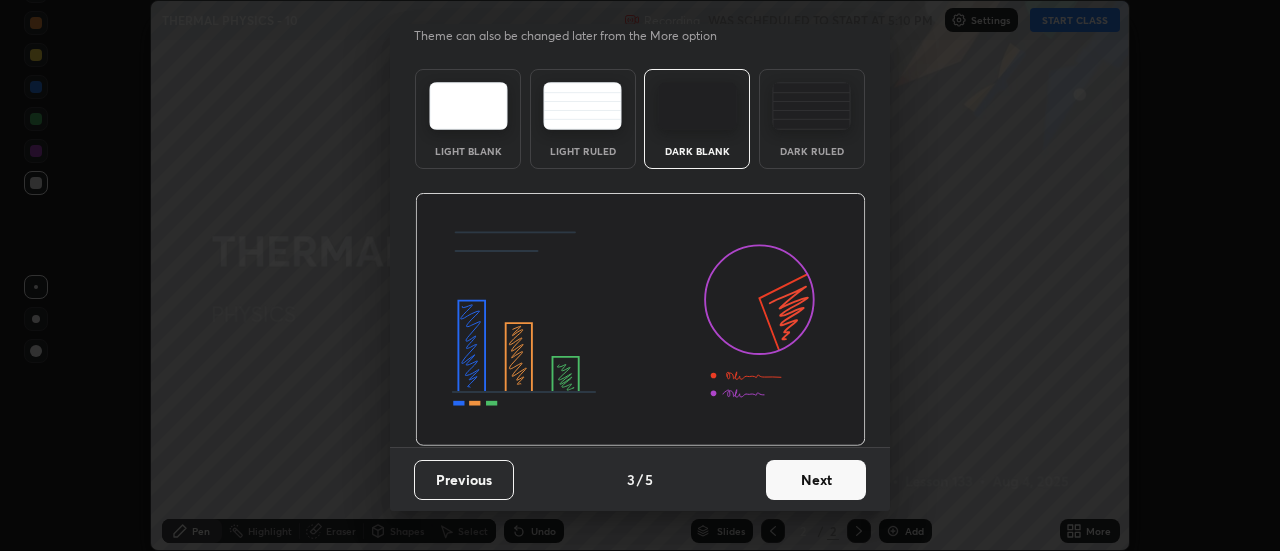 click on "Next" at bounding box center [816, 480] 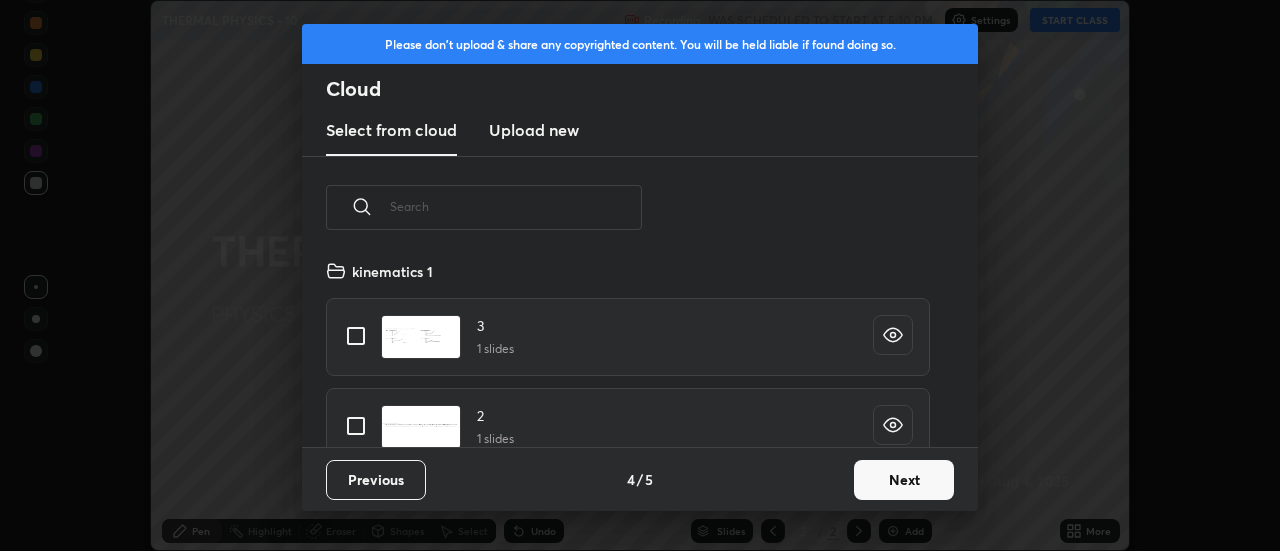 scroll, scrollTop: 7, scrollLeft: 11, axis: both 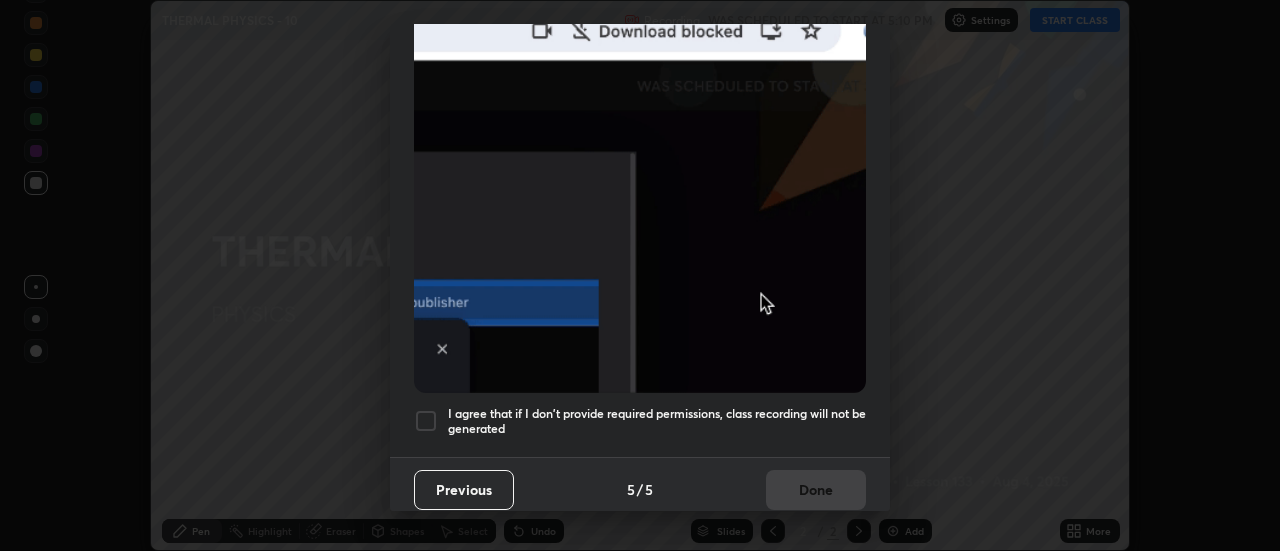 click at bounding box center (426, 421) 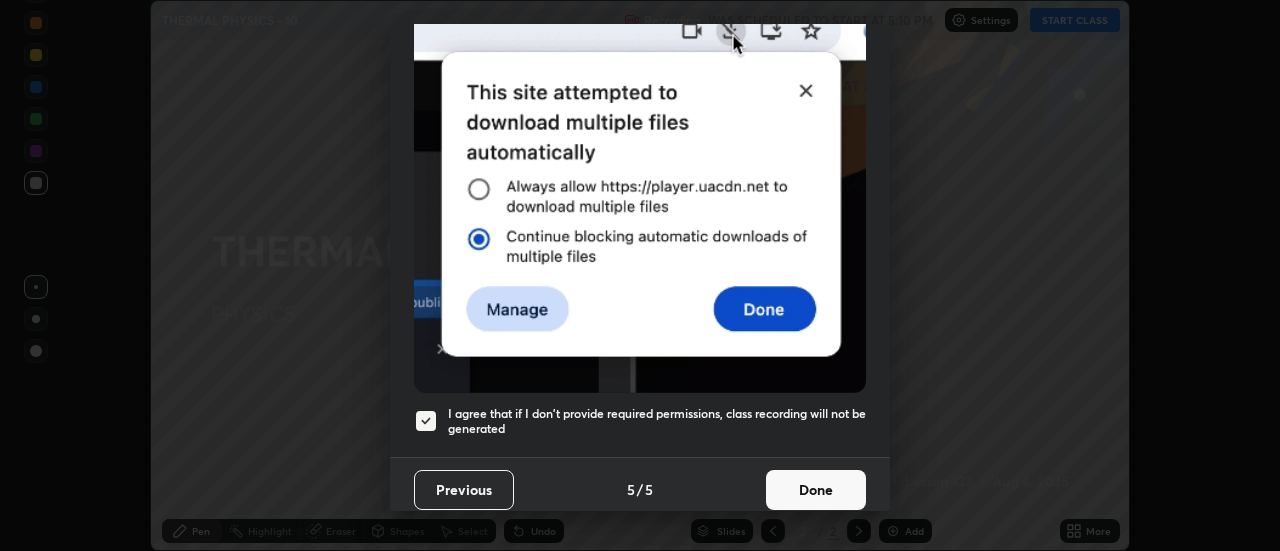 click on "Done" at bounding box center (816, 490) 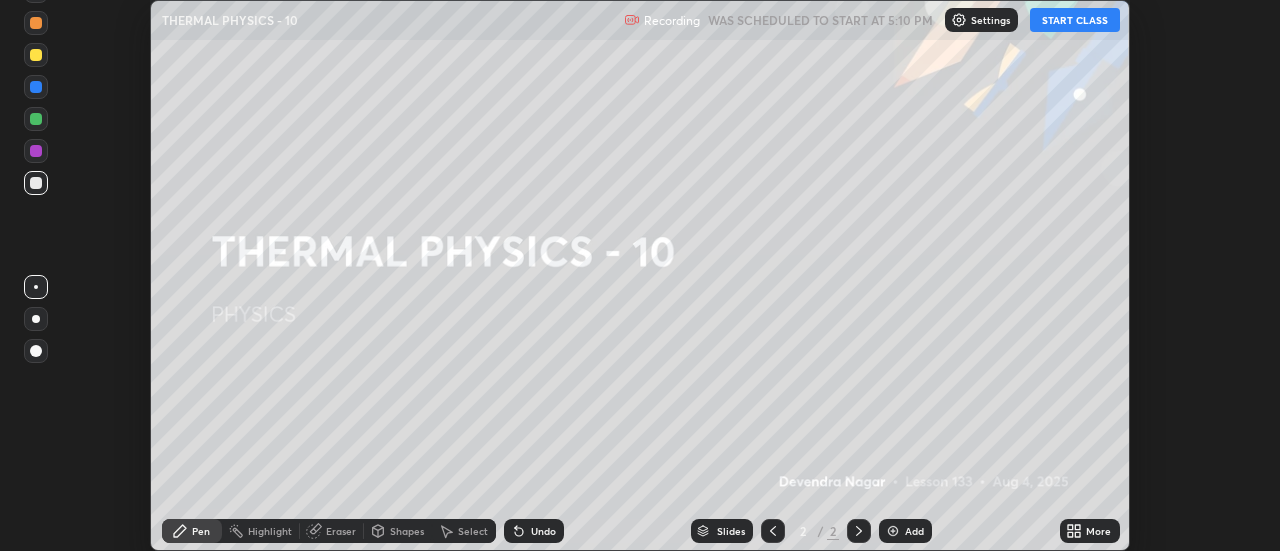 click 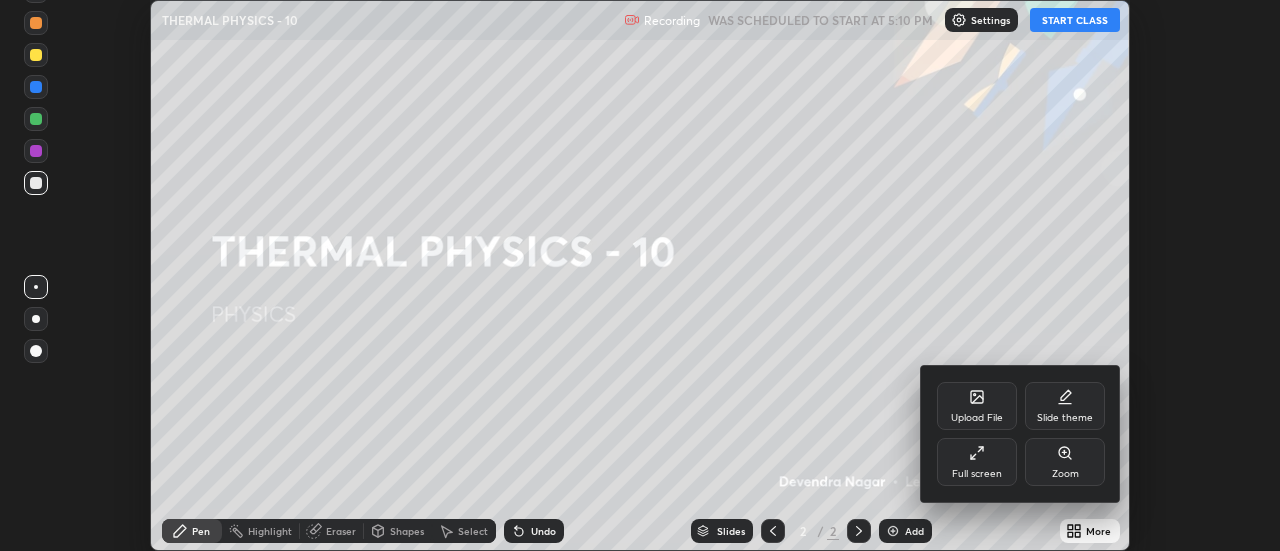 click on "Full screen" at bounding box center [977, 462] 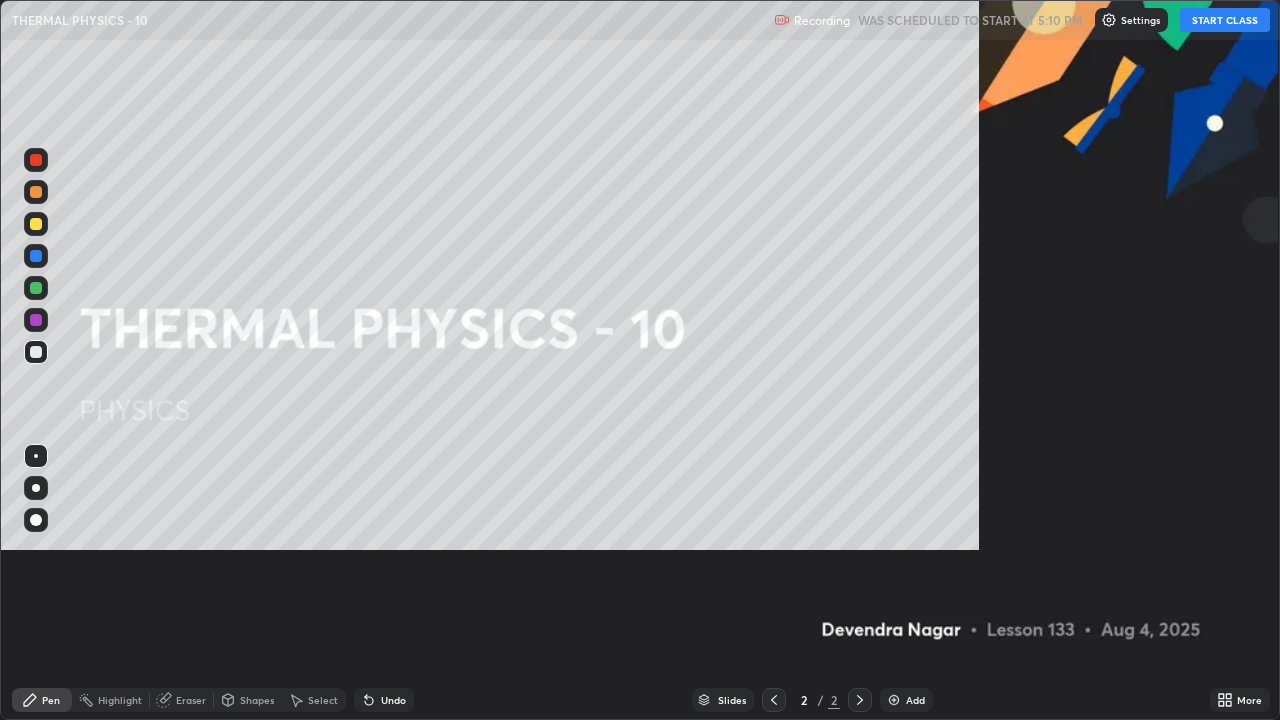 scroll, scrollTop: 99280, scrollLeft: 98720, axis: both 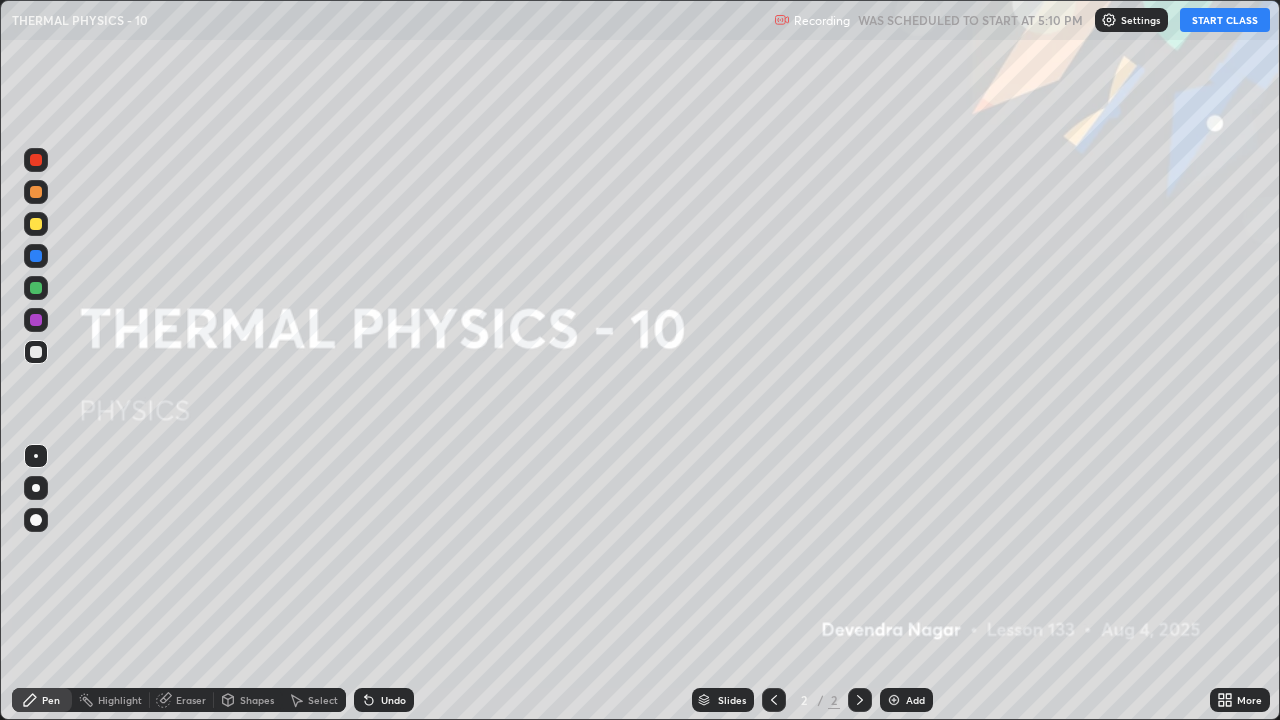 click on "START CLASS" at bounding box center [1225, 20] 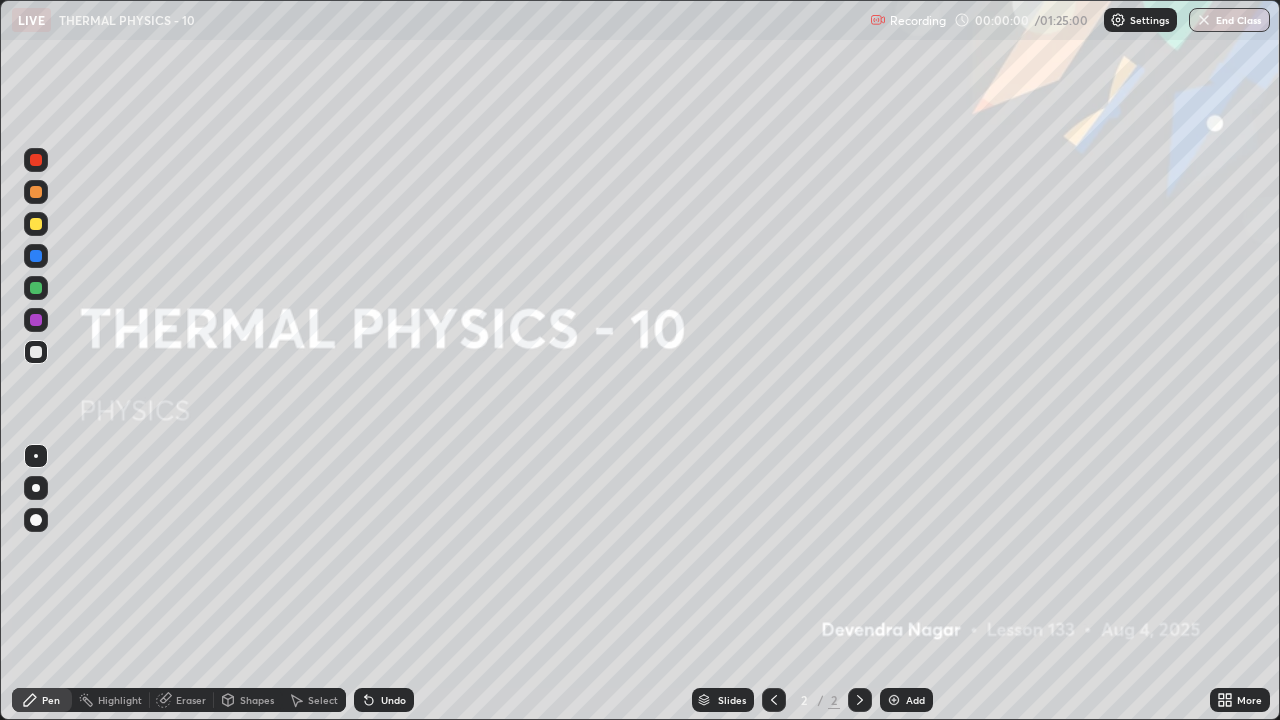 click on "Add" at bounding box center (915, 700) 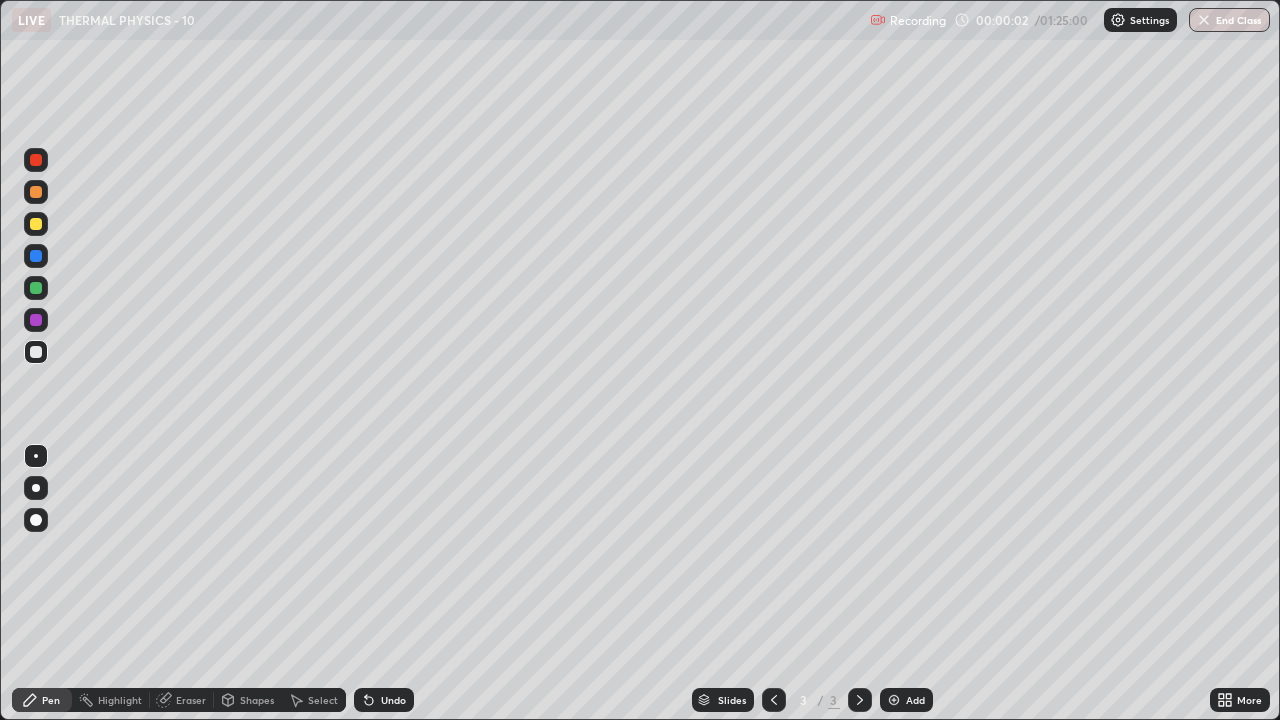 click on "Pen" at bounding box center (42, 700) 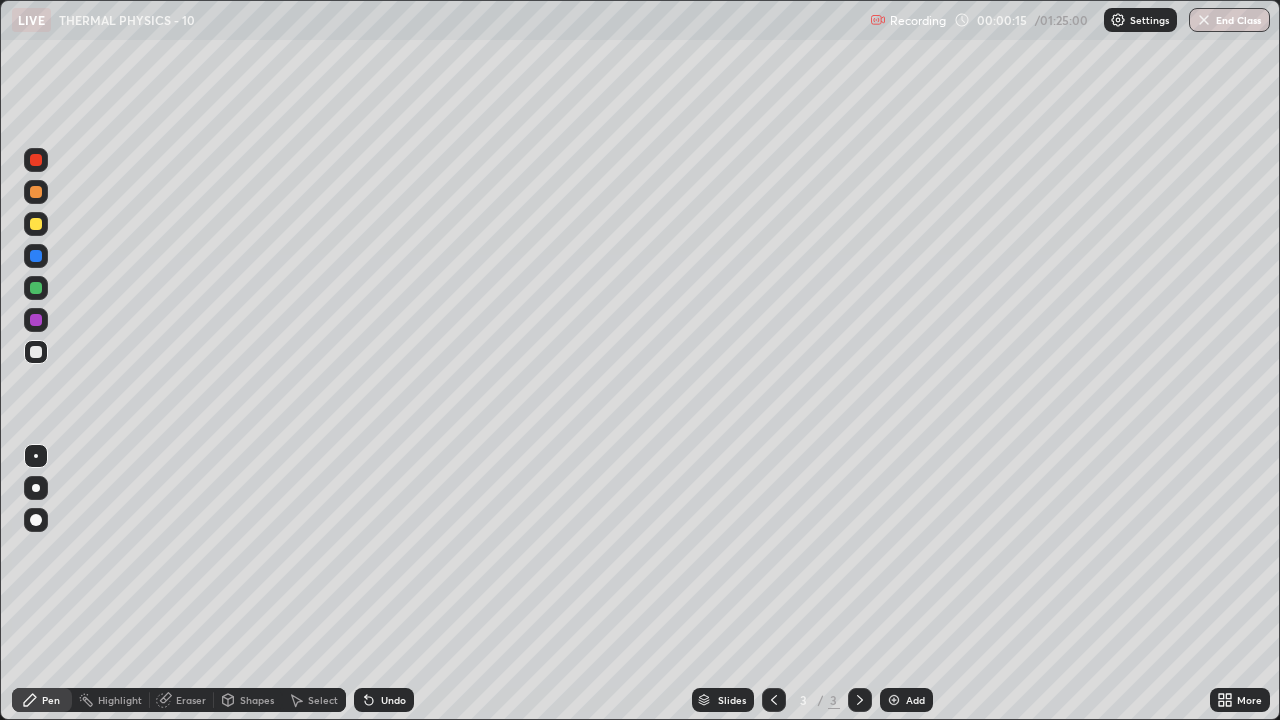click at bounding box center (894, 700) 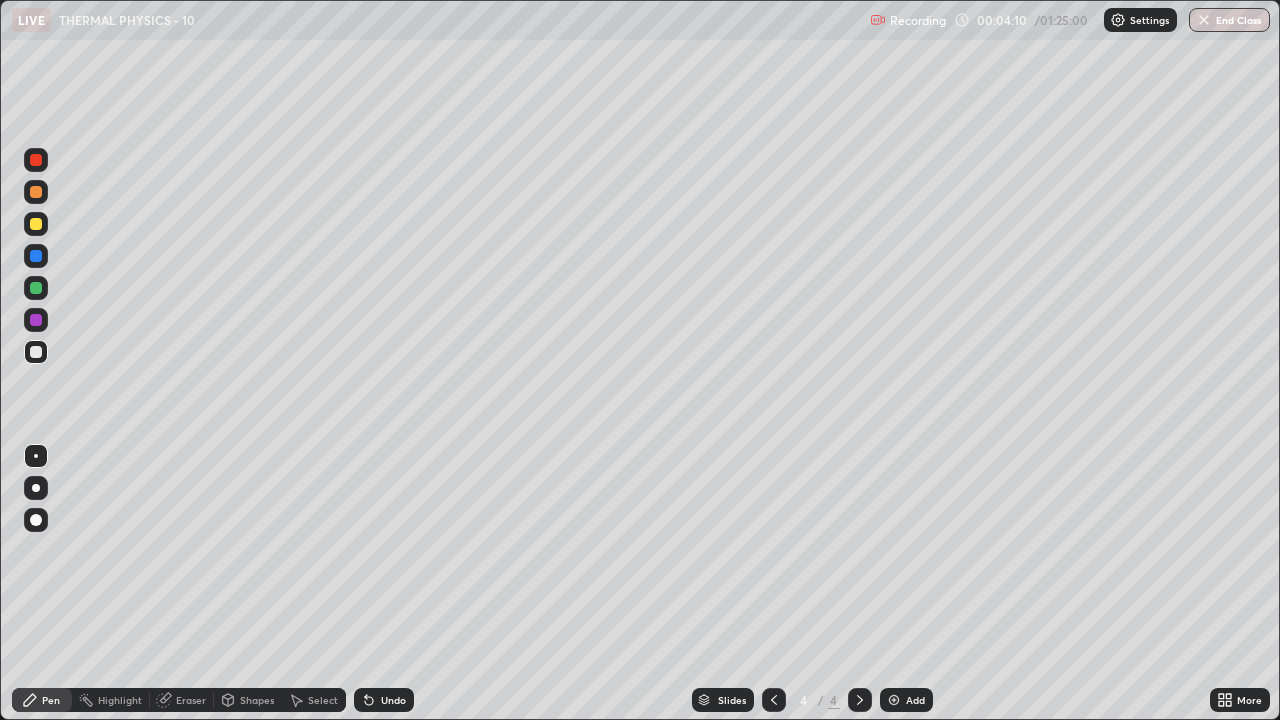 click on "Add" at bounding box center [906, 700] 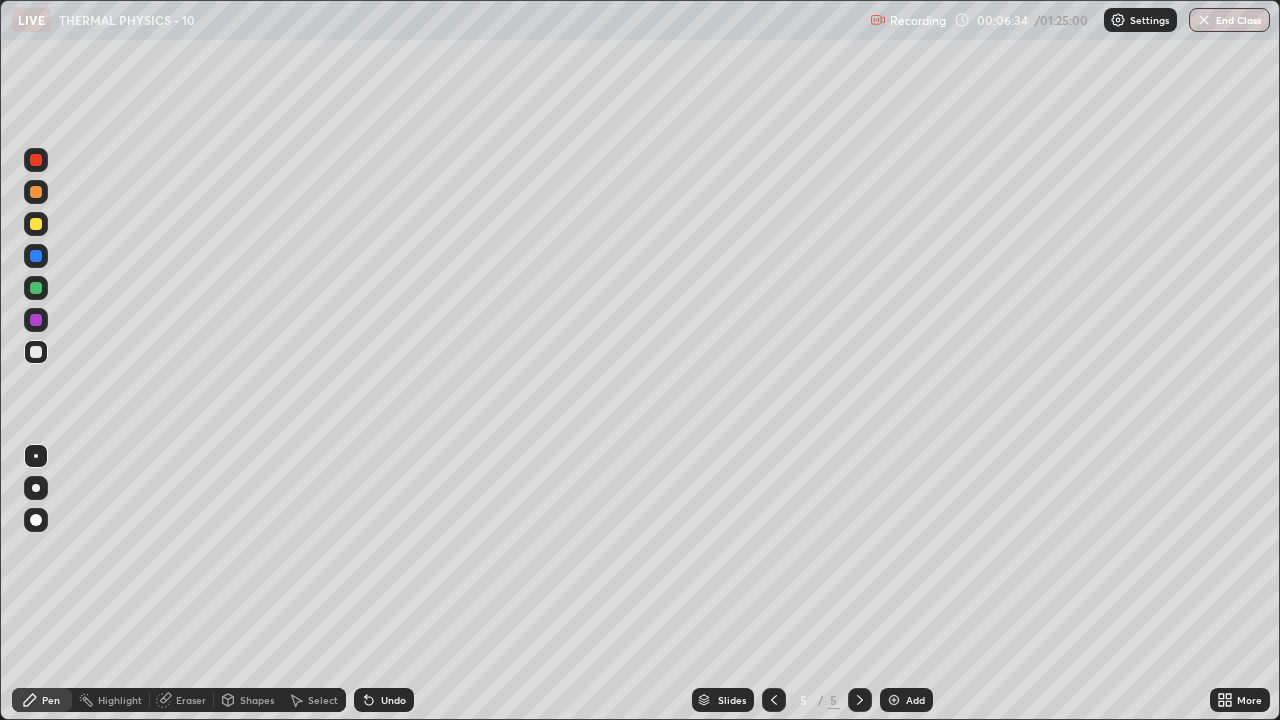 click on "Select" at bounding box center [323, 700] 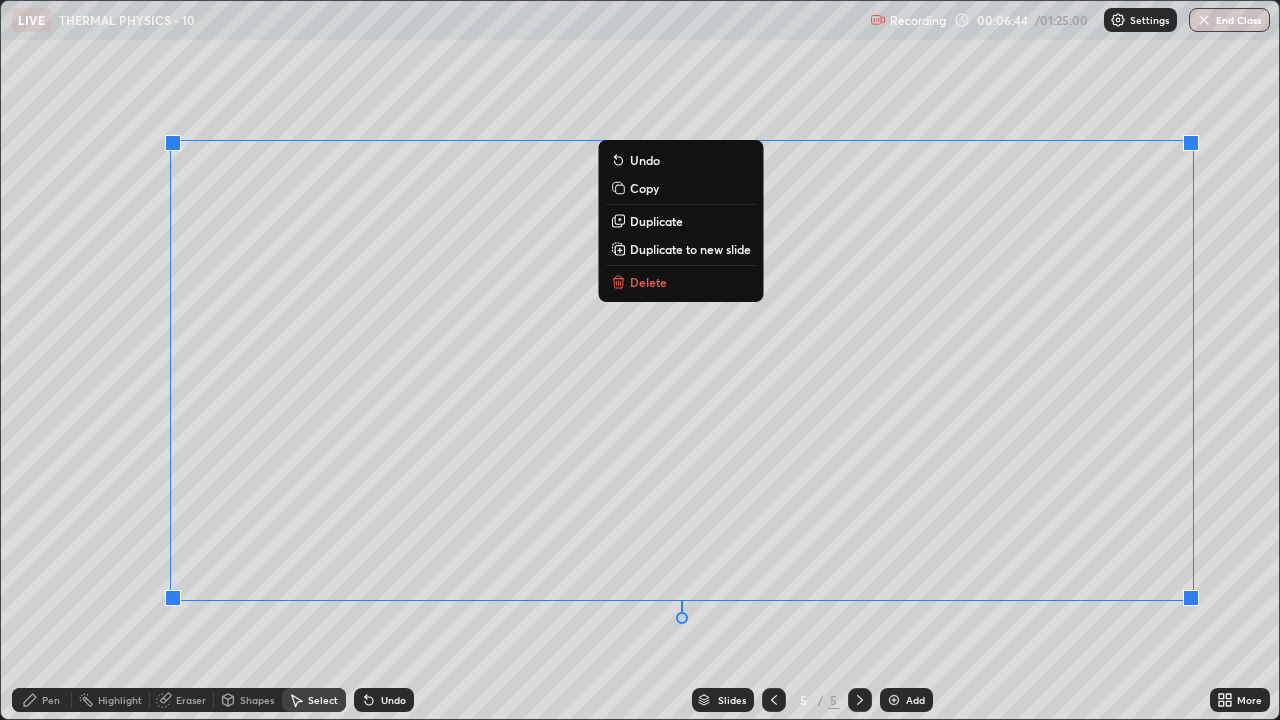 click at bounding box center (894, 700) 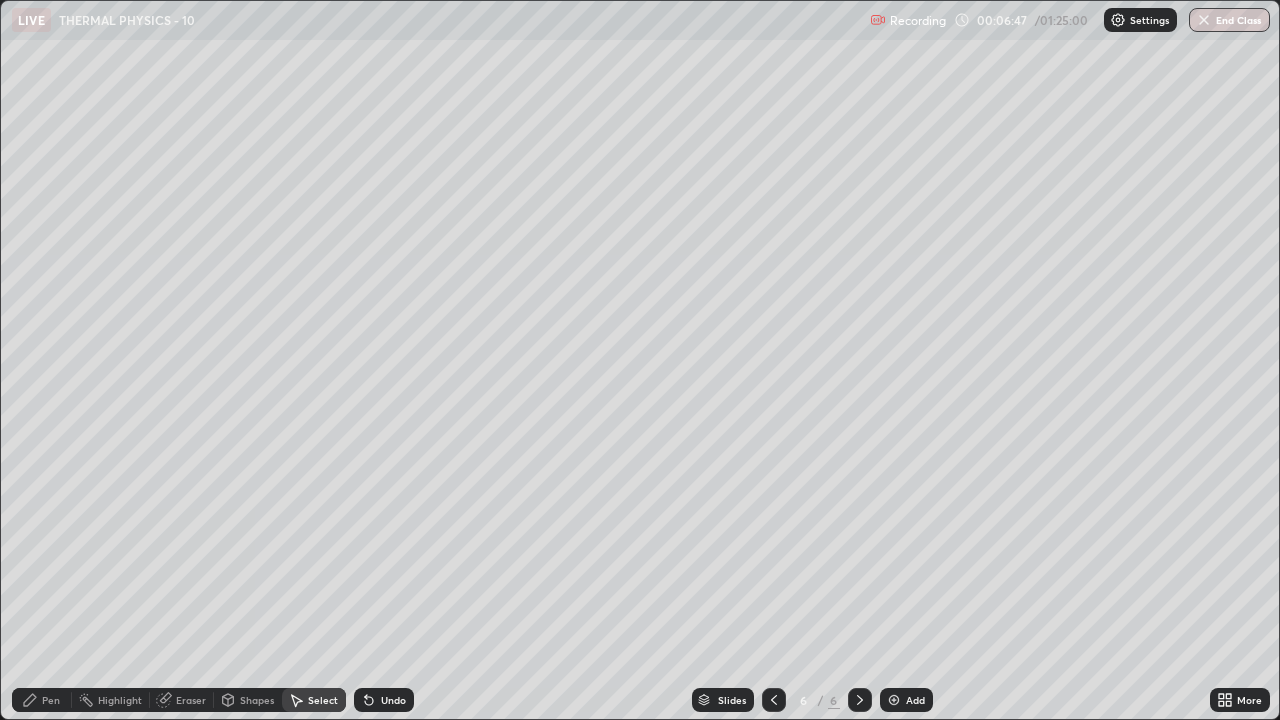 click on "Pen" at bounding box center [51, 700] 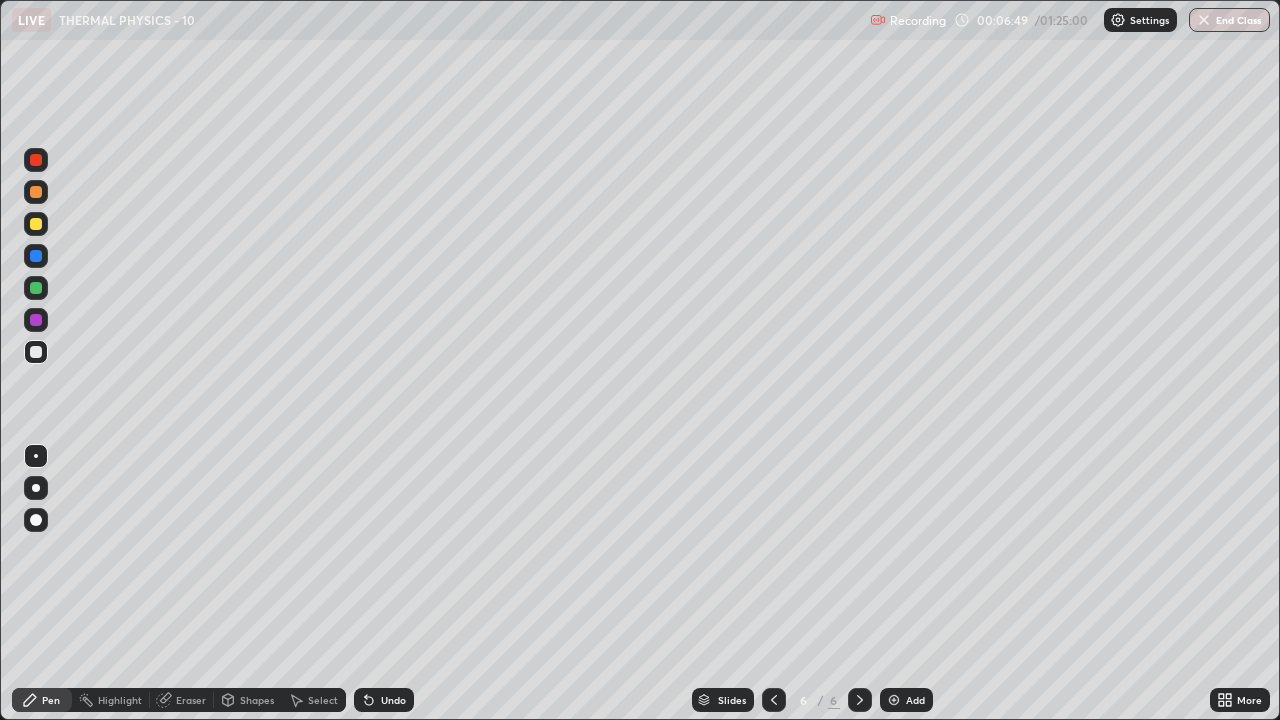 click on "Pen" at bounding box center (51, 700) 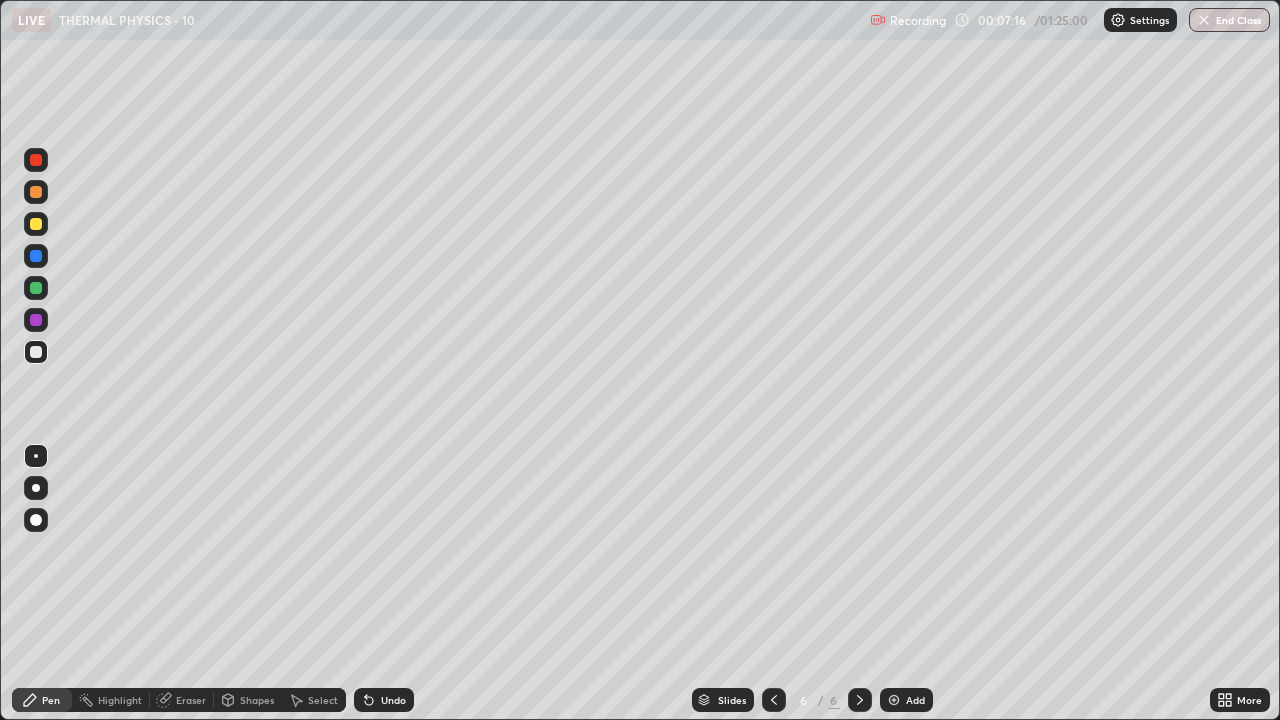 click on "Select" at bounding box center [314, 700] 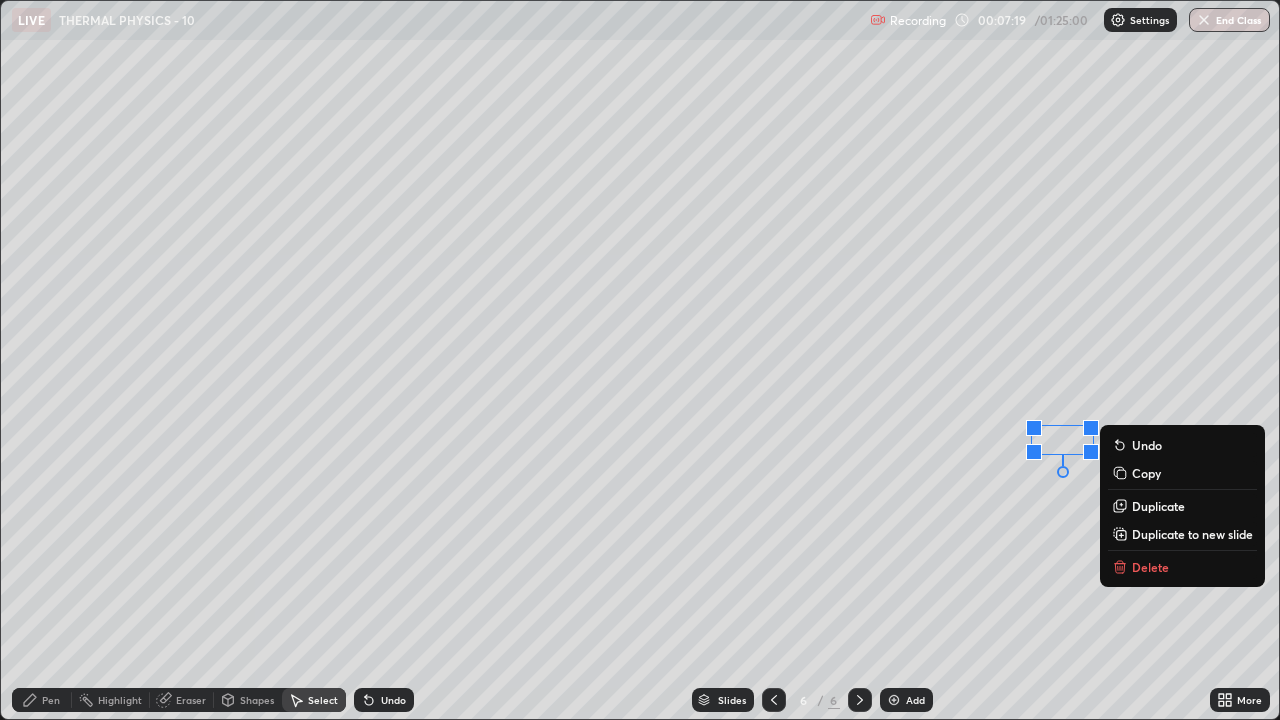 click on "Delete" at bounding box center (1150, 567) 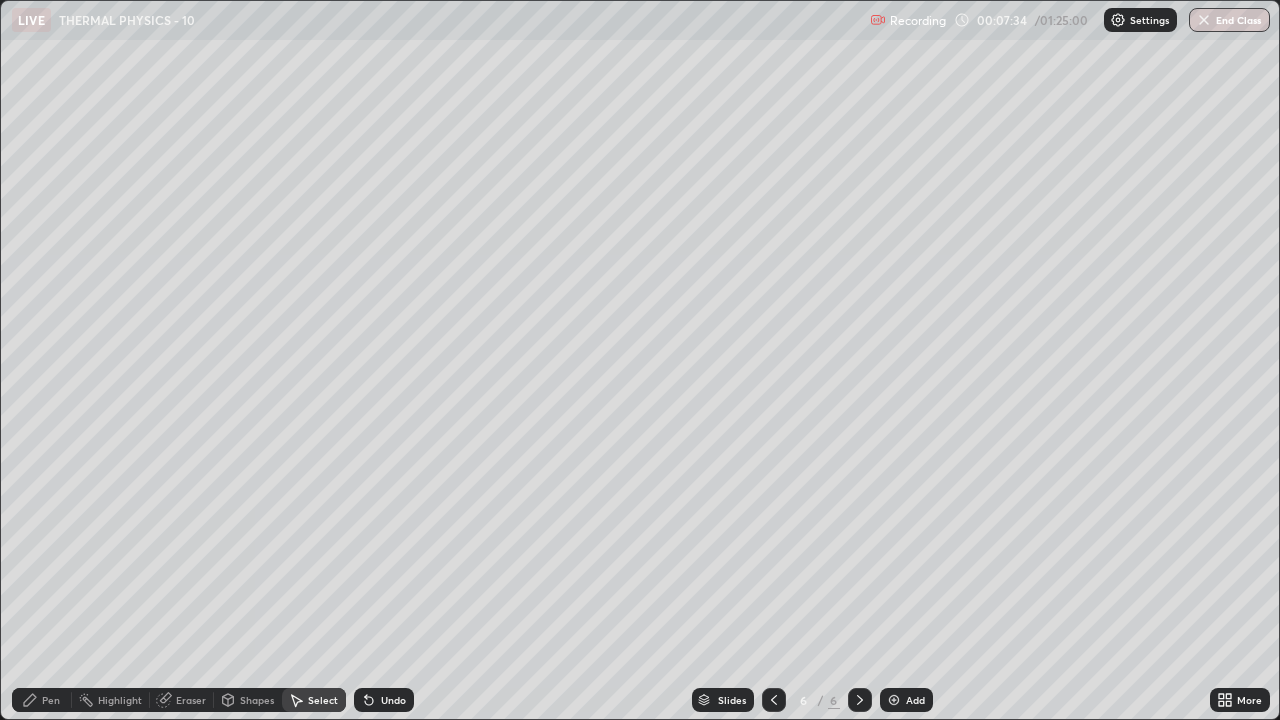 click on "Pen" at bounding box center (51, 700) 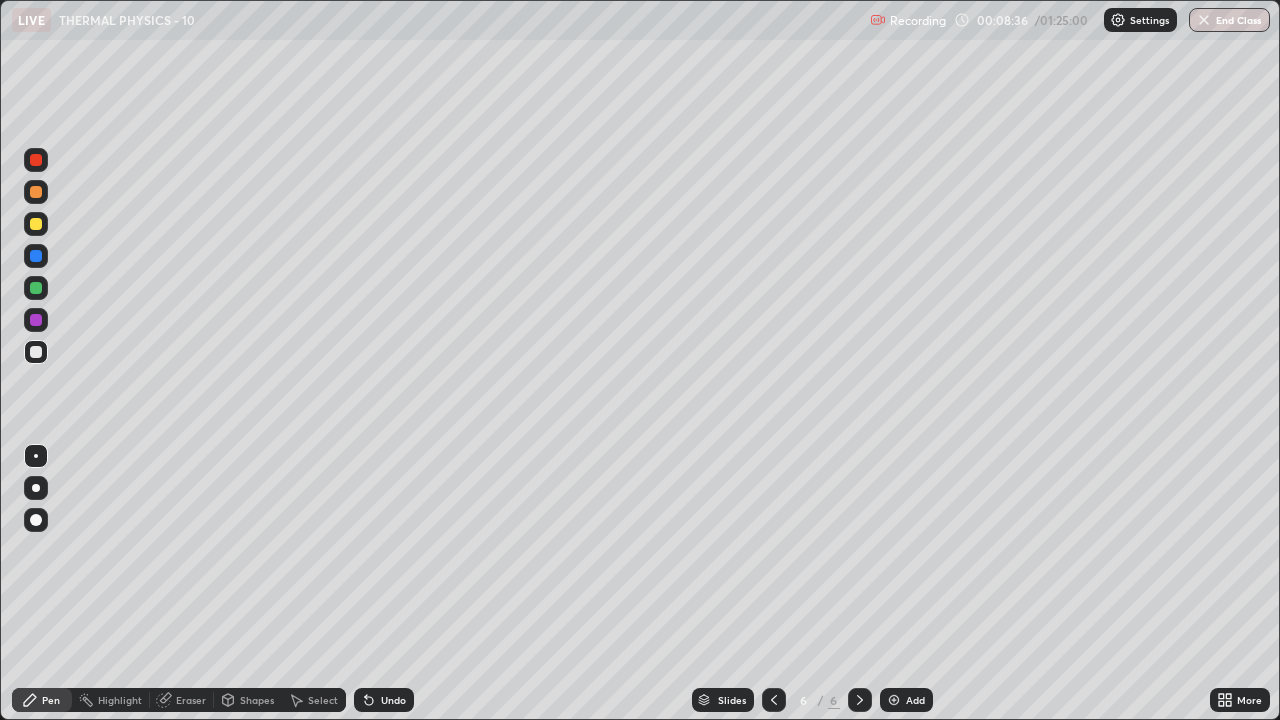 click on "Select" at bounding box center (323, 700) 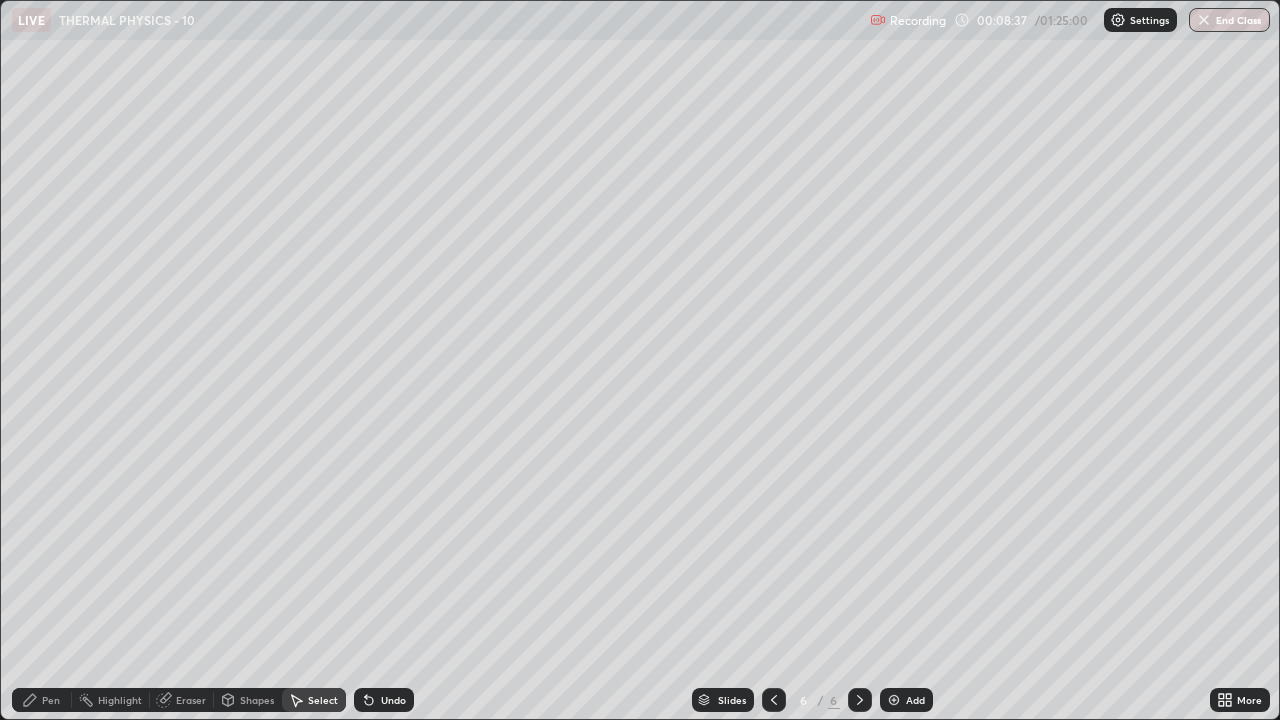 click on "Select" at bounding box center [314, 700] 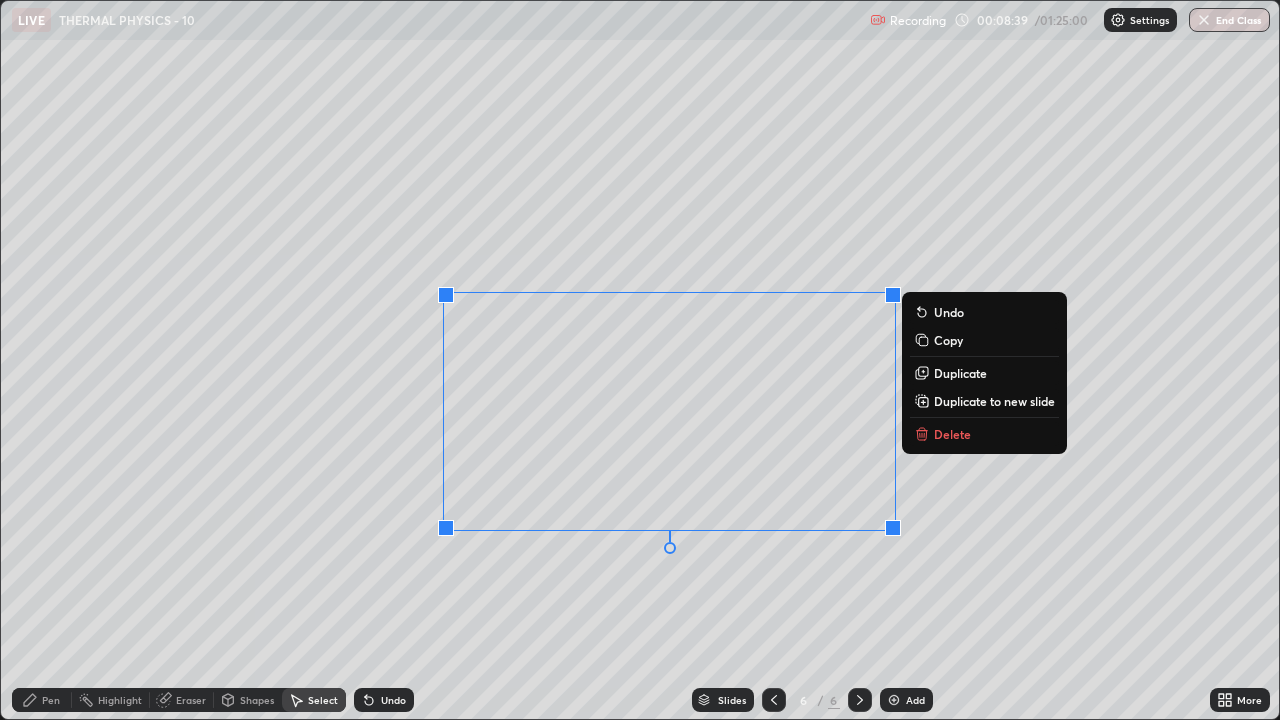 click on "Delete" at bounding box center [984, 434] 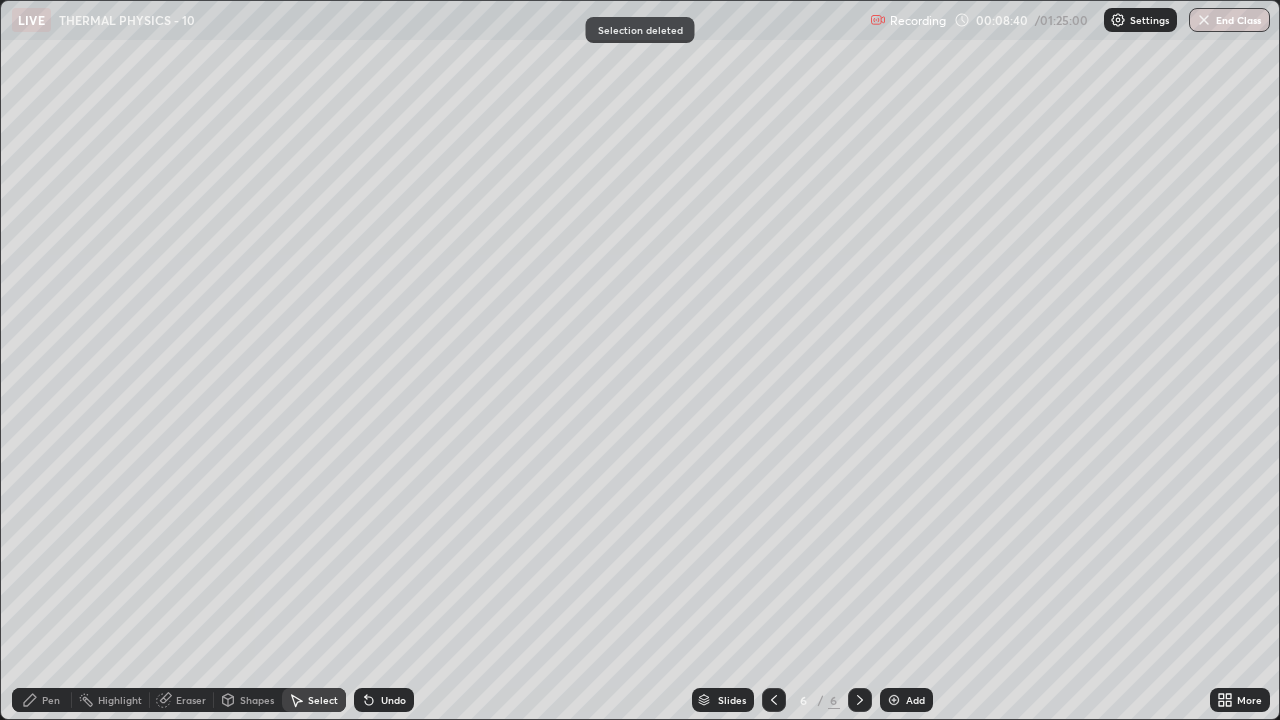 click on "Pen" at bounding box center [51, 700] 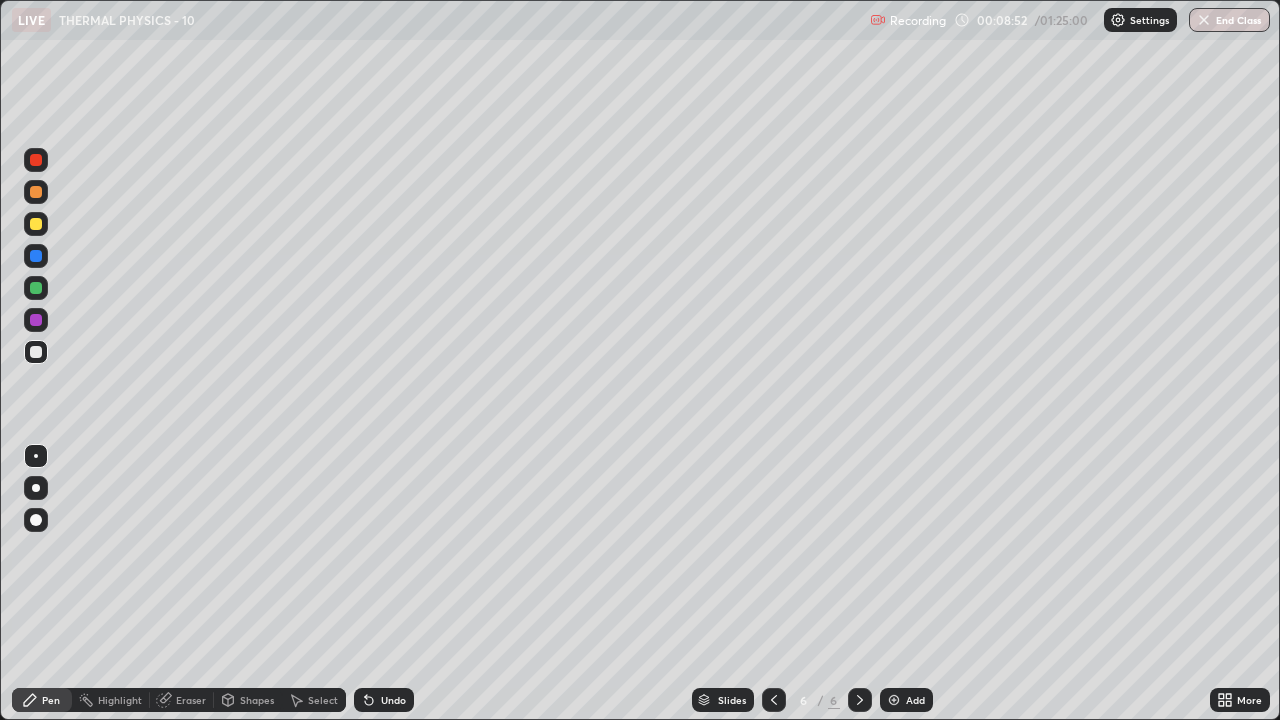 click on "Pen" at bounding box center [42, 700] 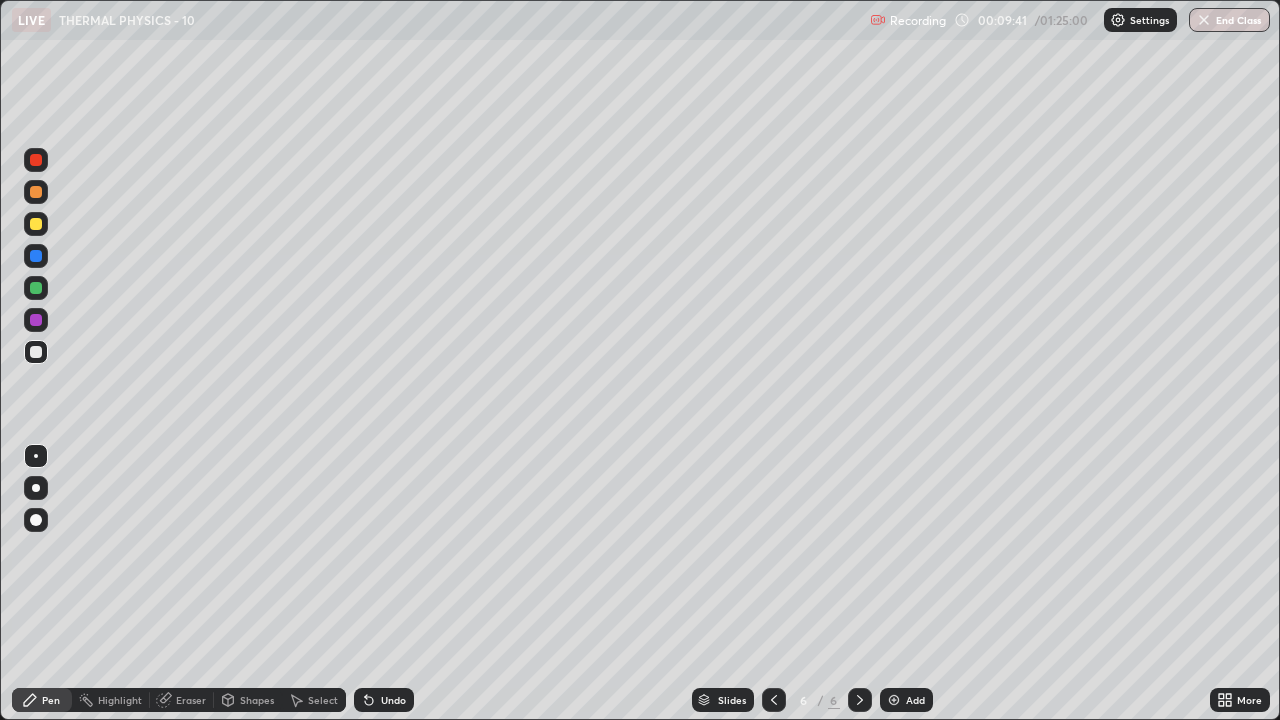 click on "Highlight" at bounding box center (120, 700) 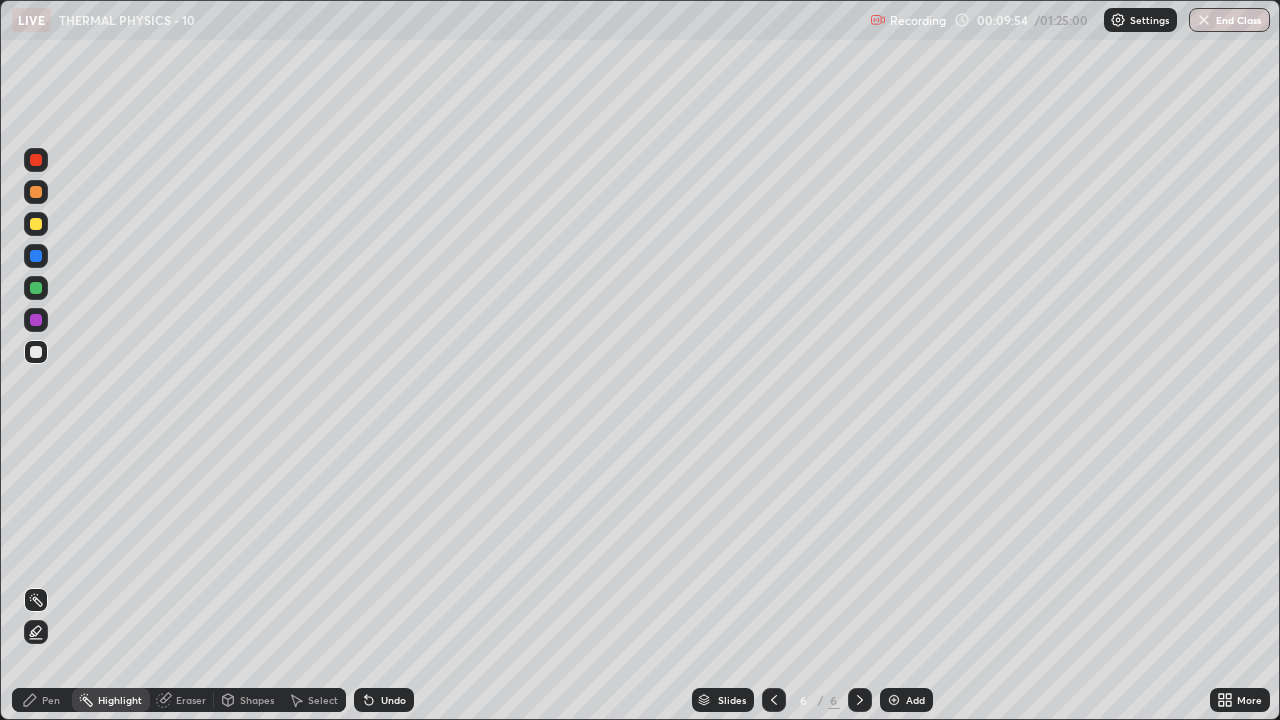 click on "Pen" at bounding box center [51, 700] 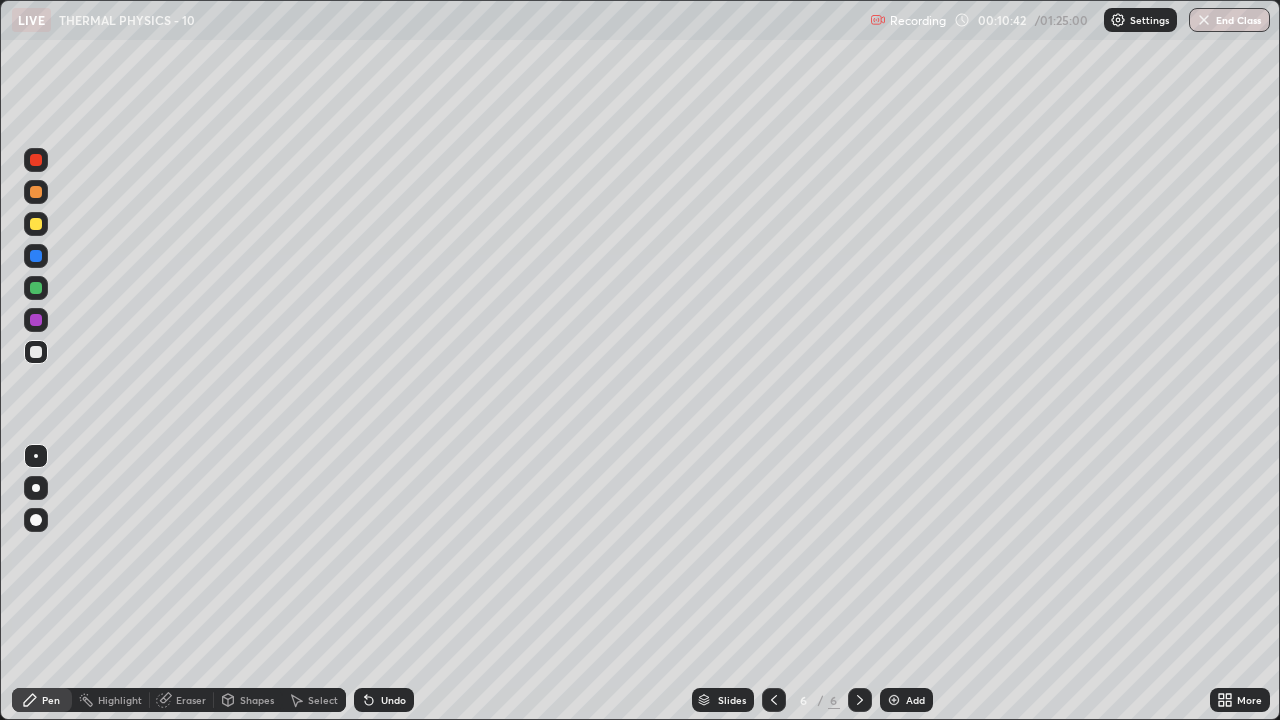 click on "Select" at bounding box center [323, 700] 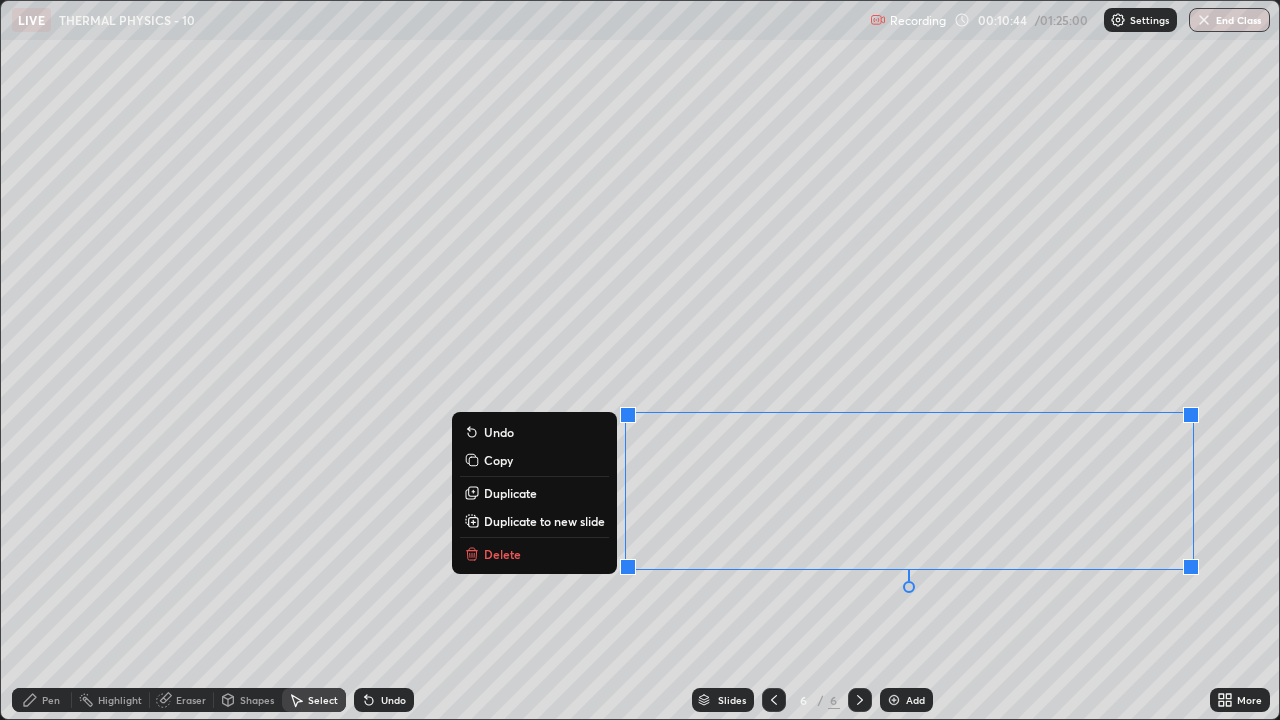 click on "Delete" at bounding box center (534, 554) 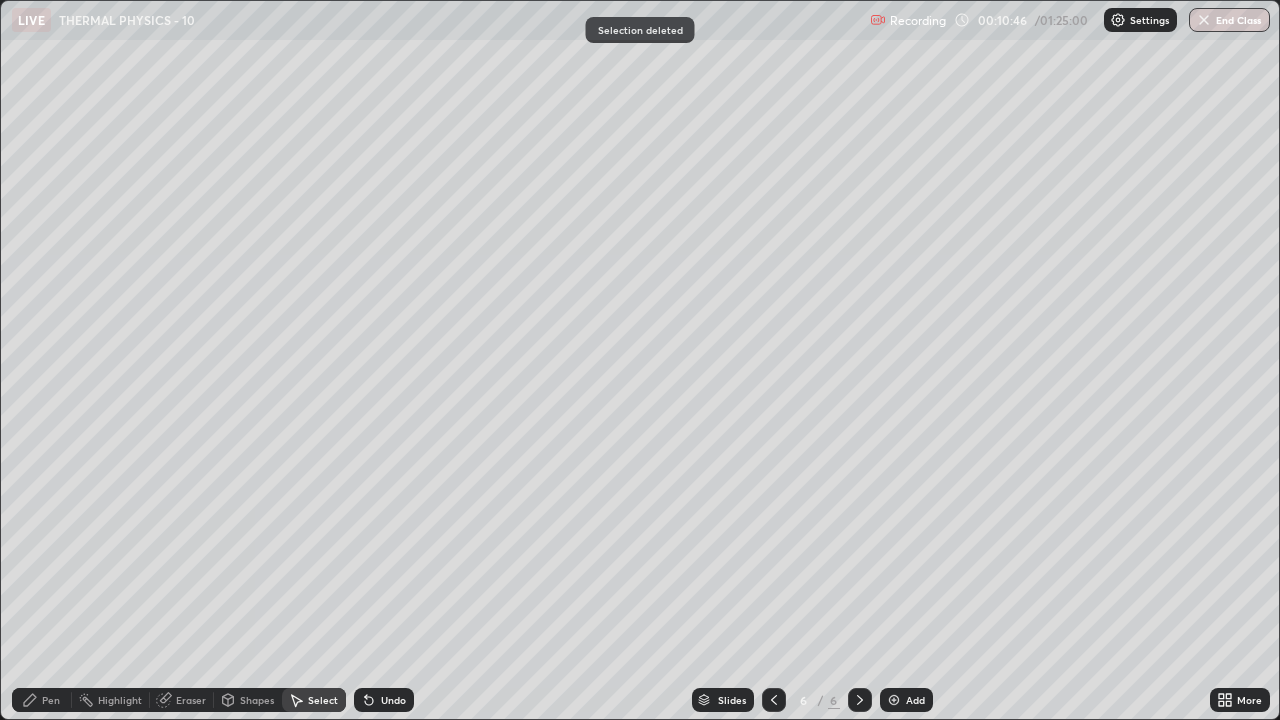 click on "Pen" at bounding box center (51, 700) 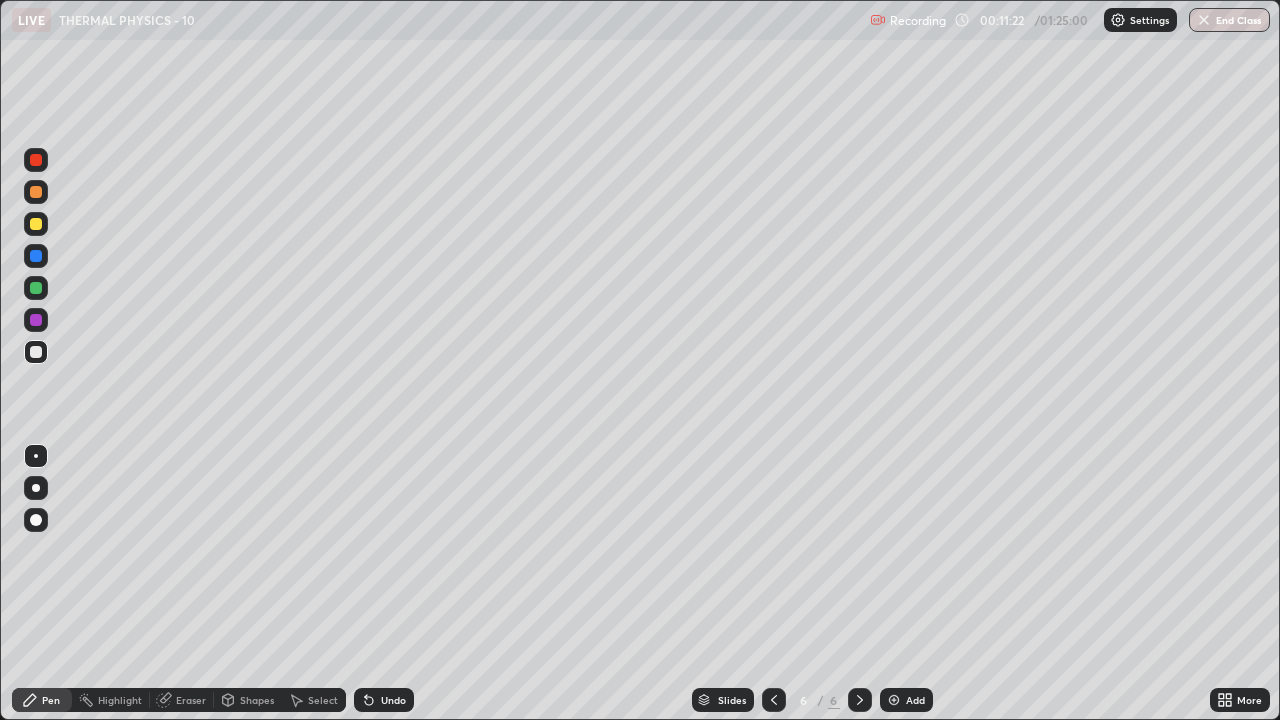 click on "Highlight" at bounding box center [120, 700] 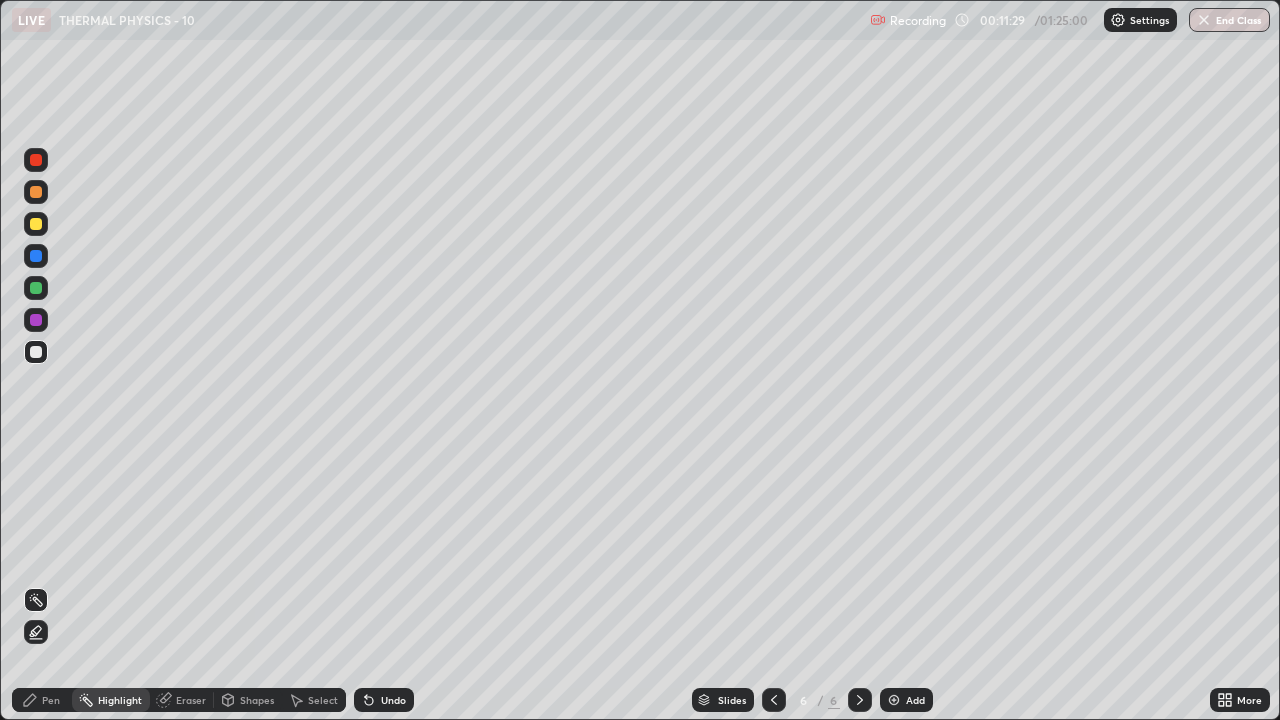 click on "LIVE THERMAL PHYSICS - 10 Recording [TIME] /  [TIME] Settings End Class" at bounding box center [640, 20] 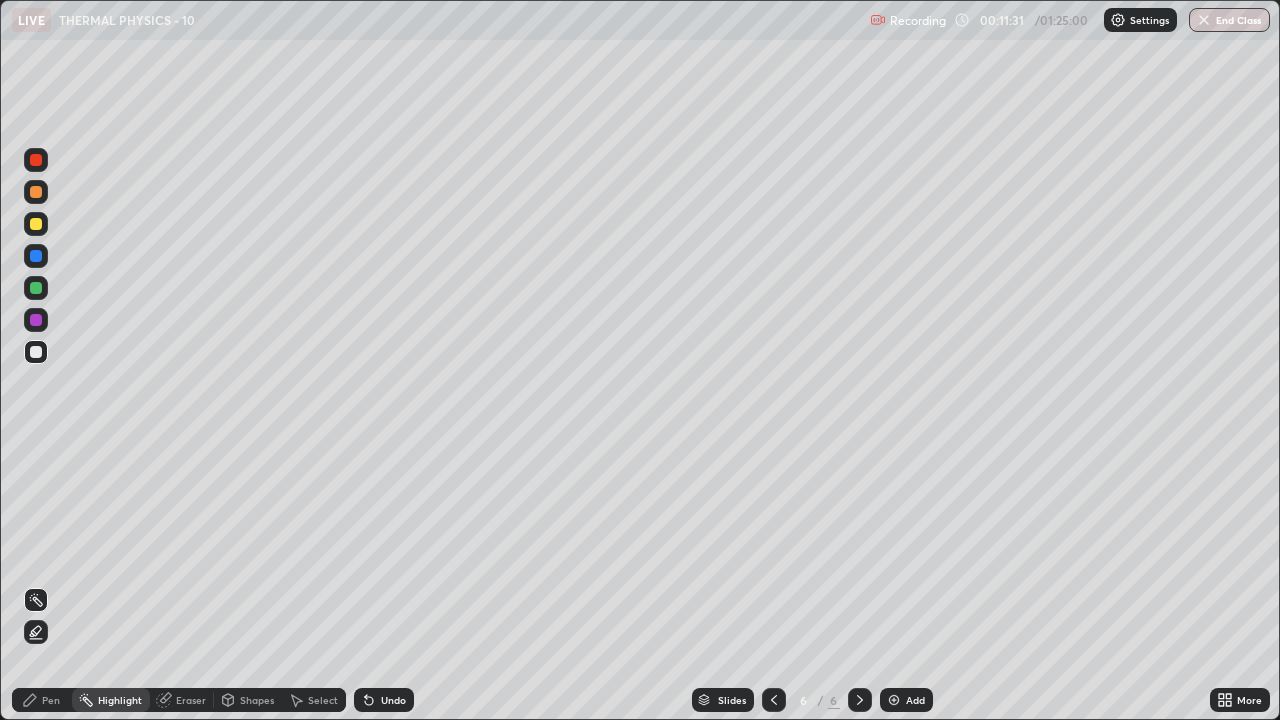 click on "Pen" at bounding box center (51, 700) 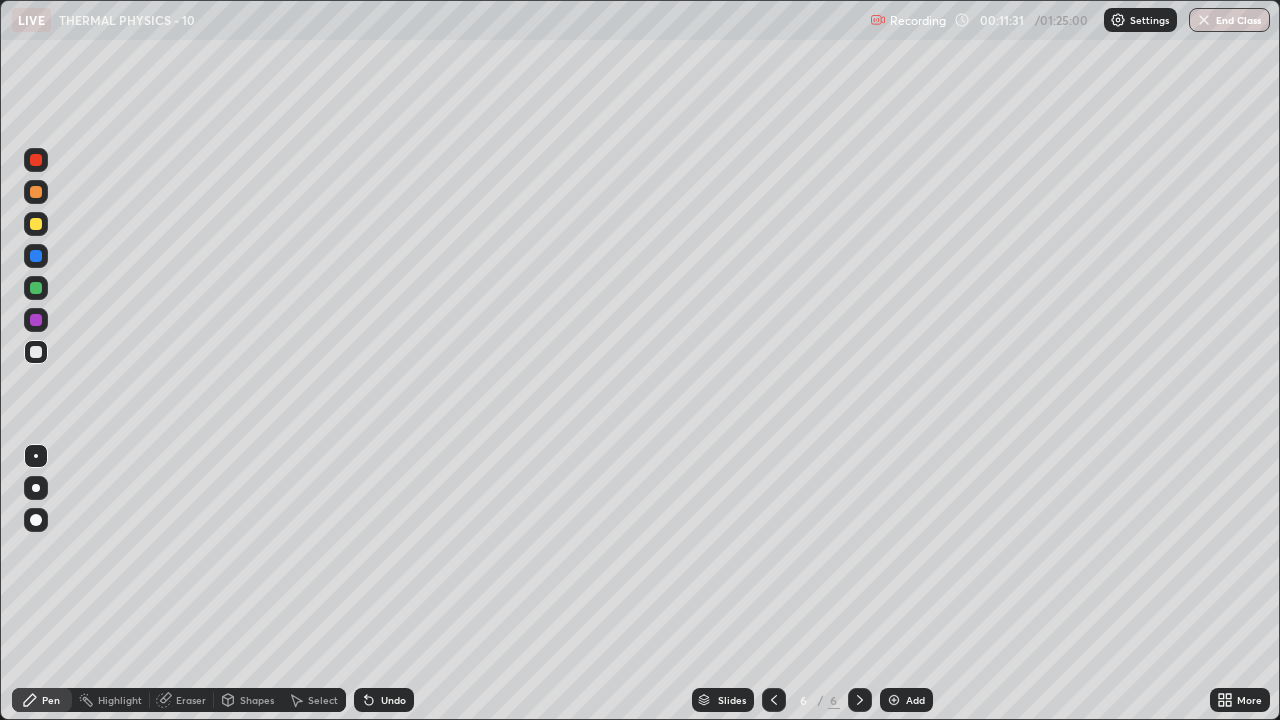 click on "Pen" at bounding box center (51, 700) 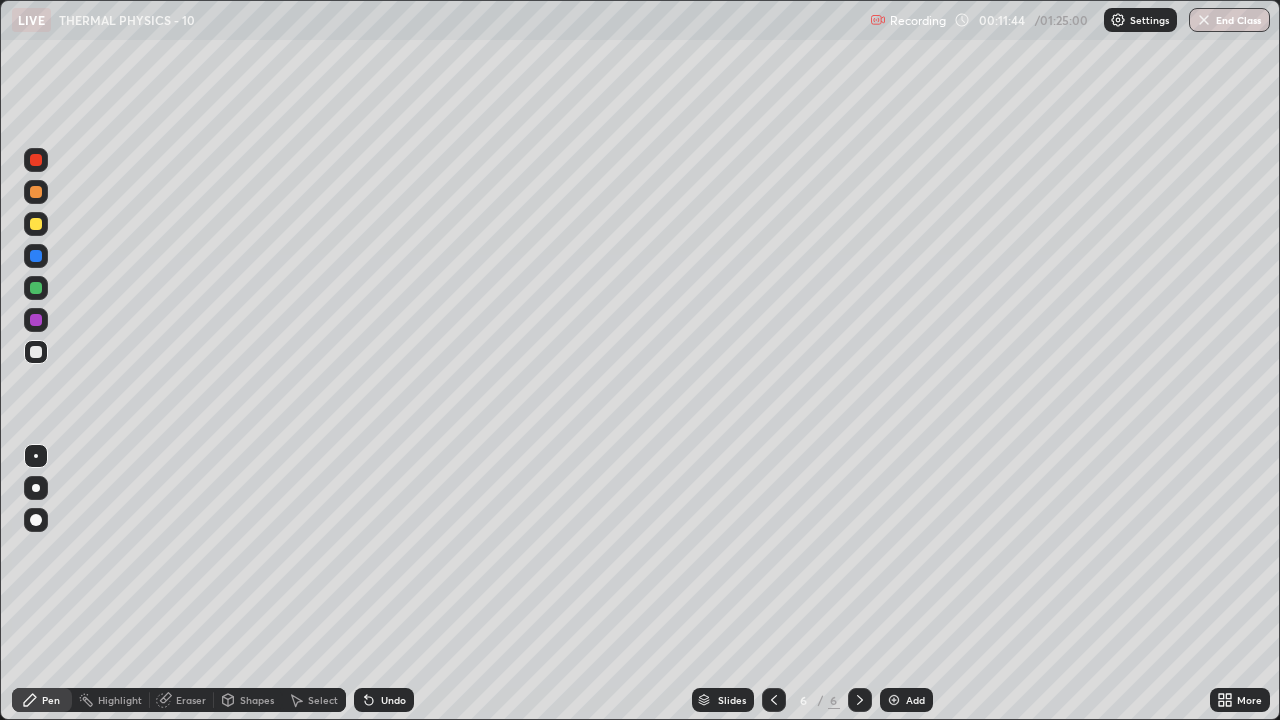 click at bounding box center [36, 160] 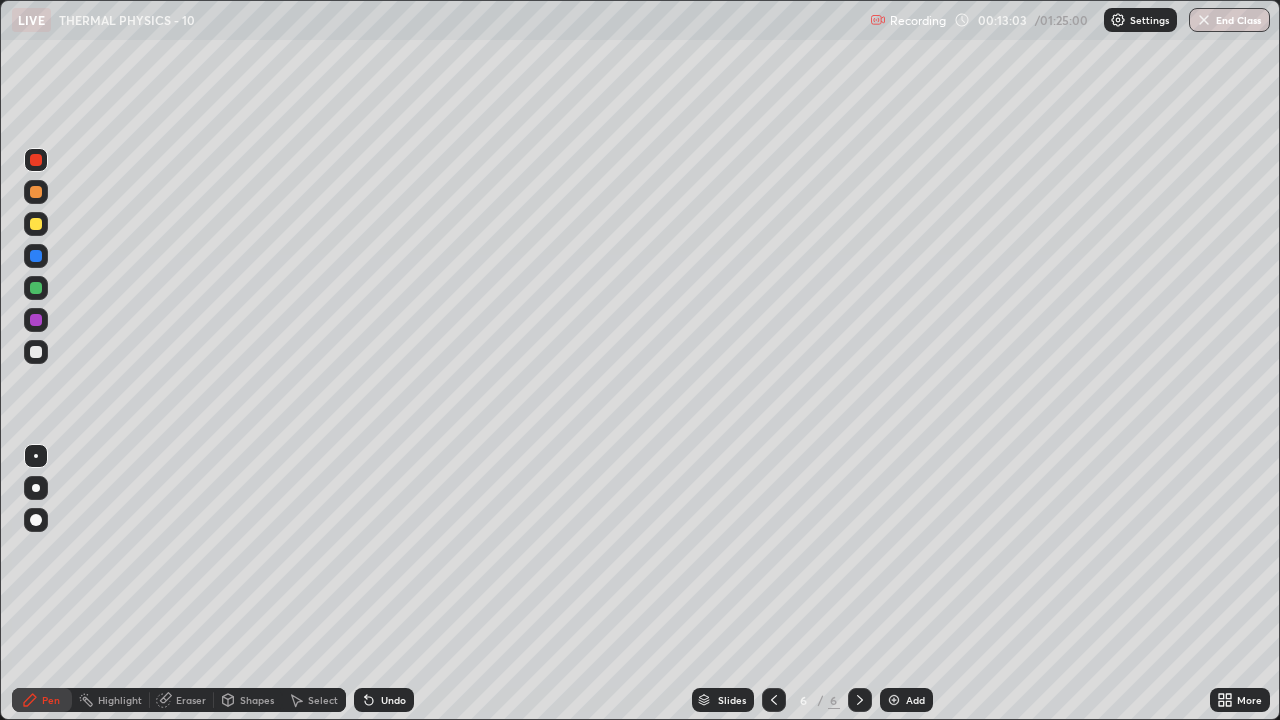 click at bounding box center (36, 352) 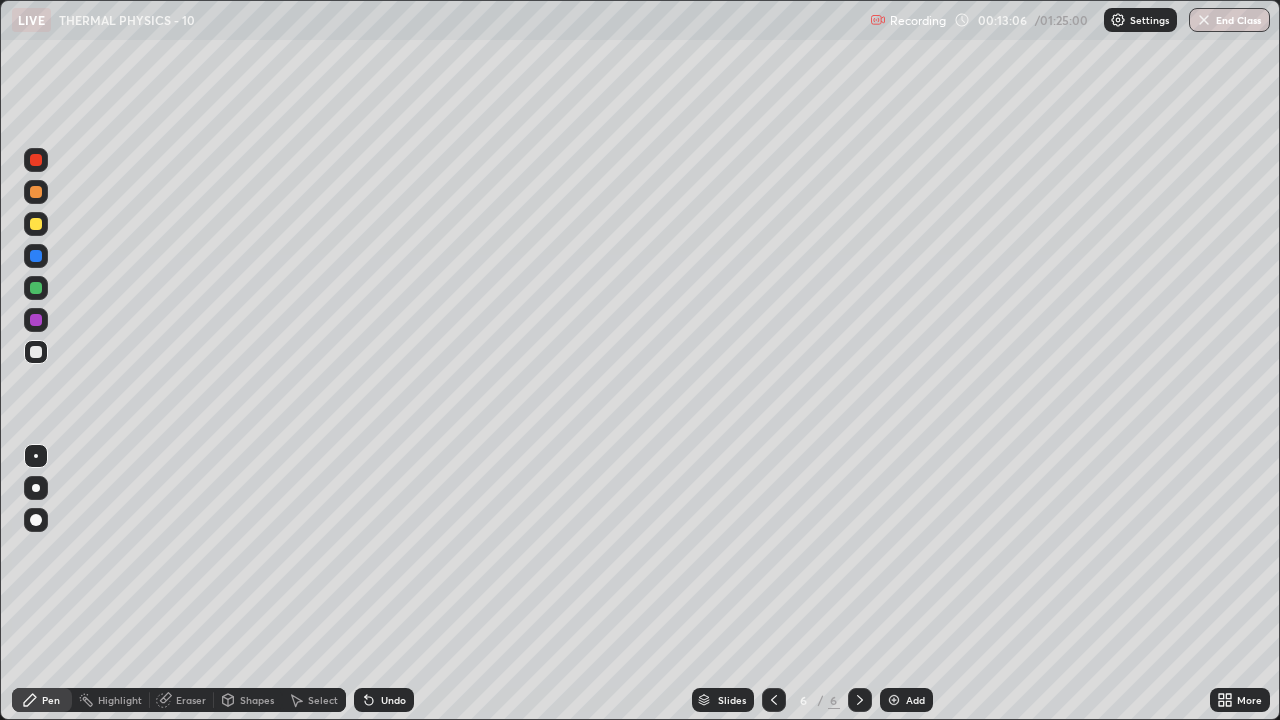 click at bounding box center (36, 352) 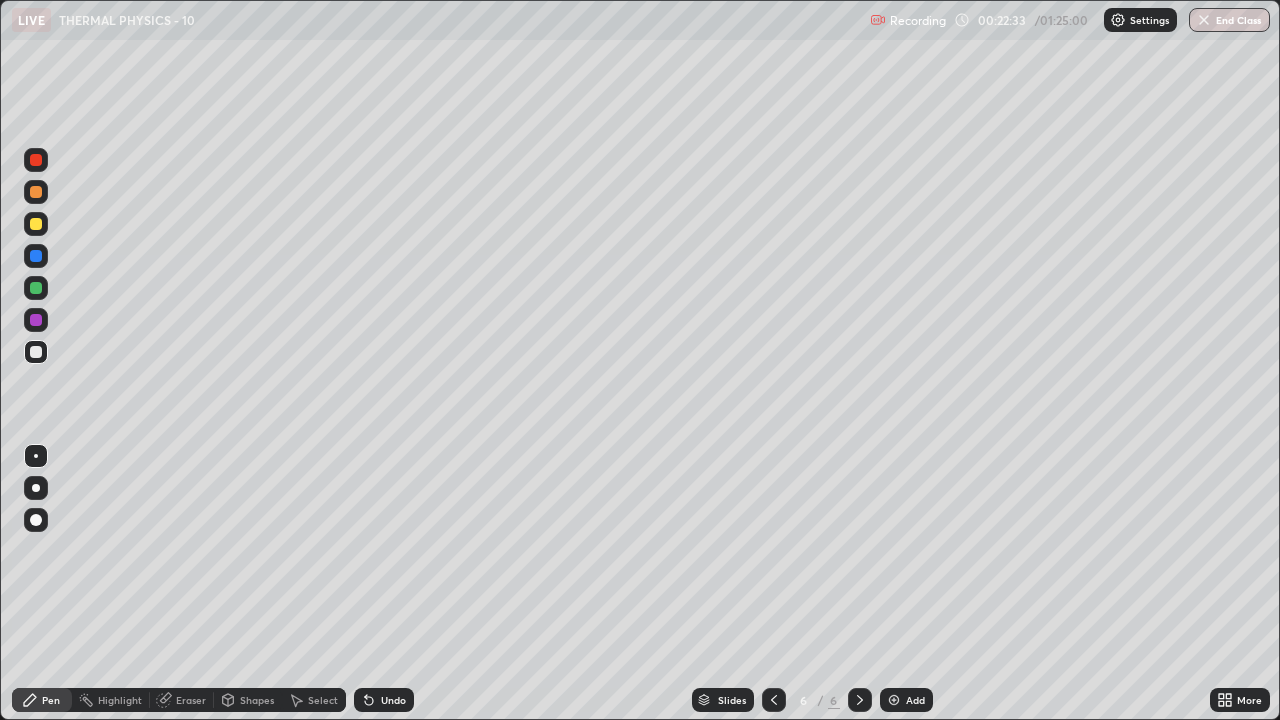 click on "Select" at bounding box center (323, 700) 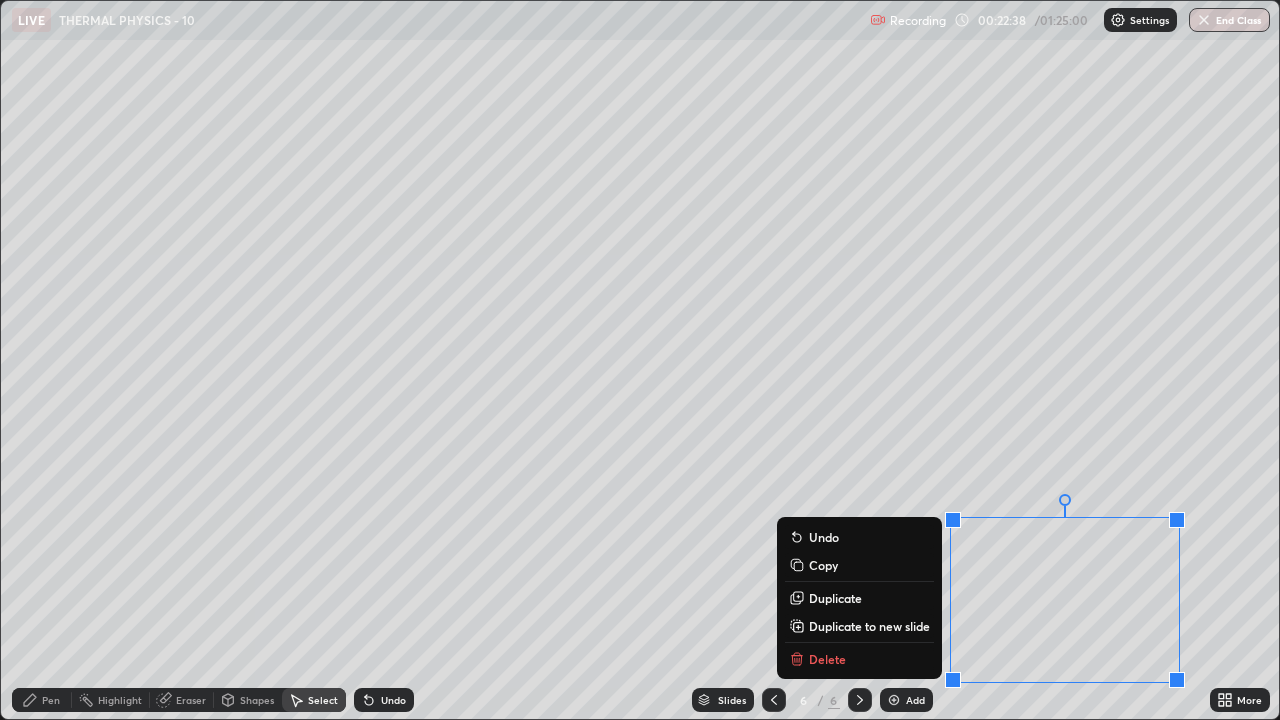 click on "Duplicate to new slide" at bounding box center (869, 626) 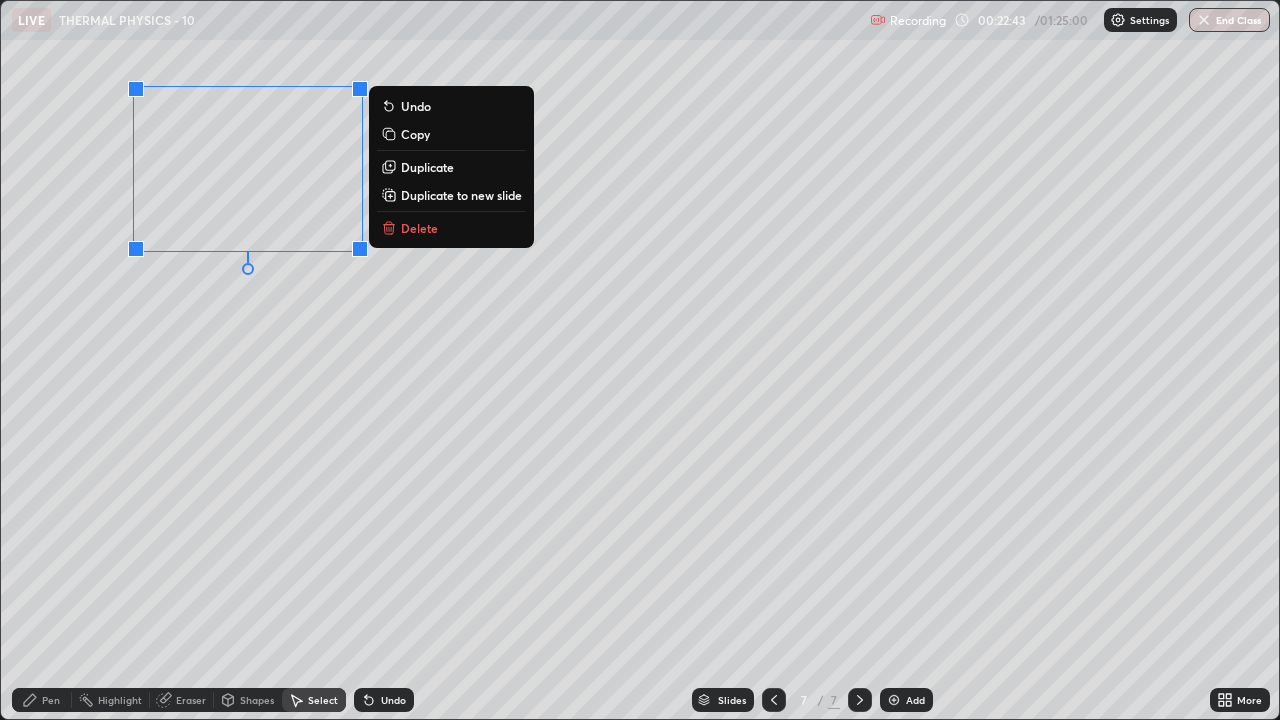 click on "0 ° Undo Copy Duplicate Duplicate to new slide Delete" at bounding box center [640, 360] 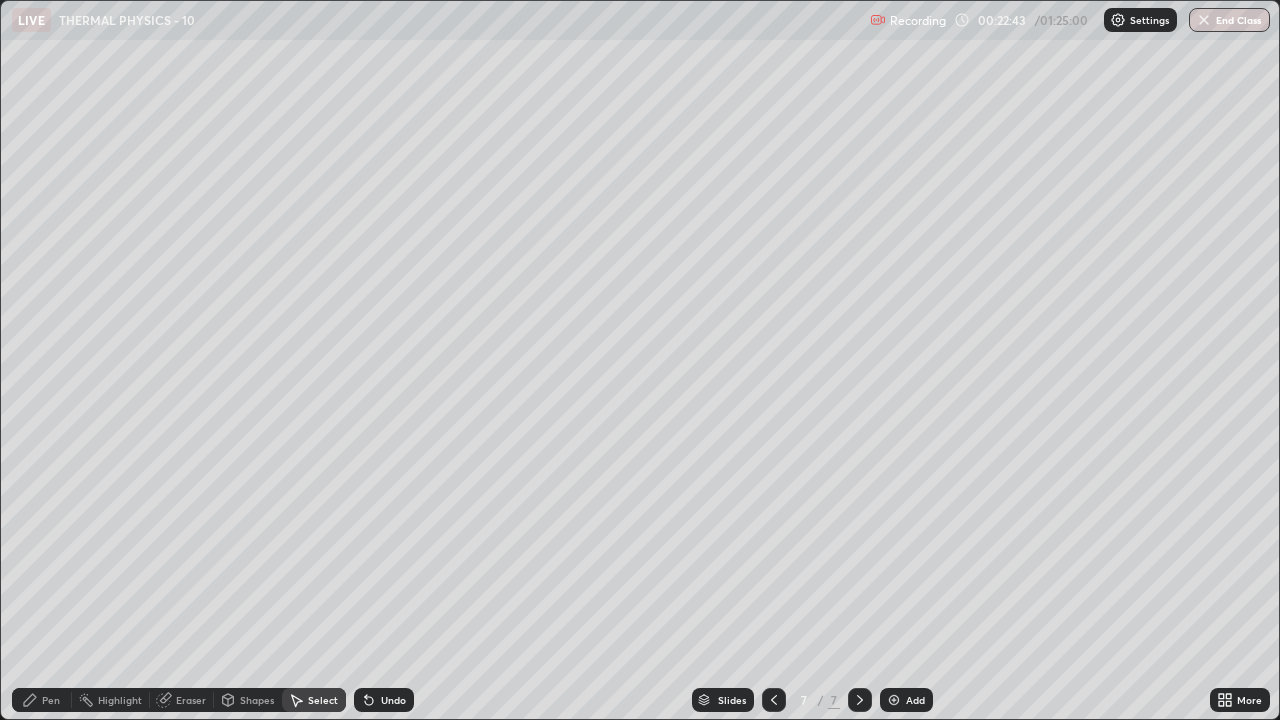 click on "Pen" at bounding box center [42, 700] 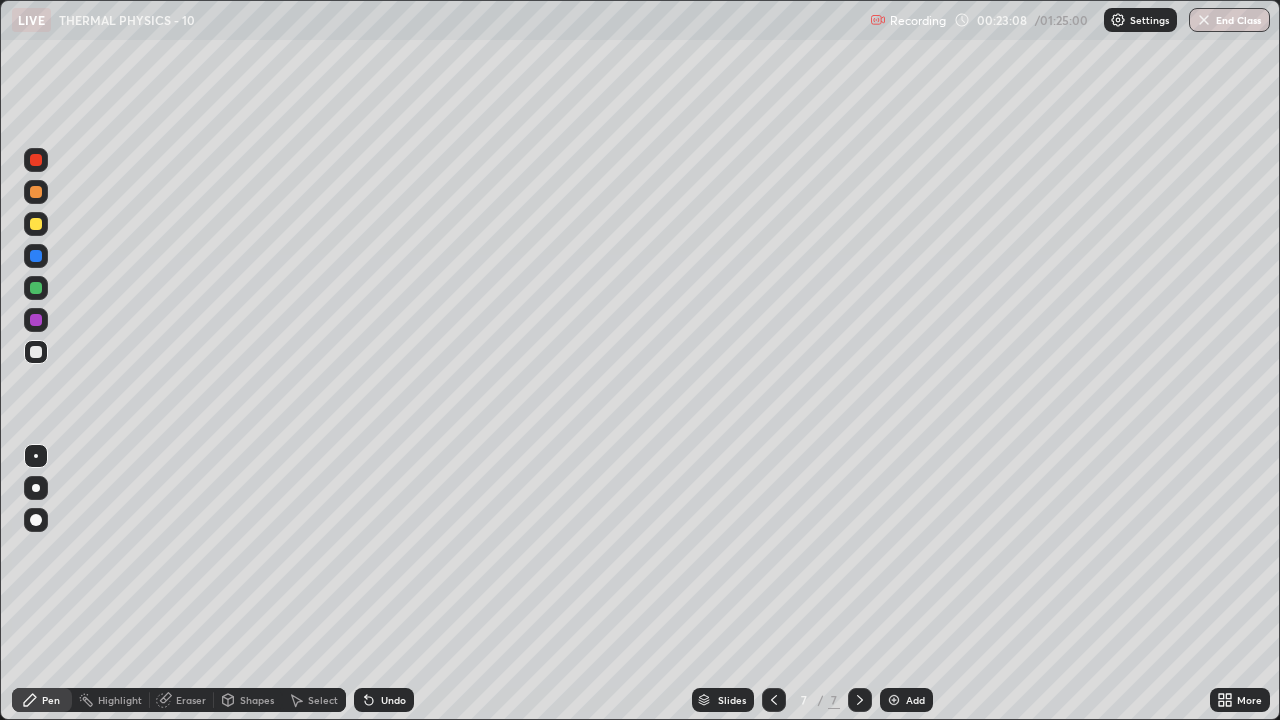 click on "Undo" at bounding box center [393, 700] 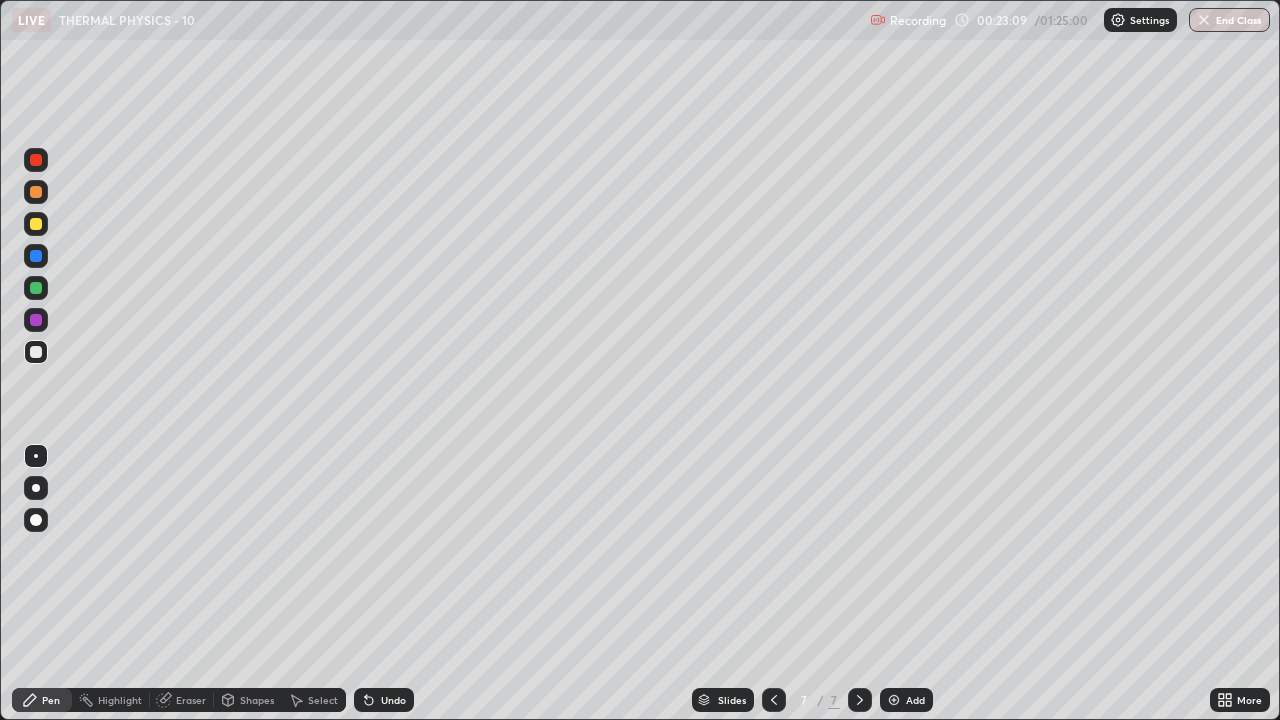 click on "Undo" at bounding box center [393, 700] 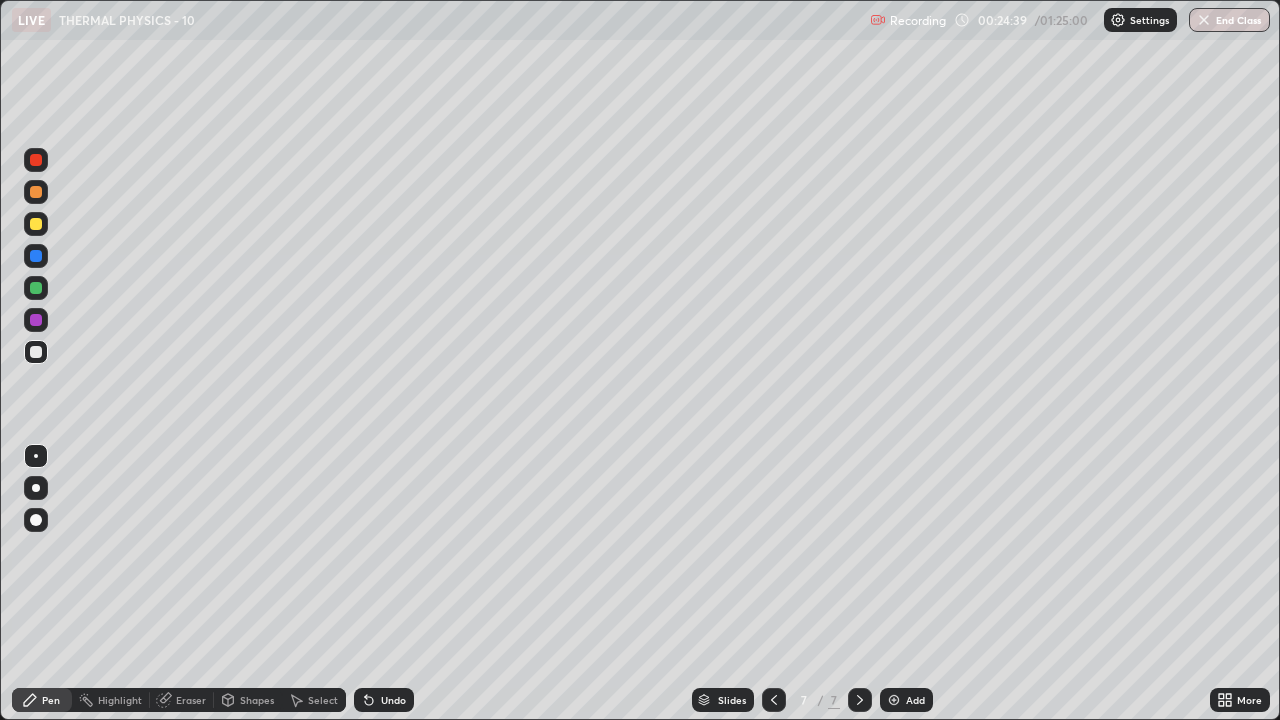 click on "Eraser" at bounding box center (191, 700) 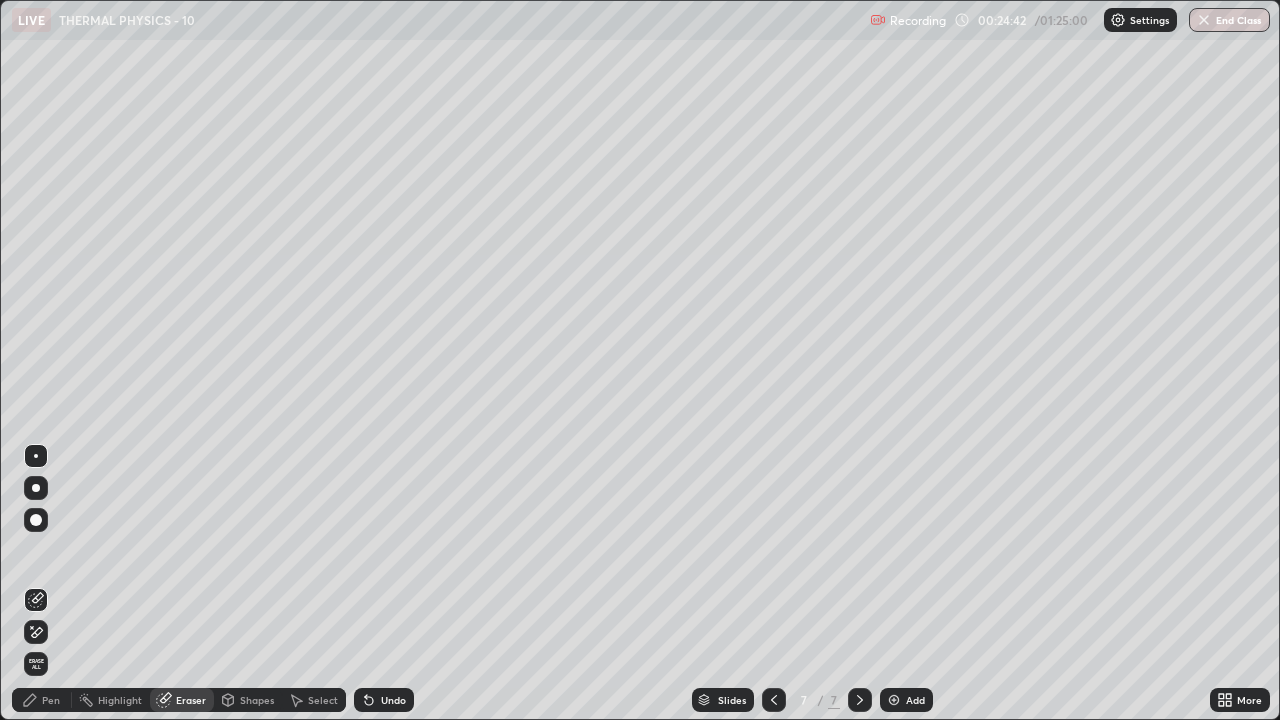 click on "Pen" at bounding box center [51, 700] 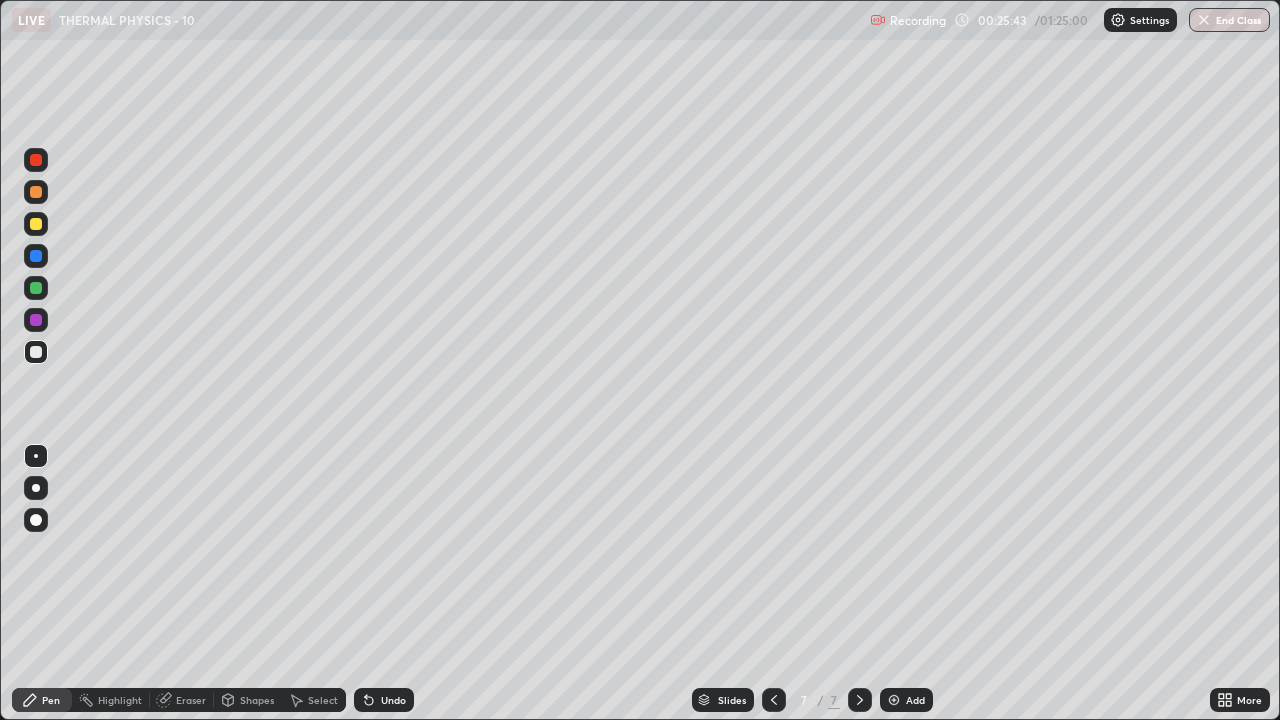 click on "Select" at bounding box center (323, 700) 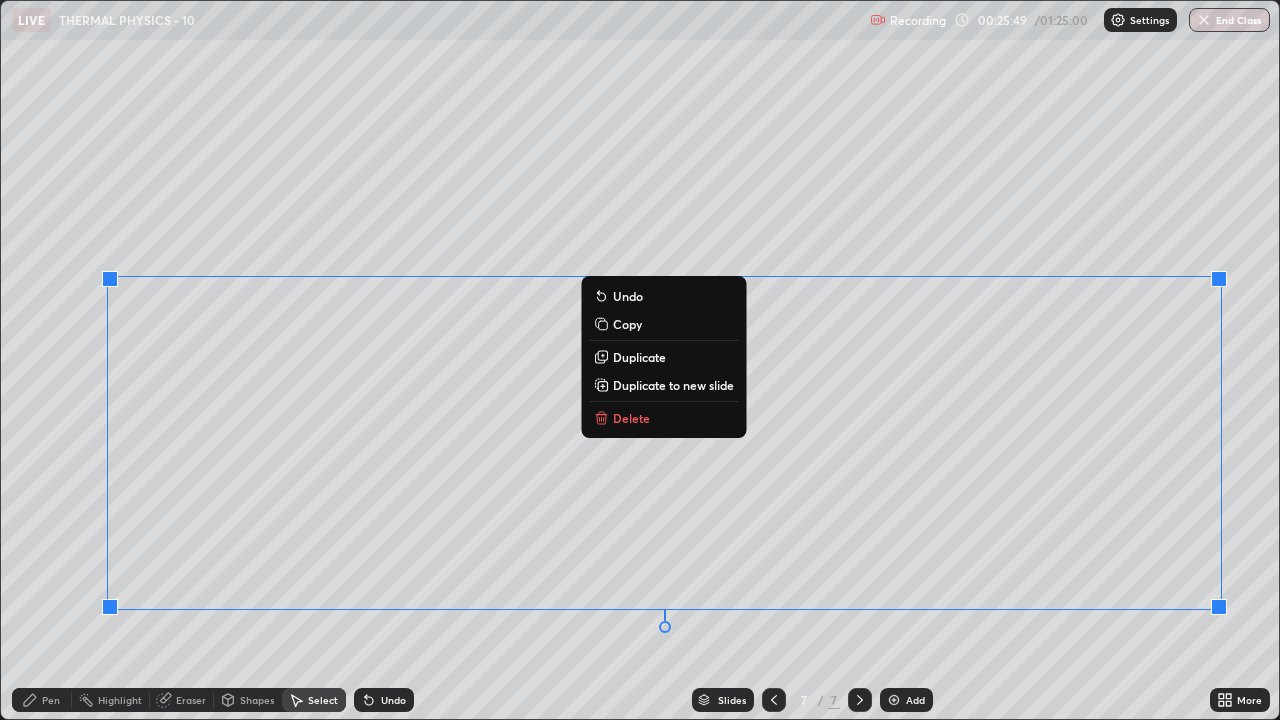 click on "Duplicate to new slide" at bounding box center [673, 385] 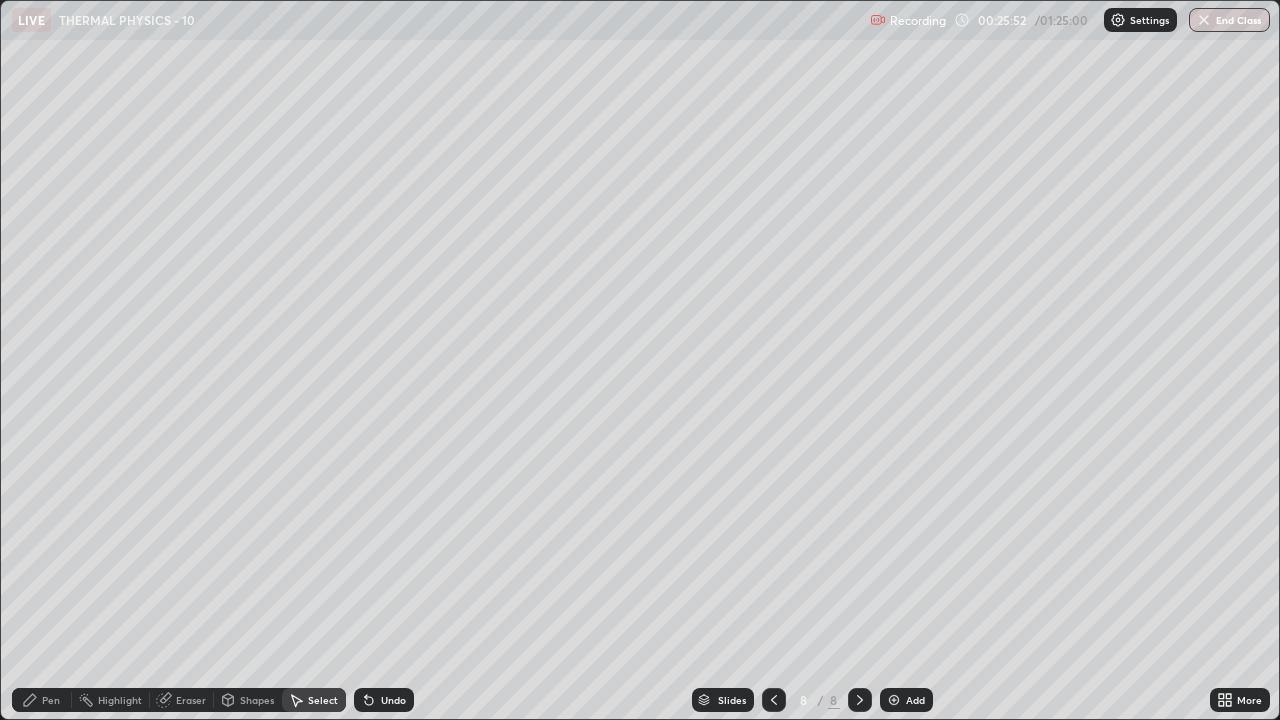 click on "Pen" at bounding box center [51, 700] 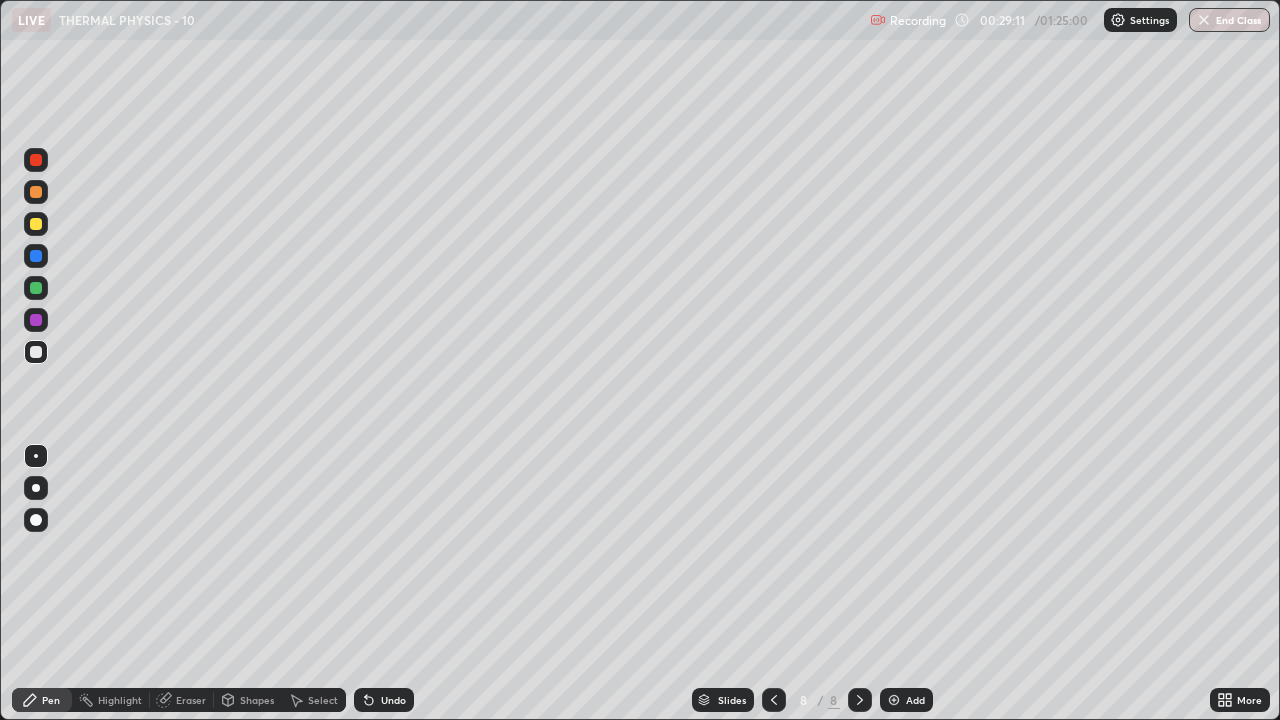click on "Eraser" at bounding box center (191, 700) 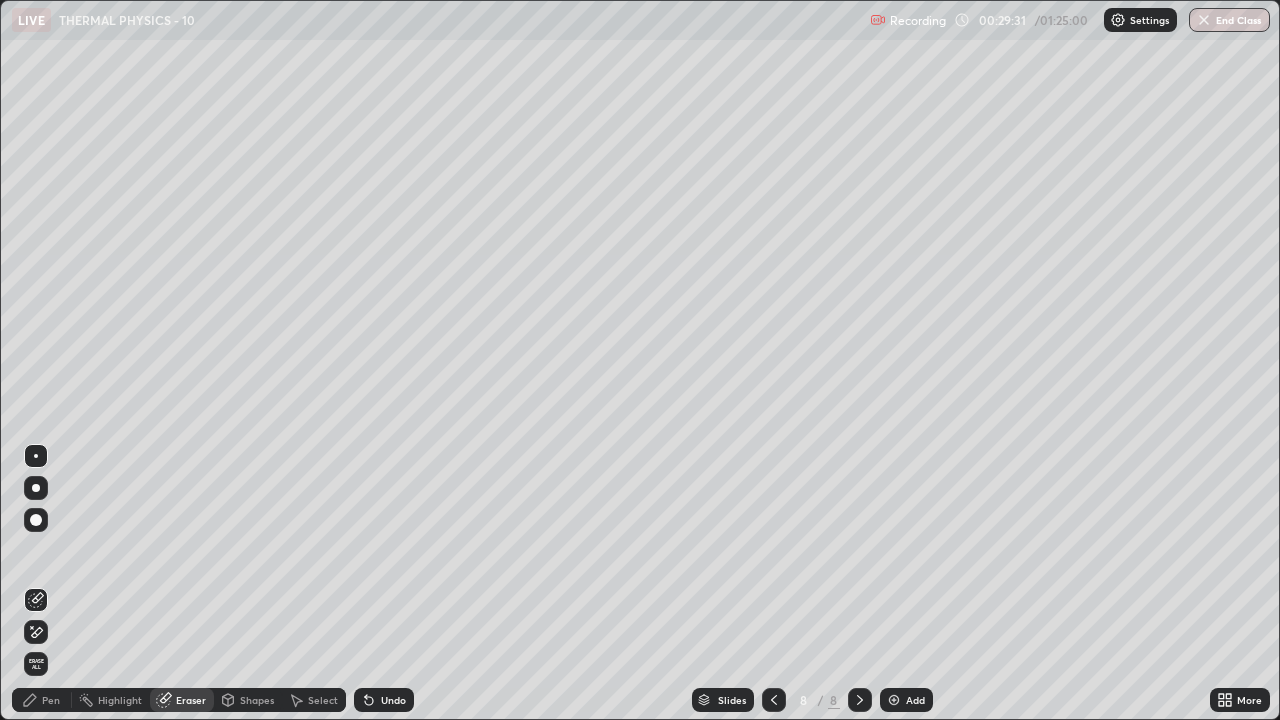 click on "Pen" at bounding box center (51, 700) 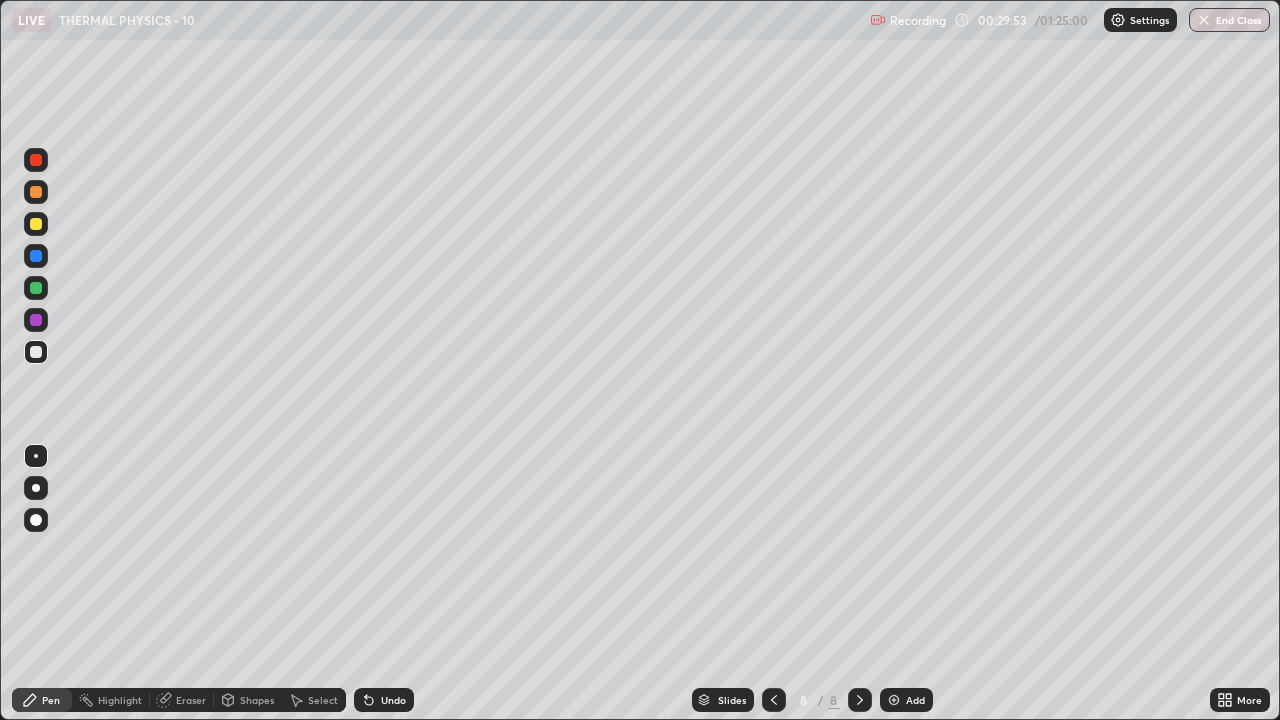 click on "Select" at bounding box center [323, 700] 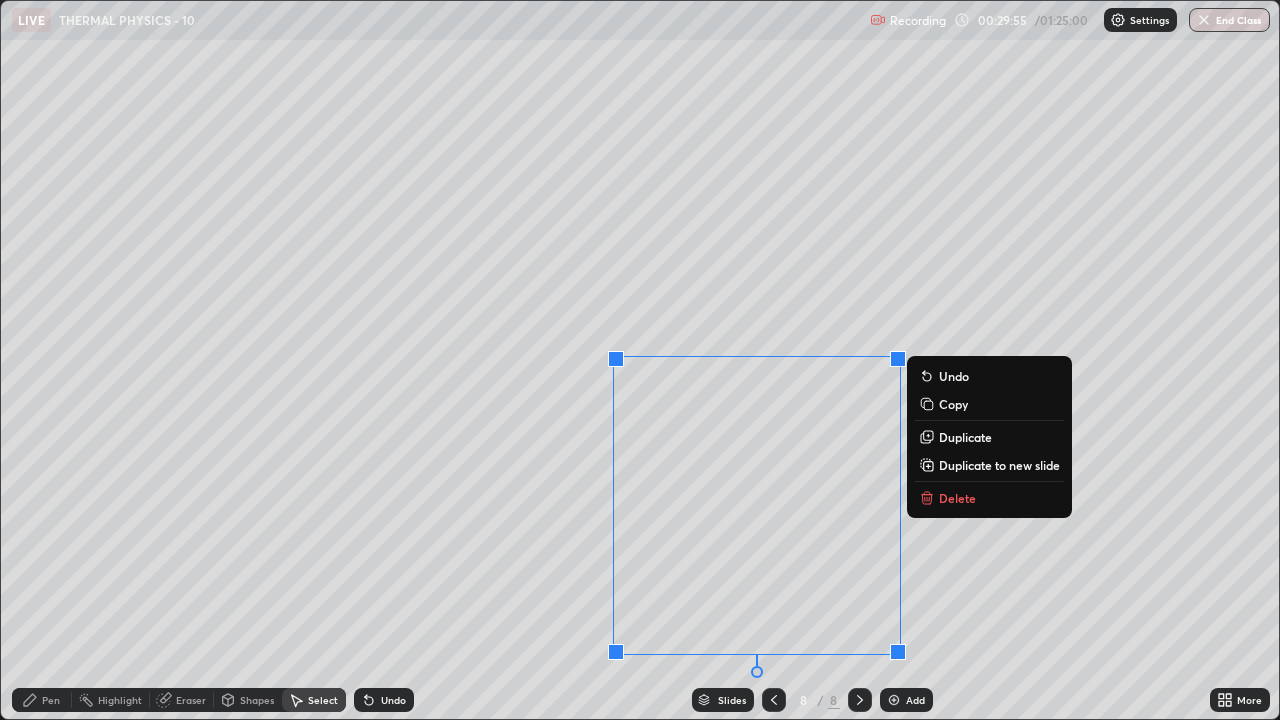 click on "Duplicate to new slide" at bounding box center [999, 465] 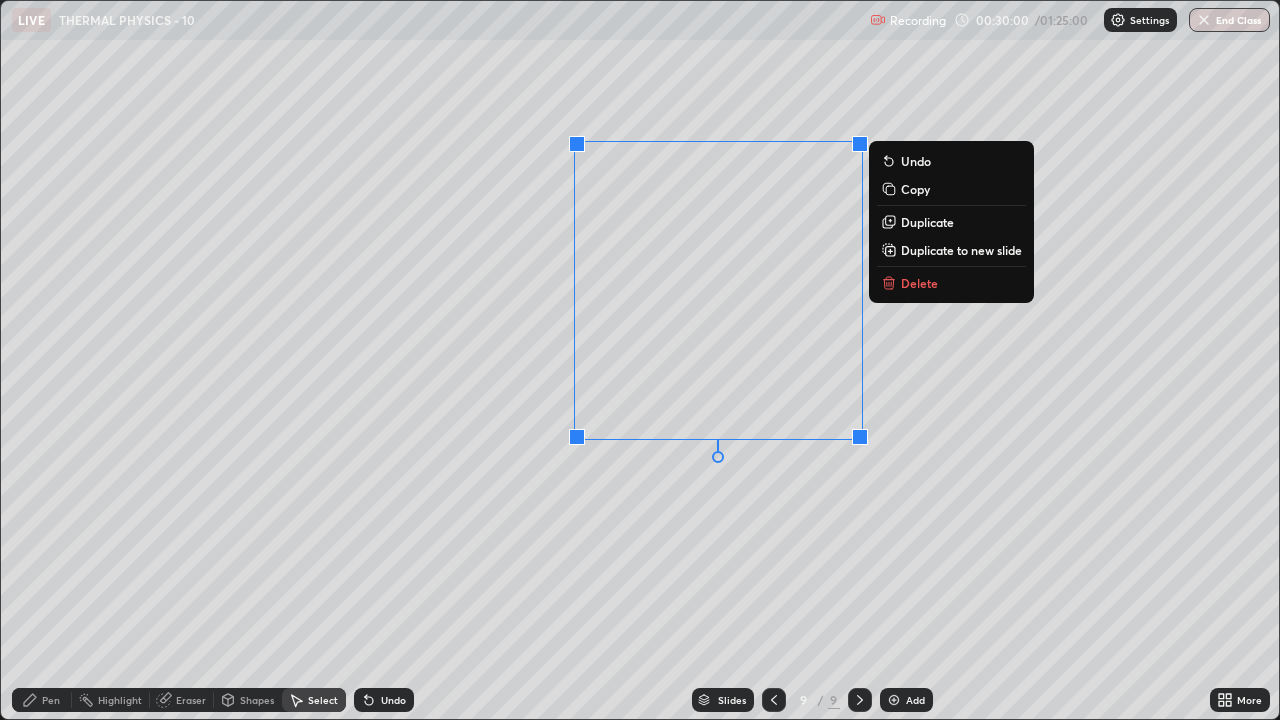 click on "Pen" at bounding box center (42, 700) 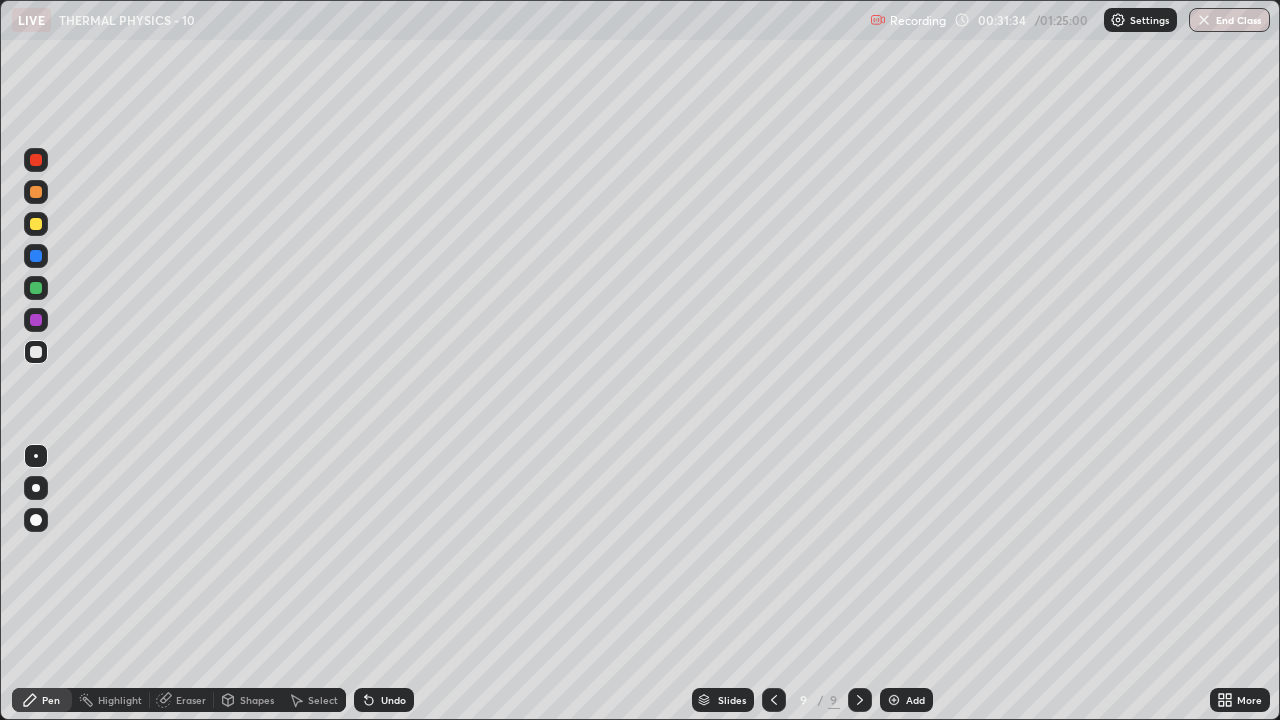 click 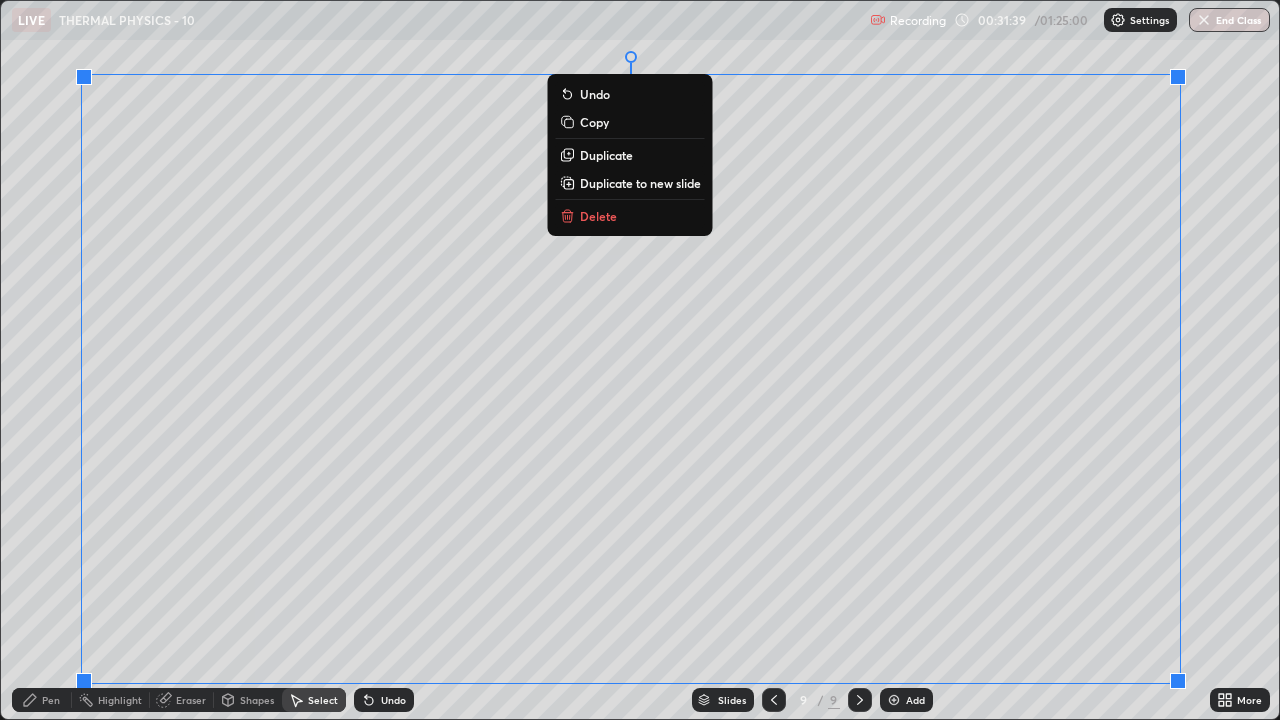 click on "Delete" at bounding box center (630, 216) 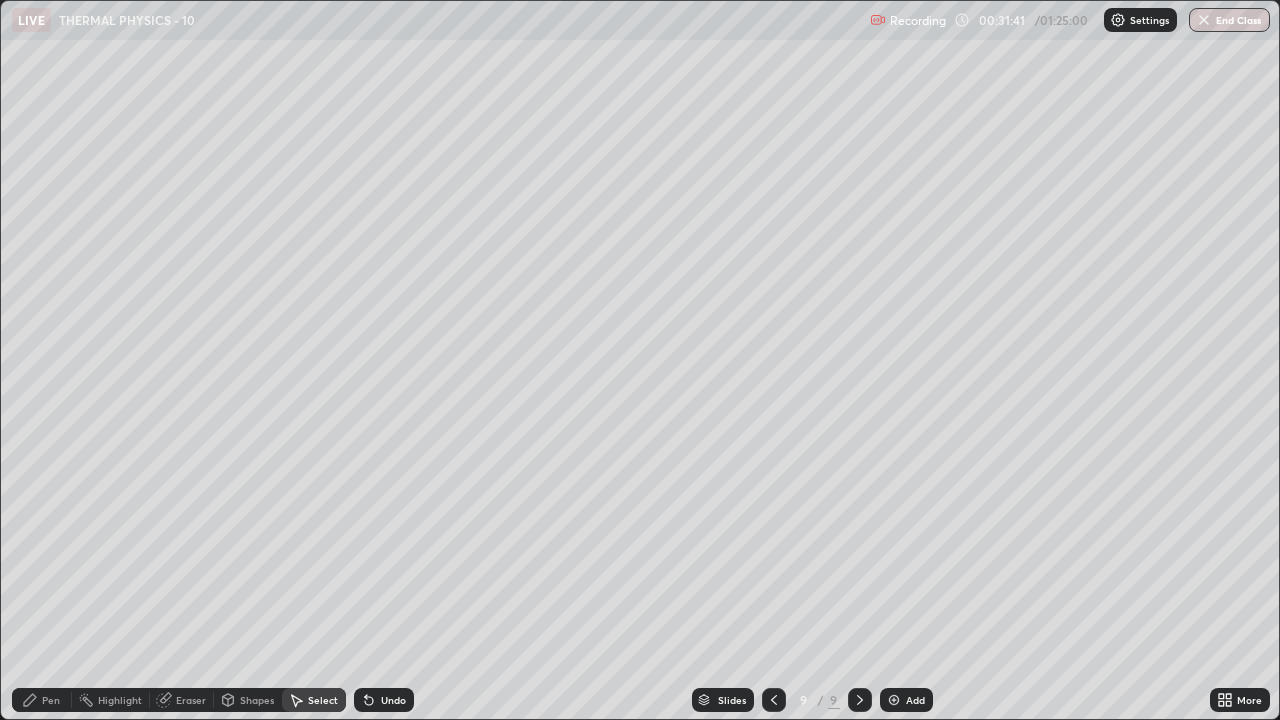 click 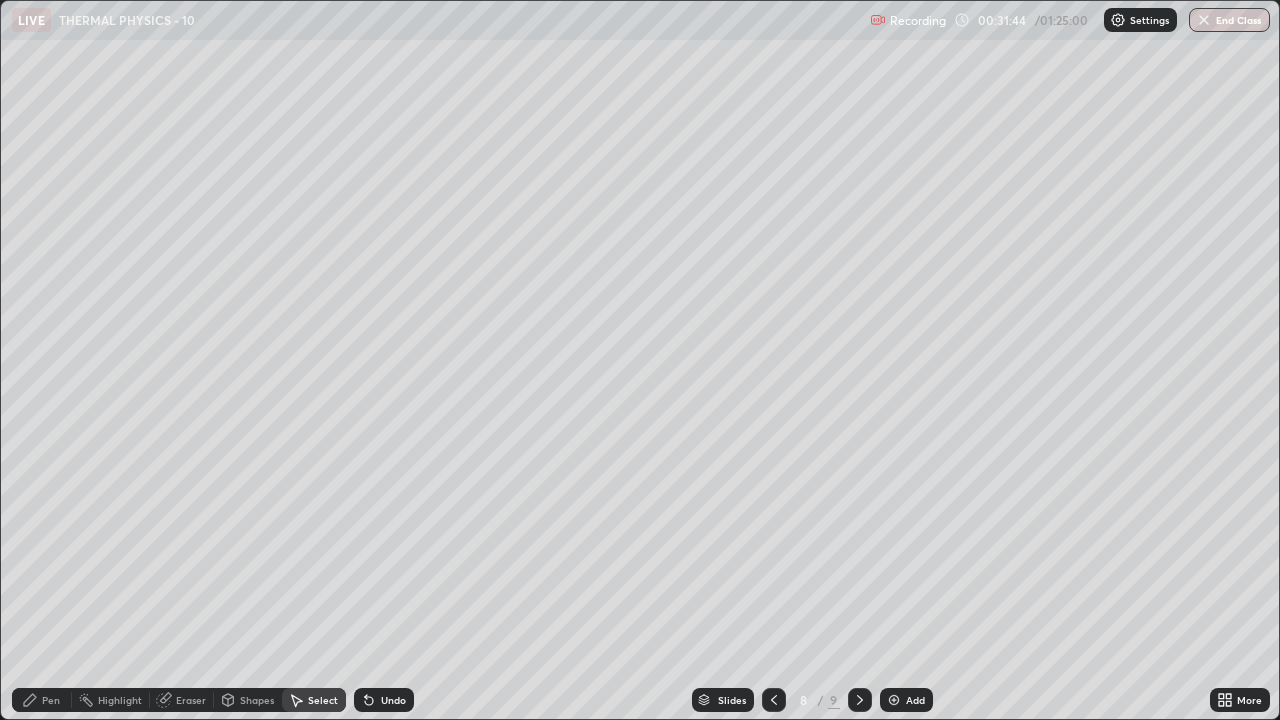 click 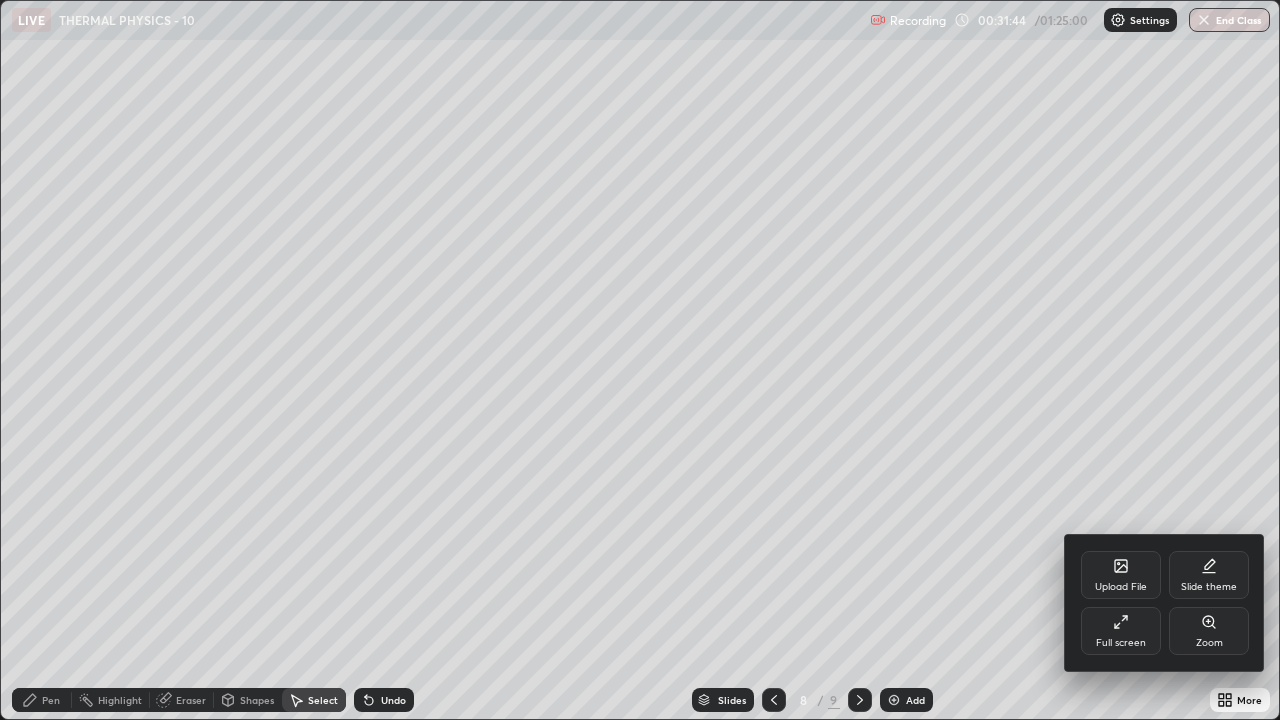 click on "Upload File" at bounding box center [1121, 587] 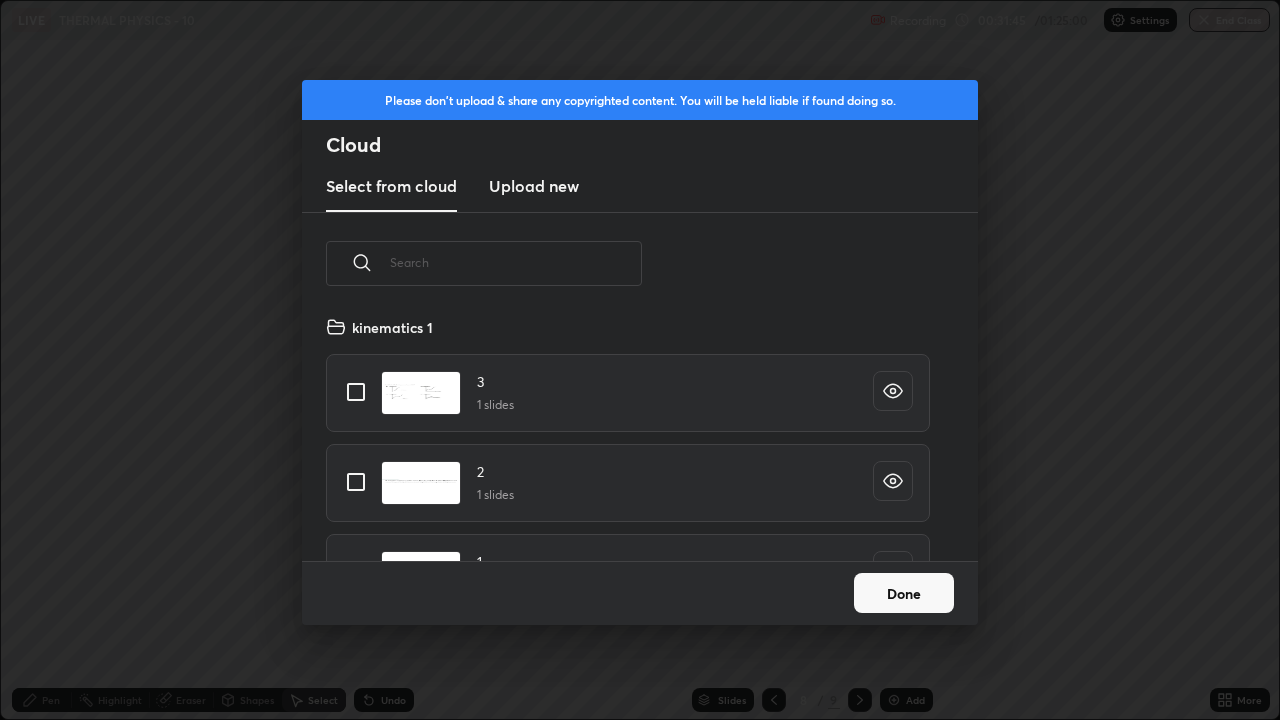 scroll, scrollTop: 7, scrollLeft: 11, axis: both 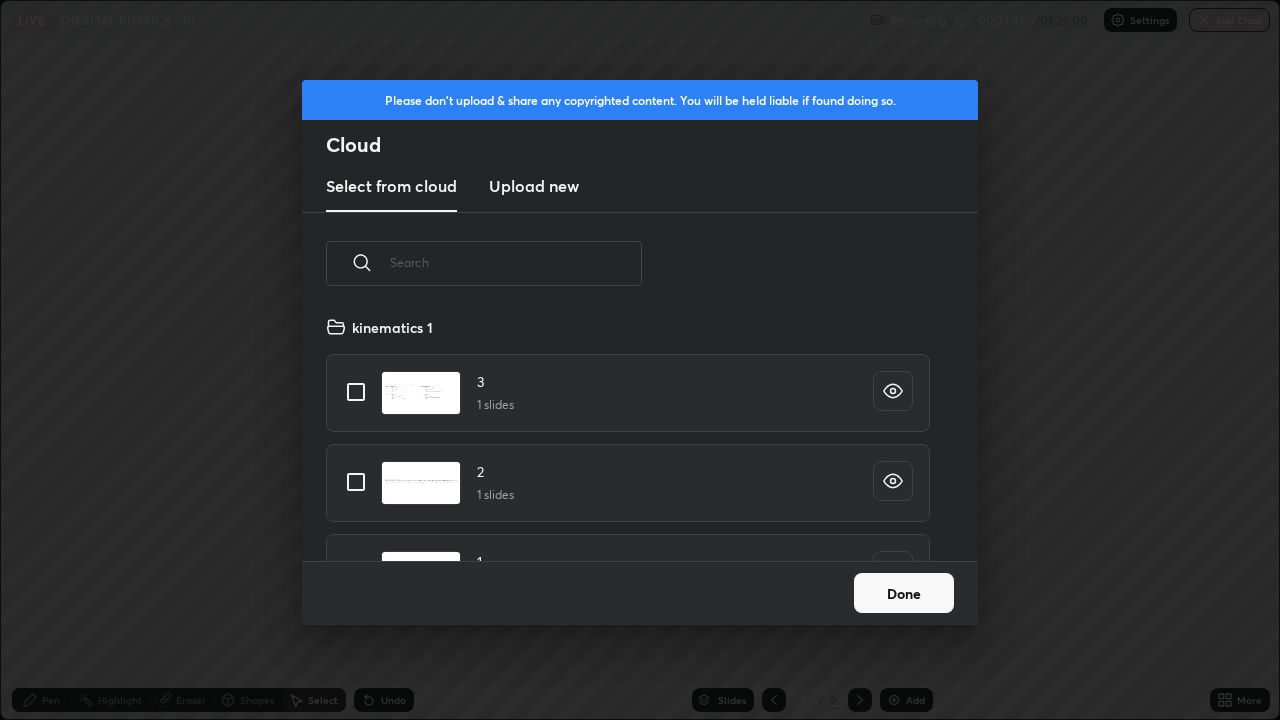 click at bounding box center (516, 262) 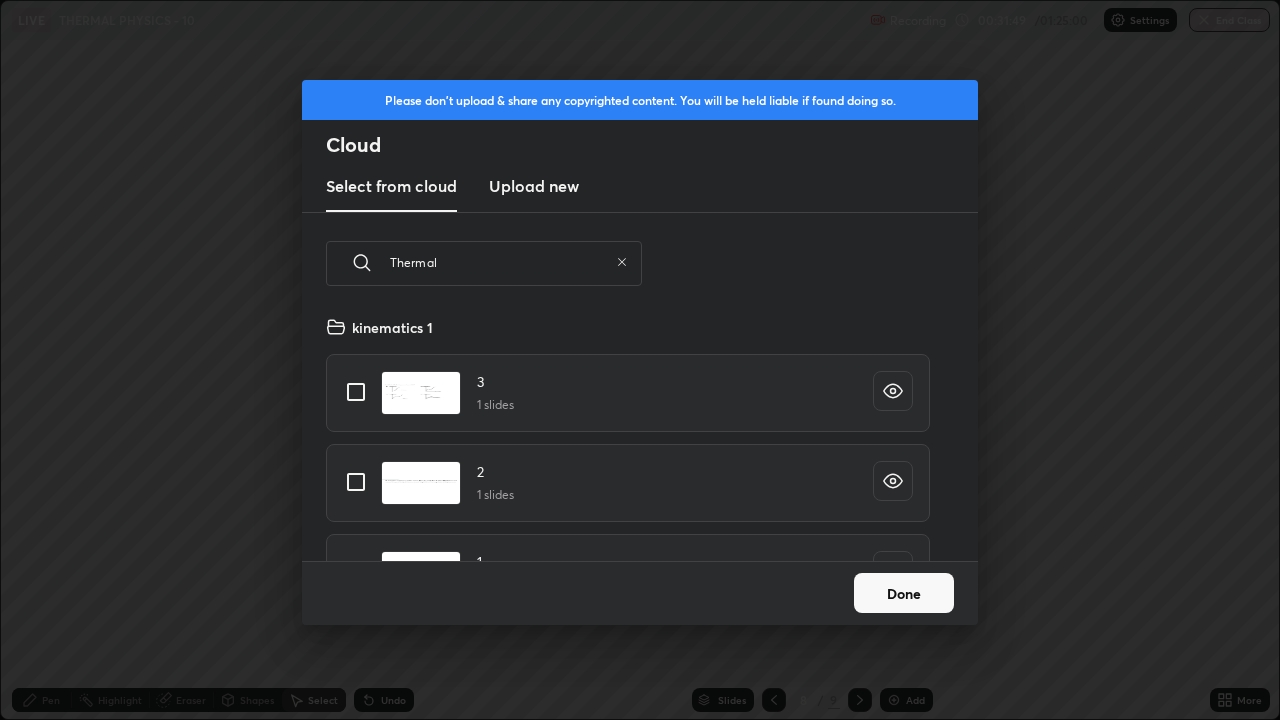 scroll, scrollTop: 150, scrollLeft: 642, axis: both 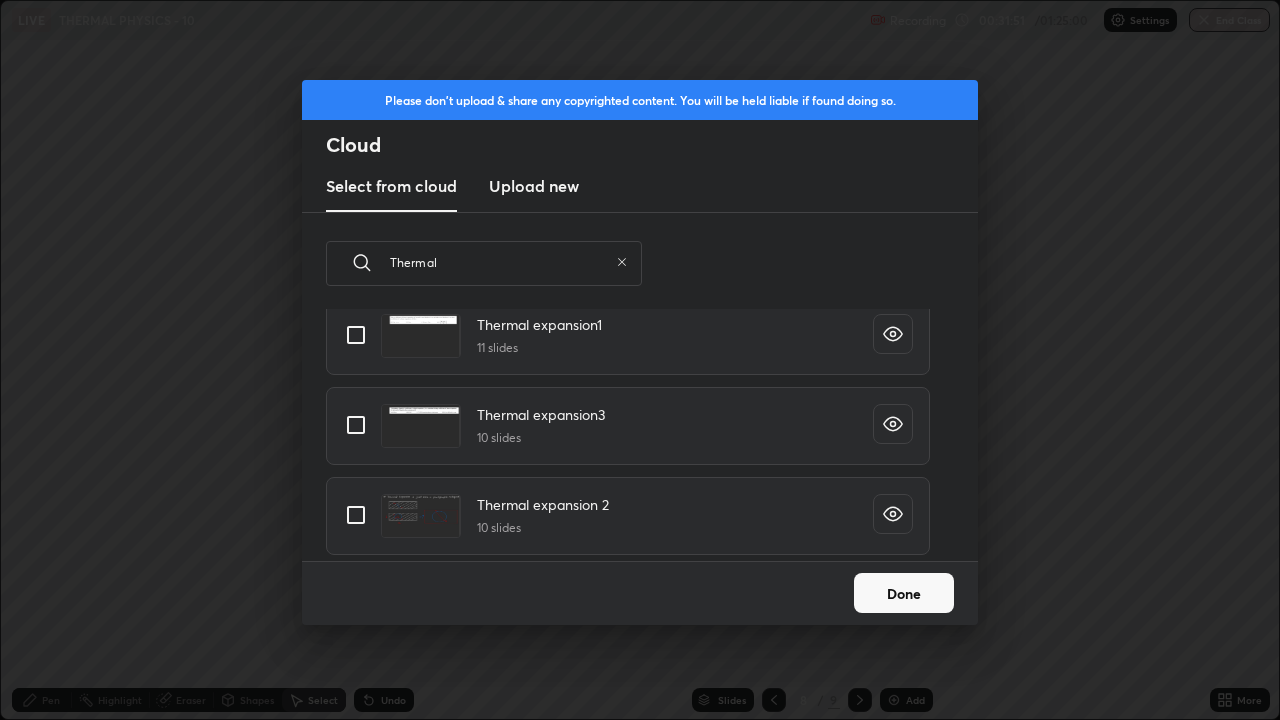 type on "Thermal" 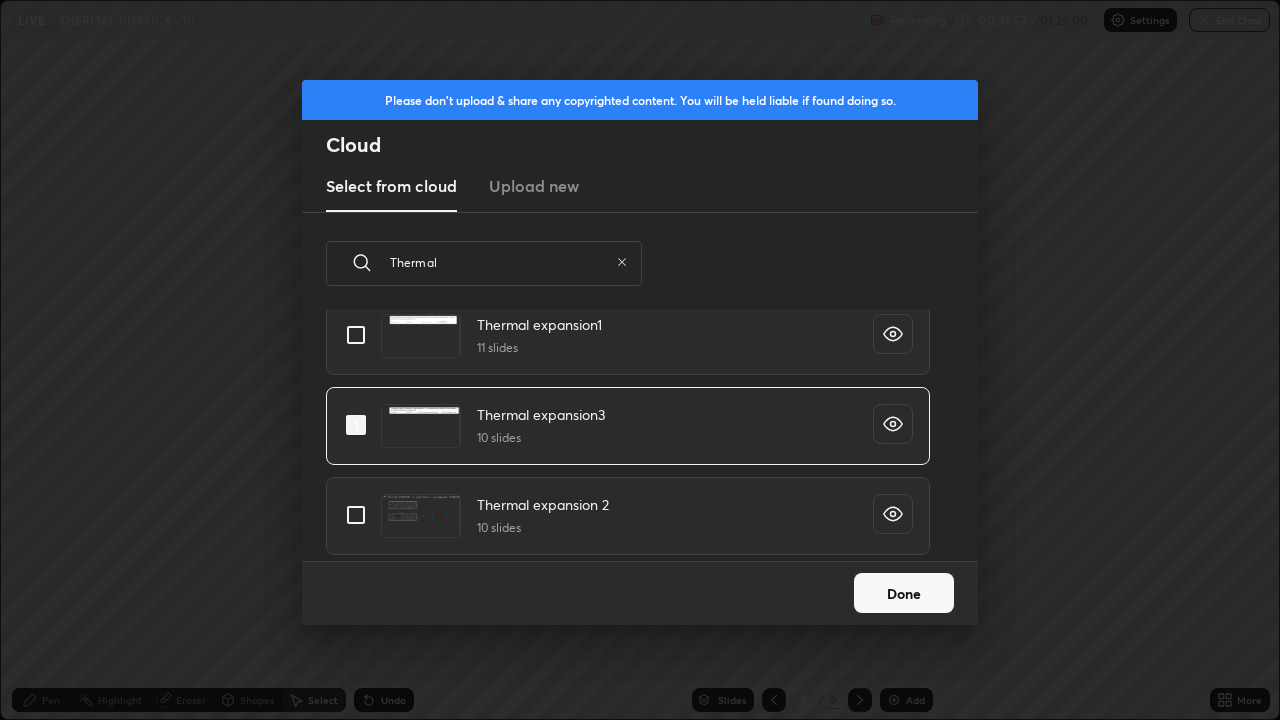 click on "Done" at bounding box center [904, 593] 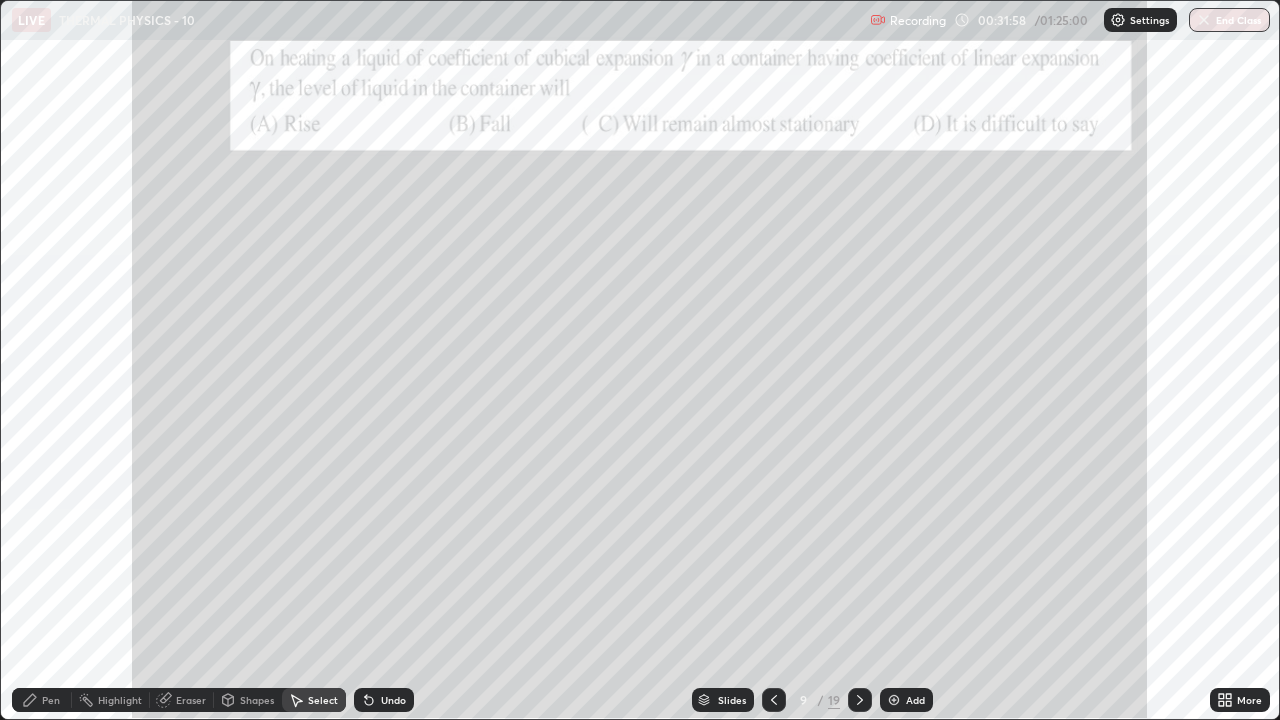 click 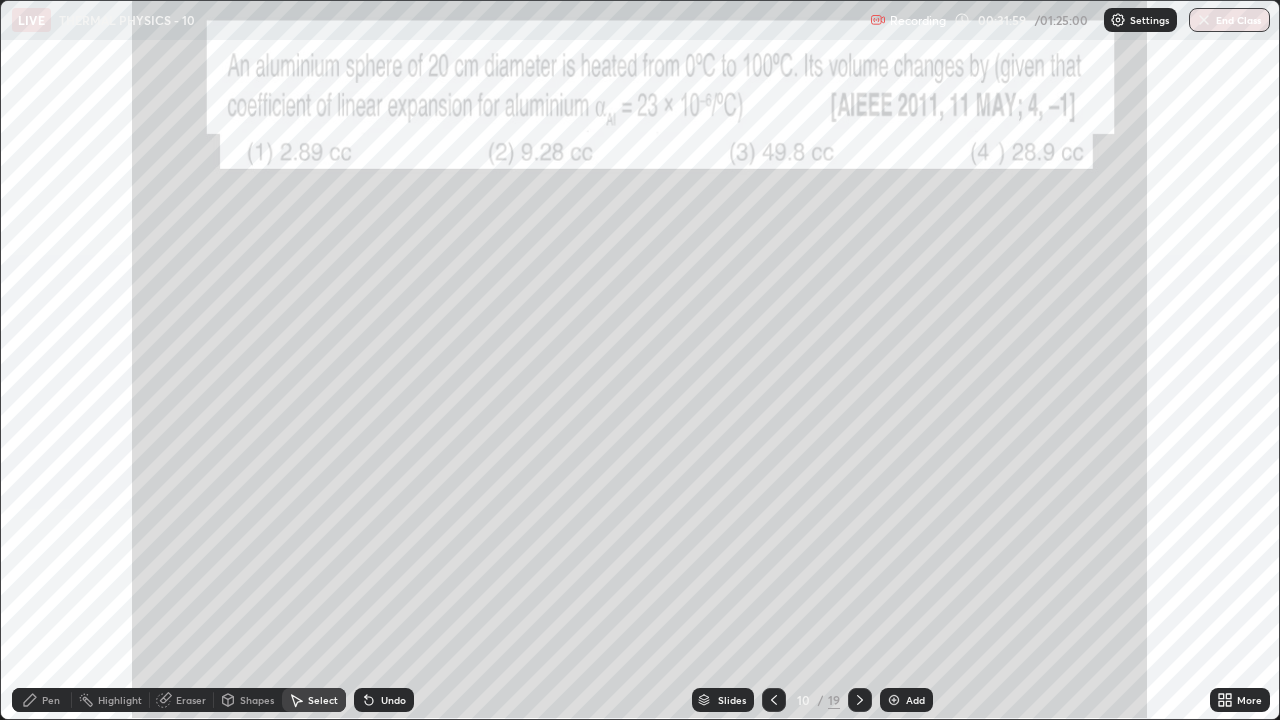 click 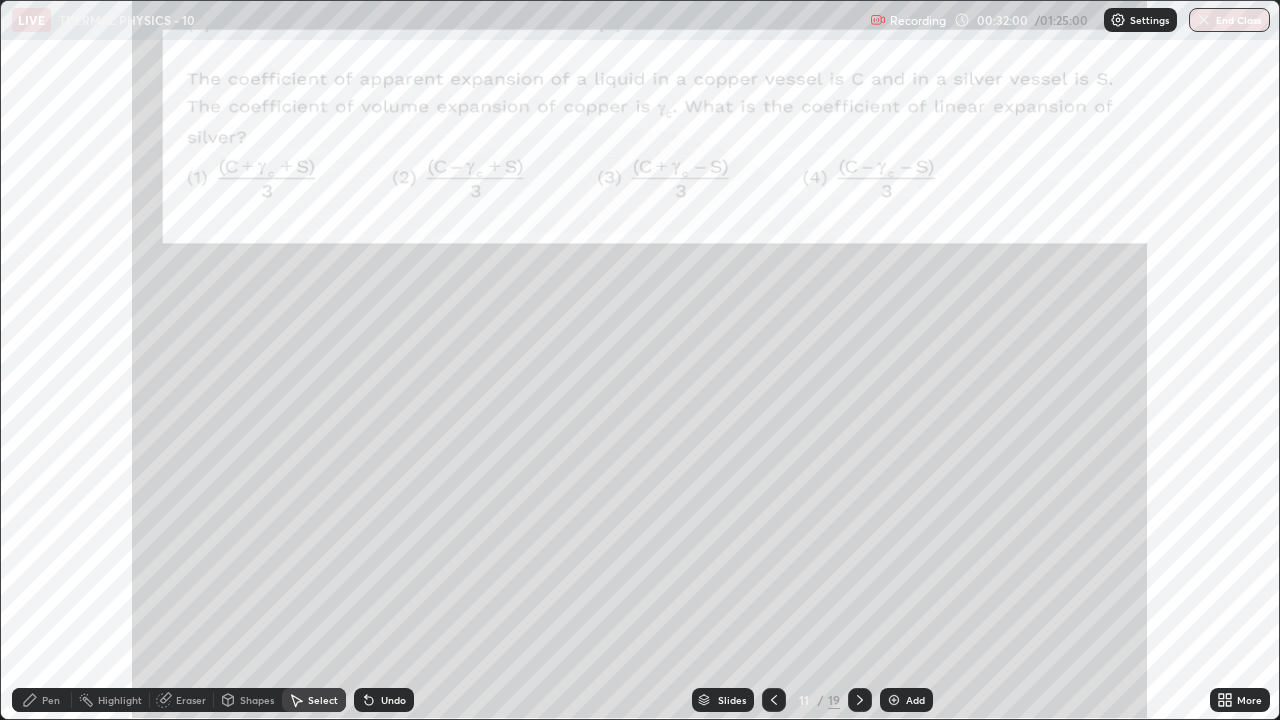 click 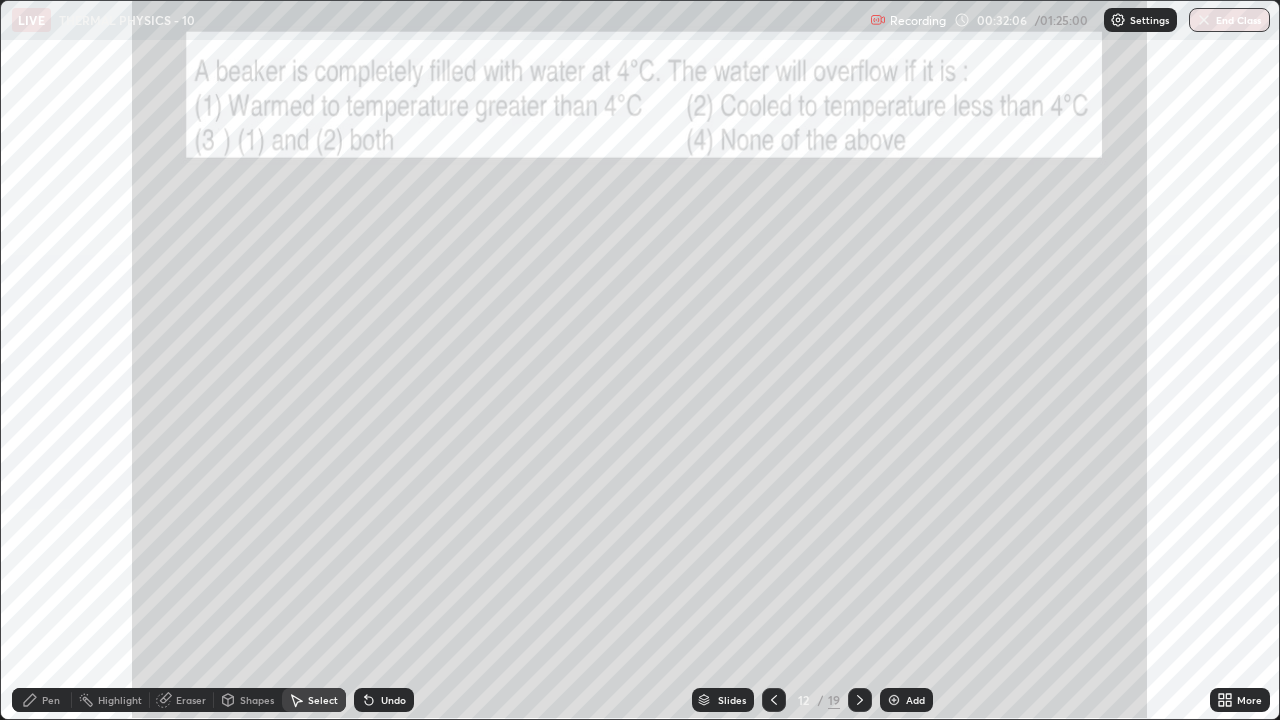 click at bounding box center [860, 700] 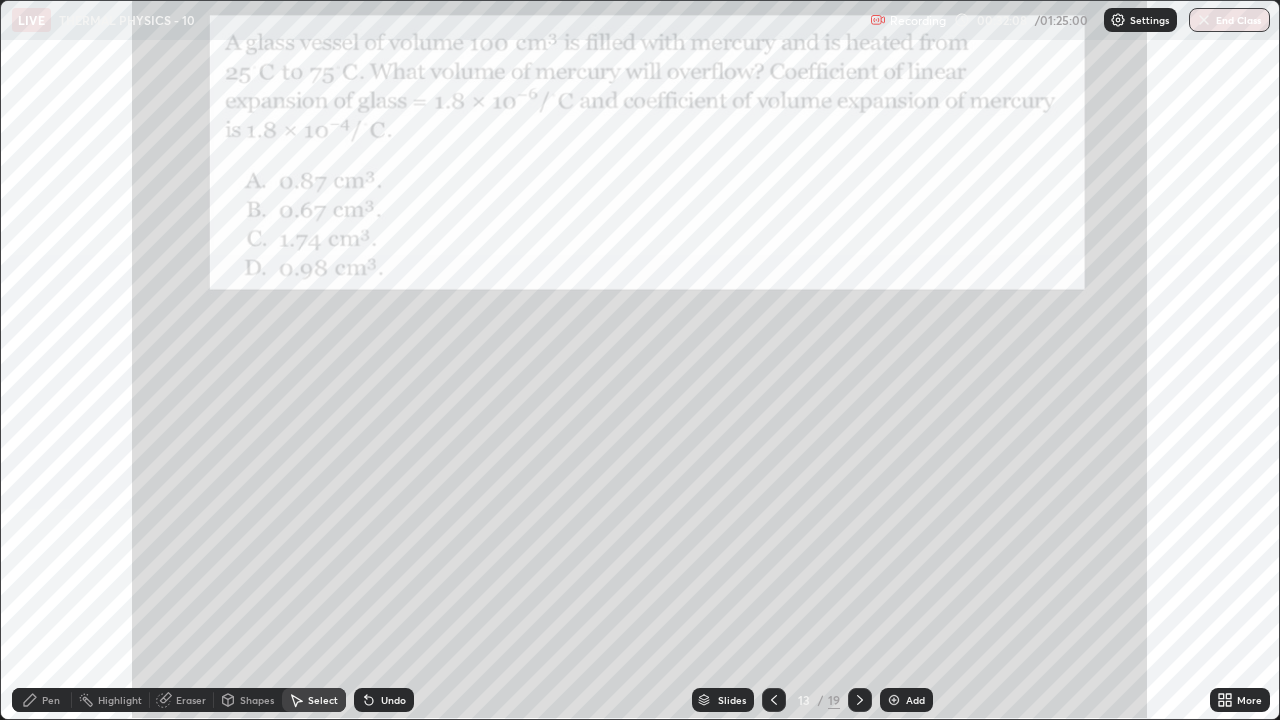 click 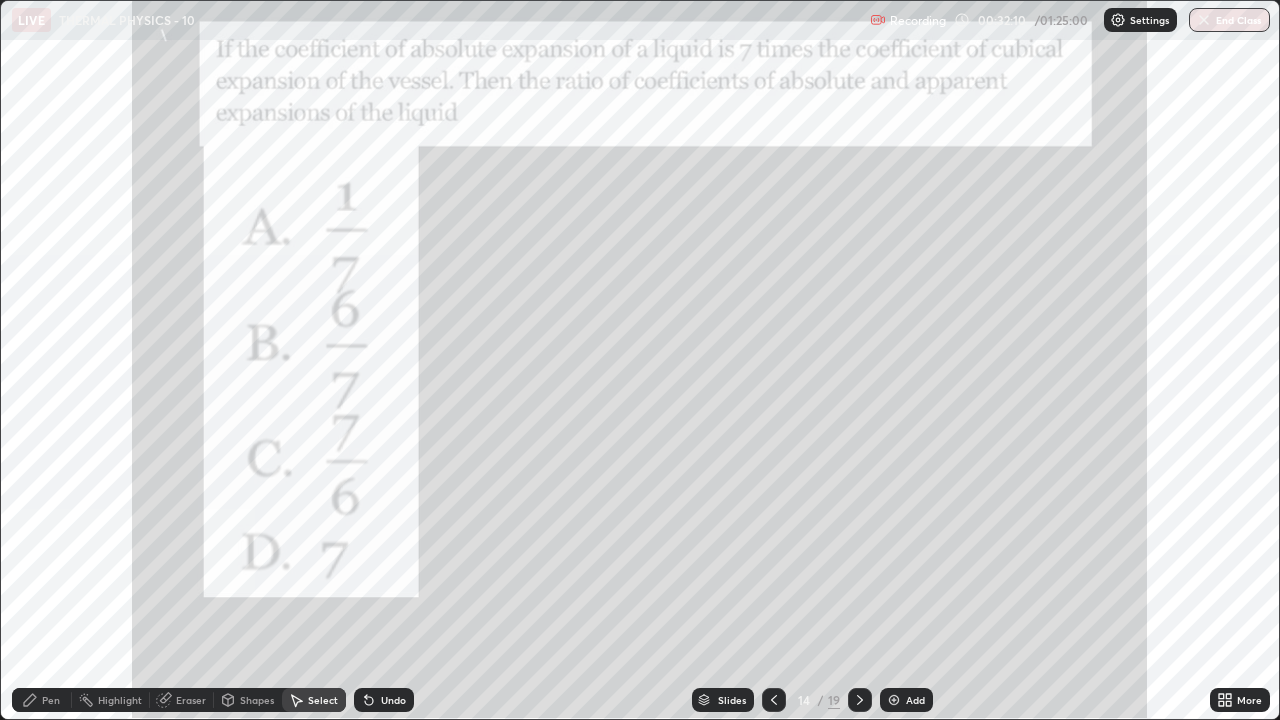 click 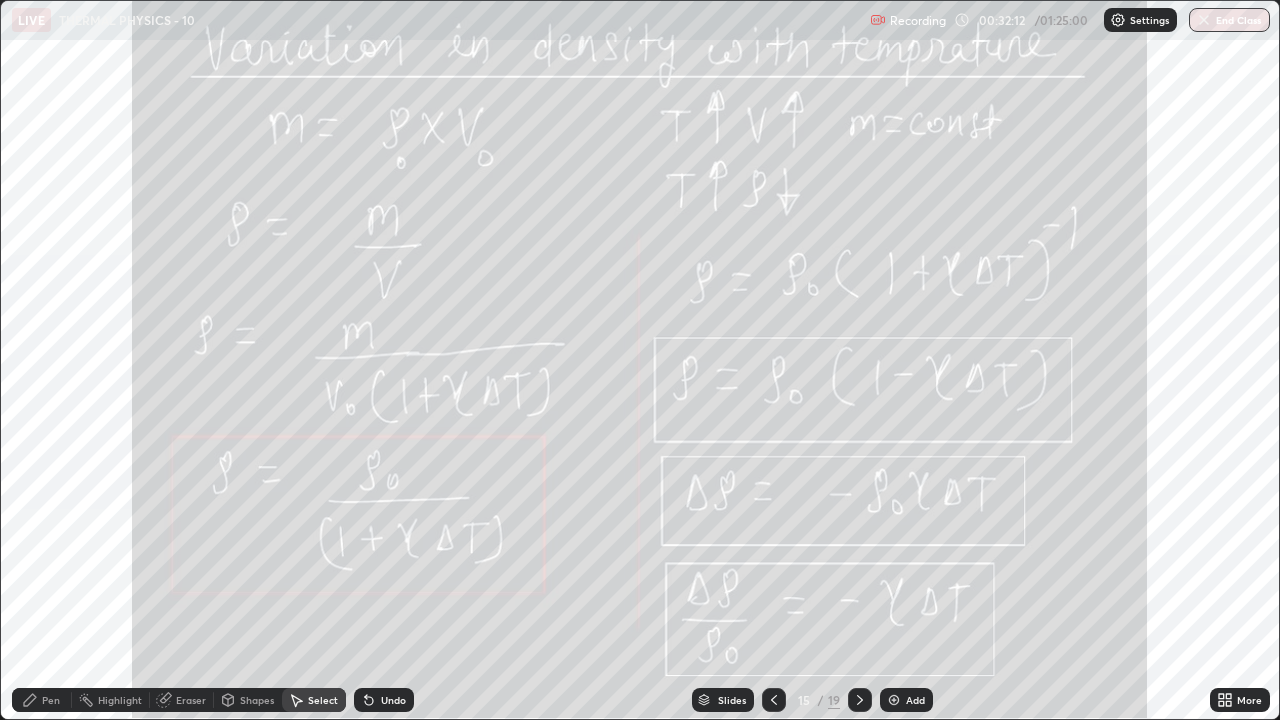 click 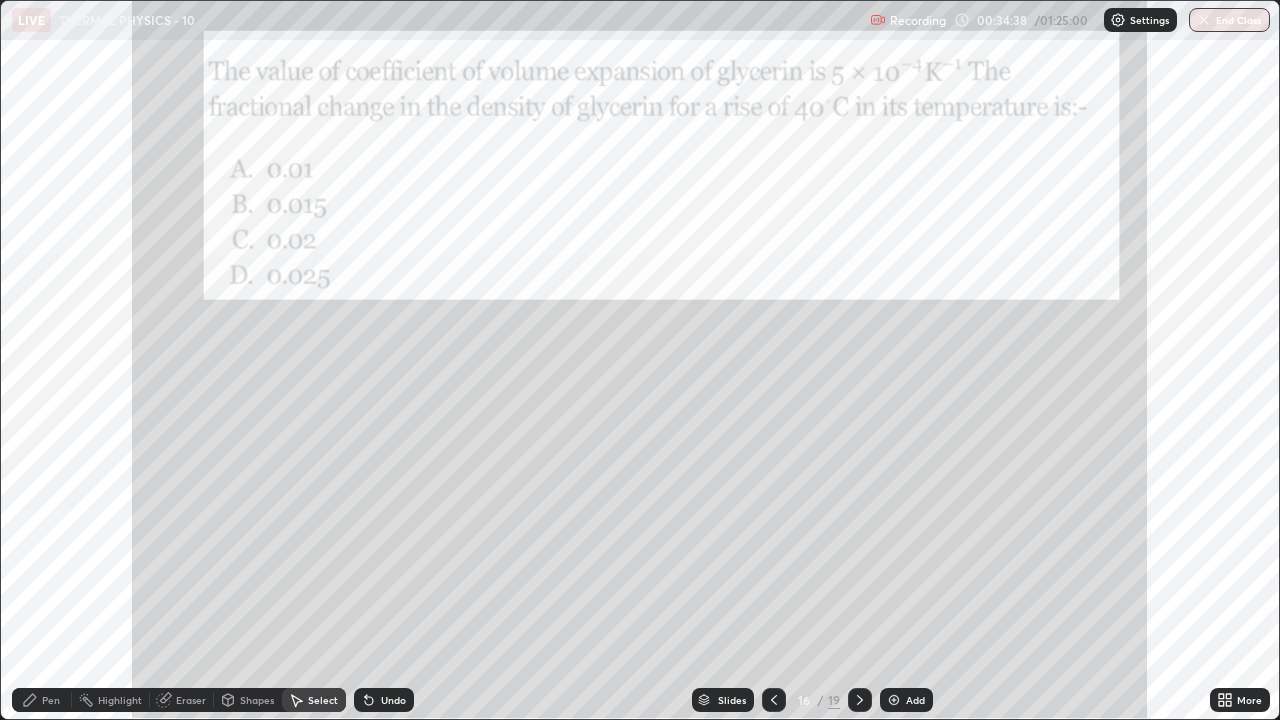 click on "Pen" at bounding box center (51, 700) 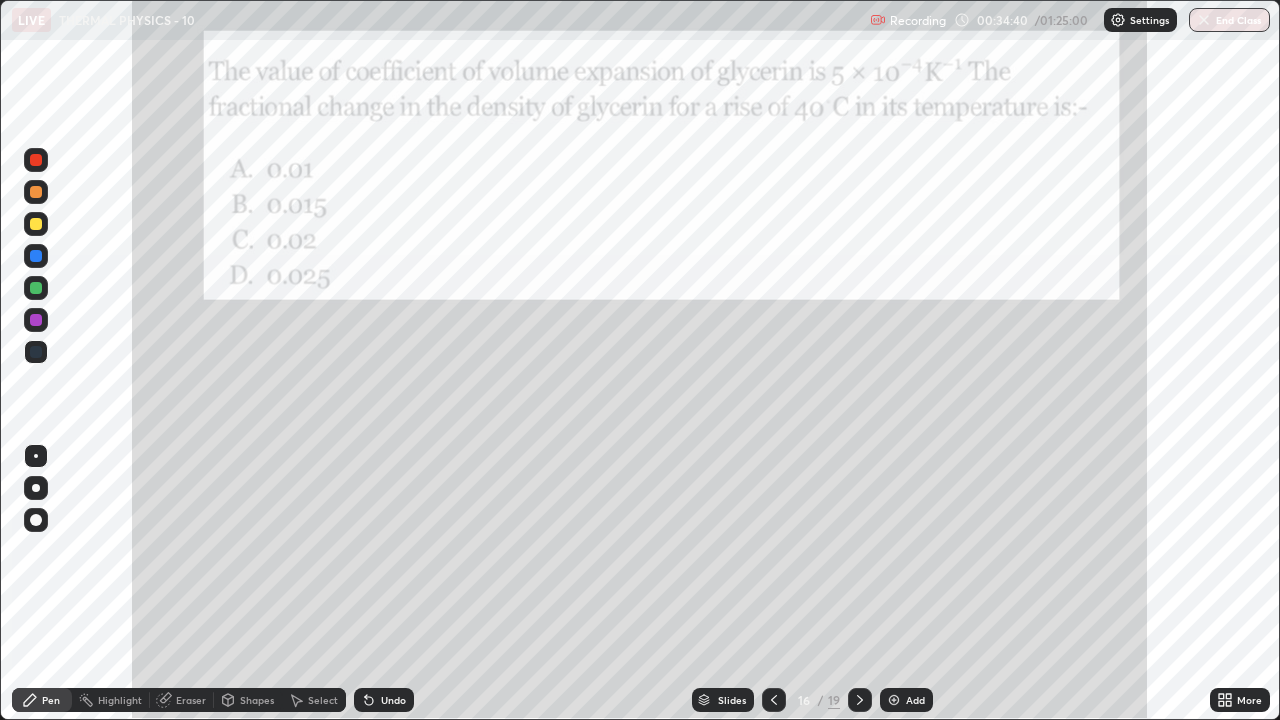 click at bounding box center (36, 160) 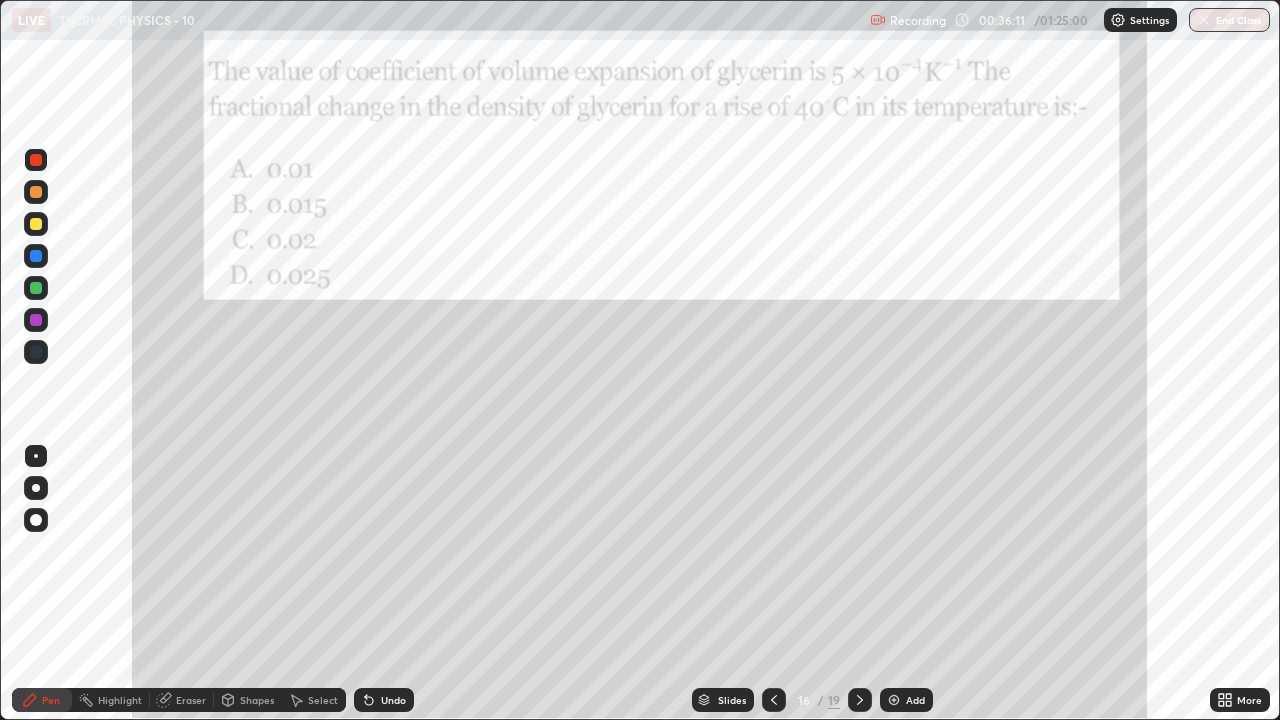 click 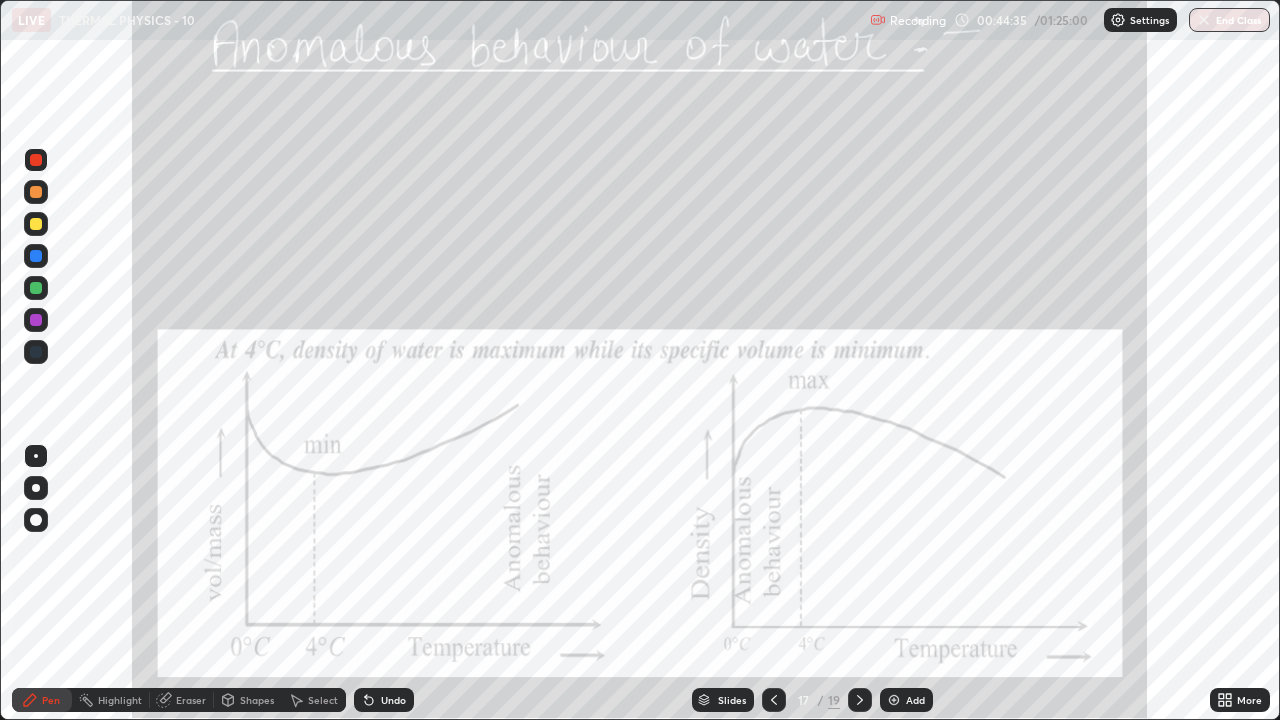 click 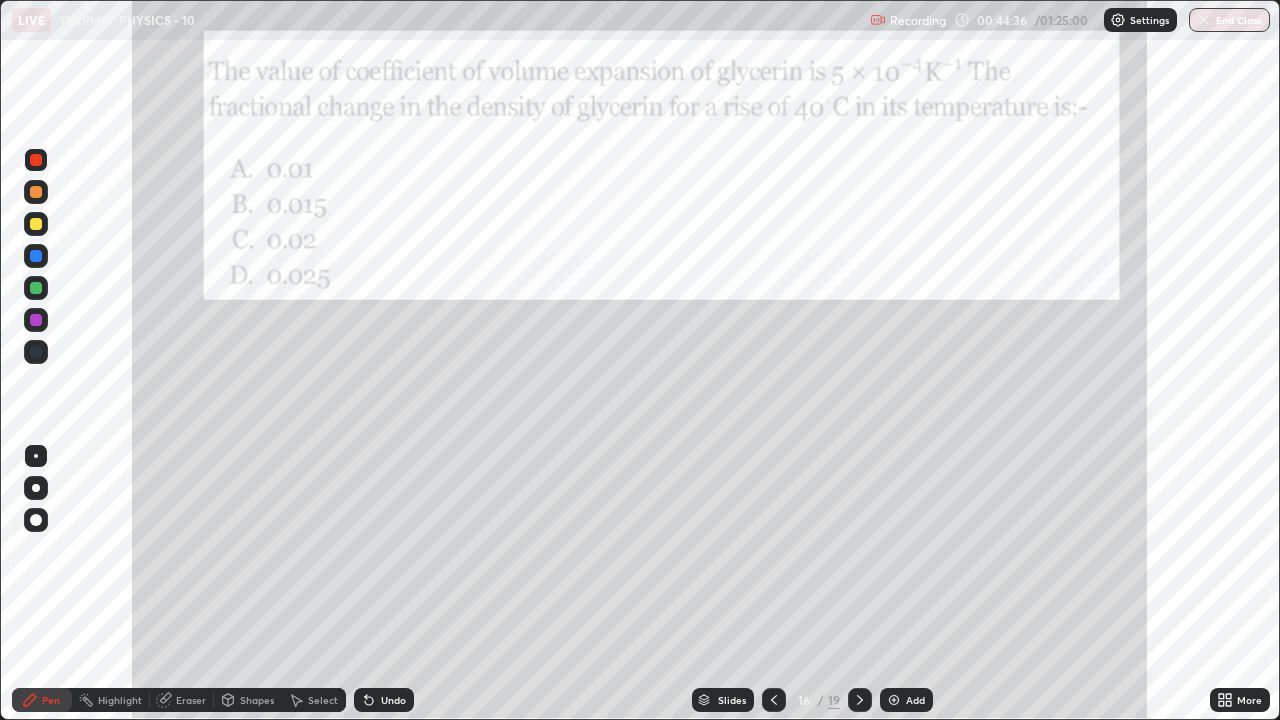 click 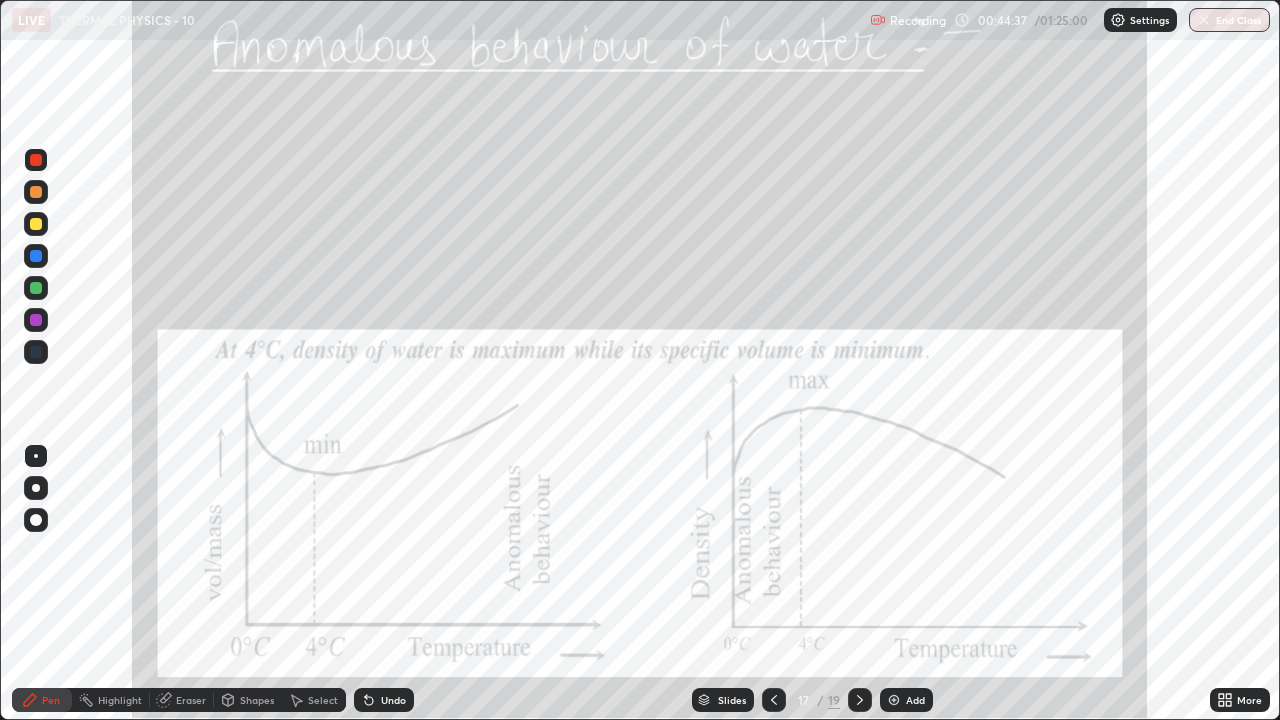 click 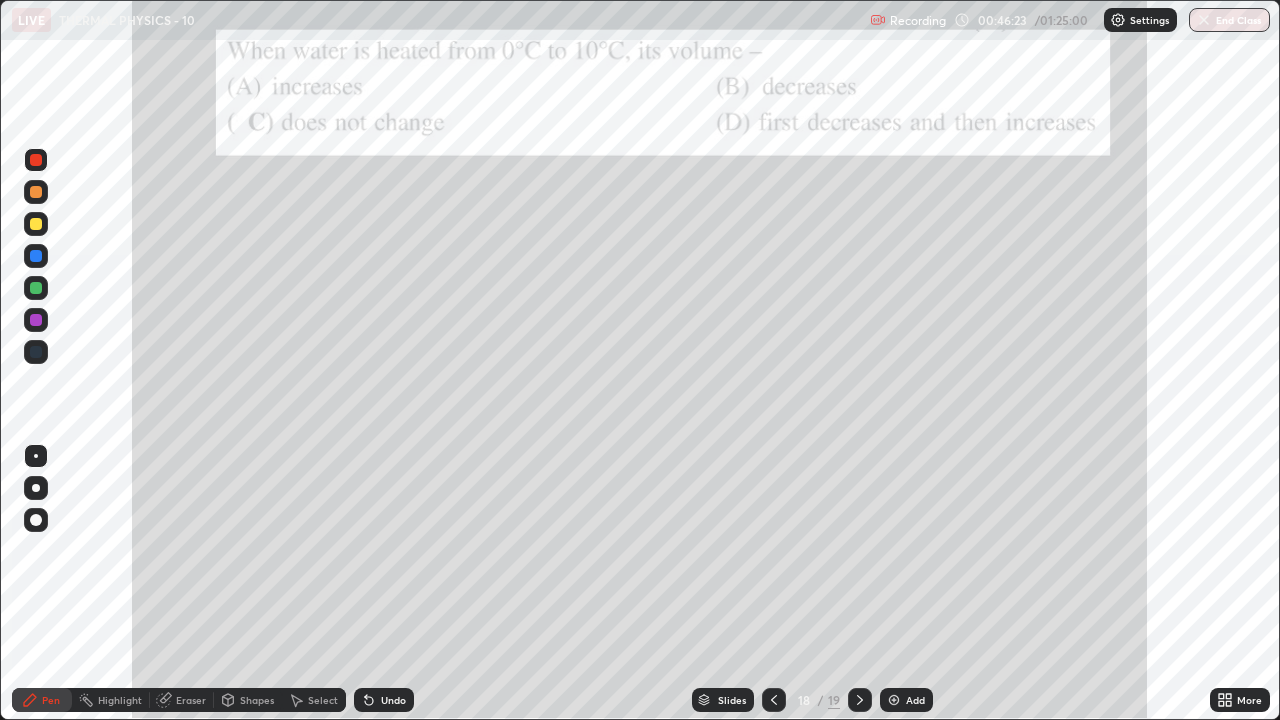 click 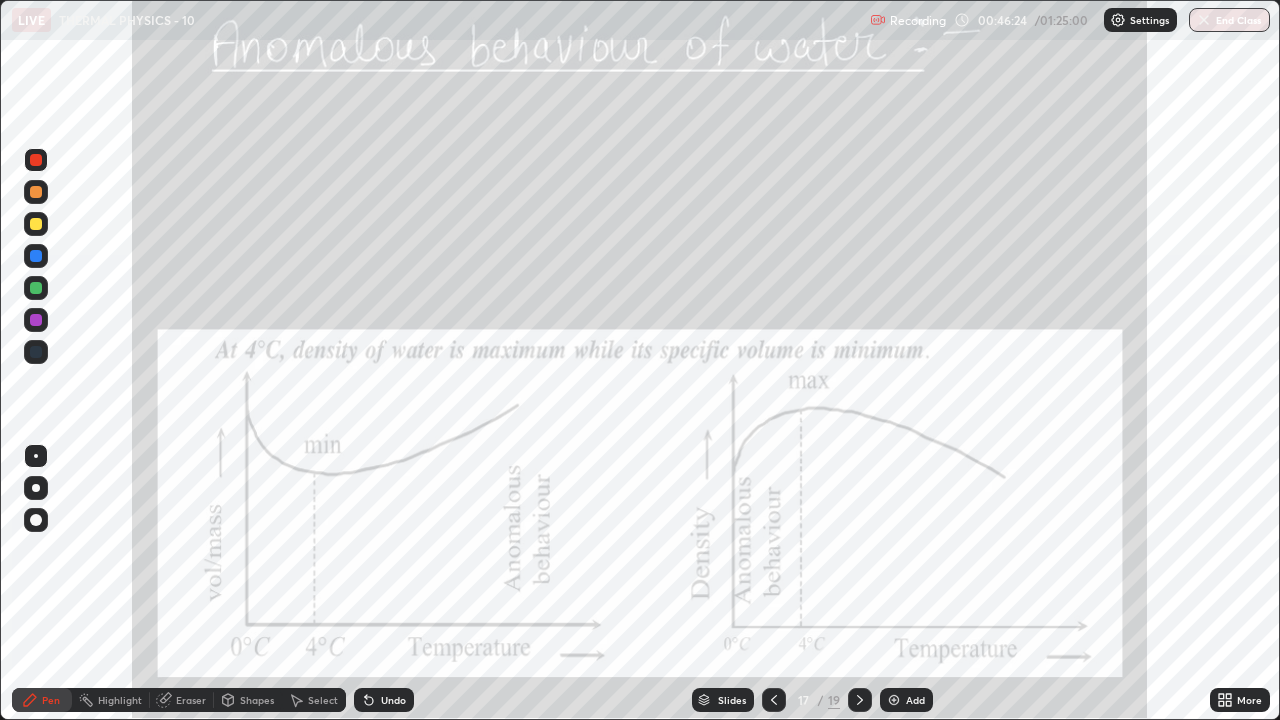 click at bounding box center (774, 700) 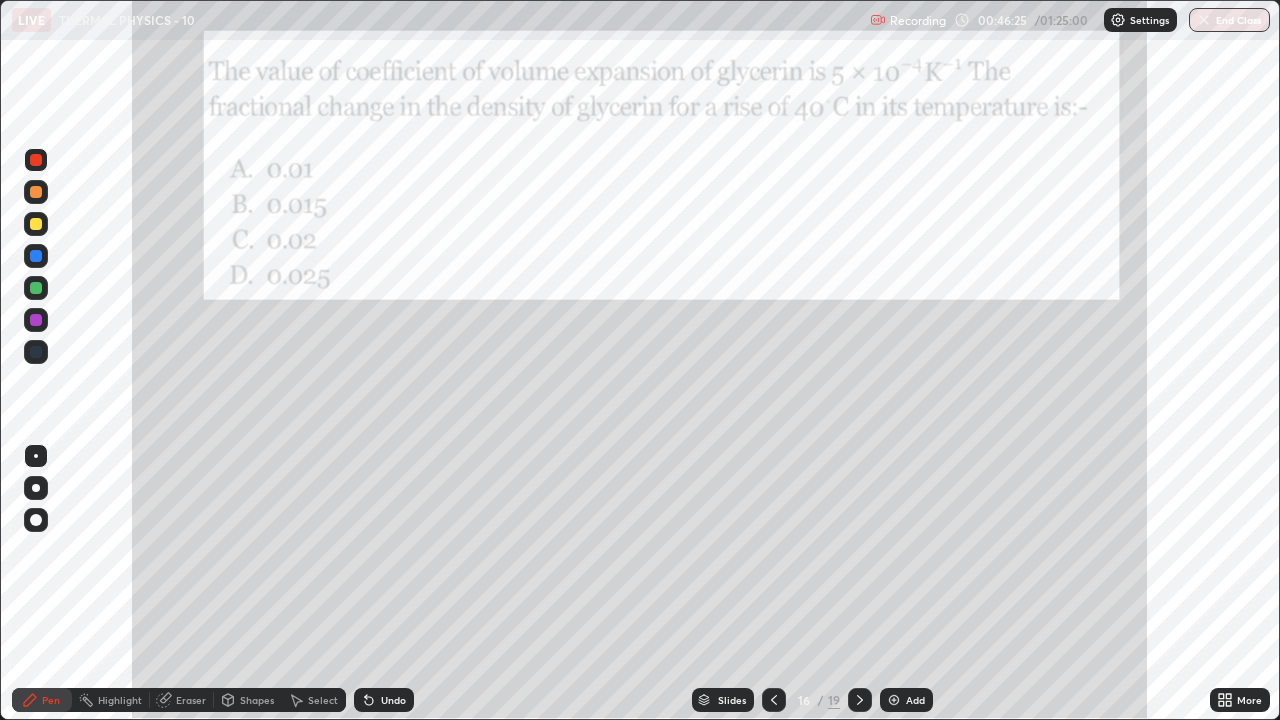 click 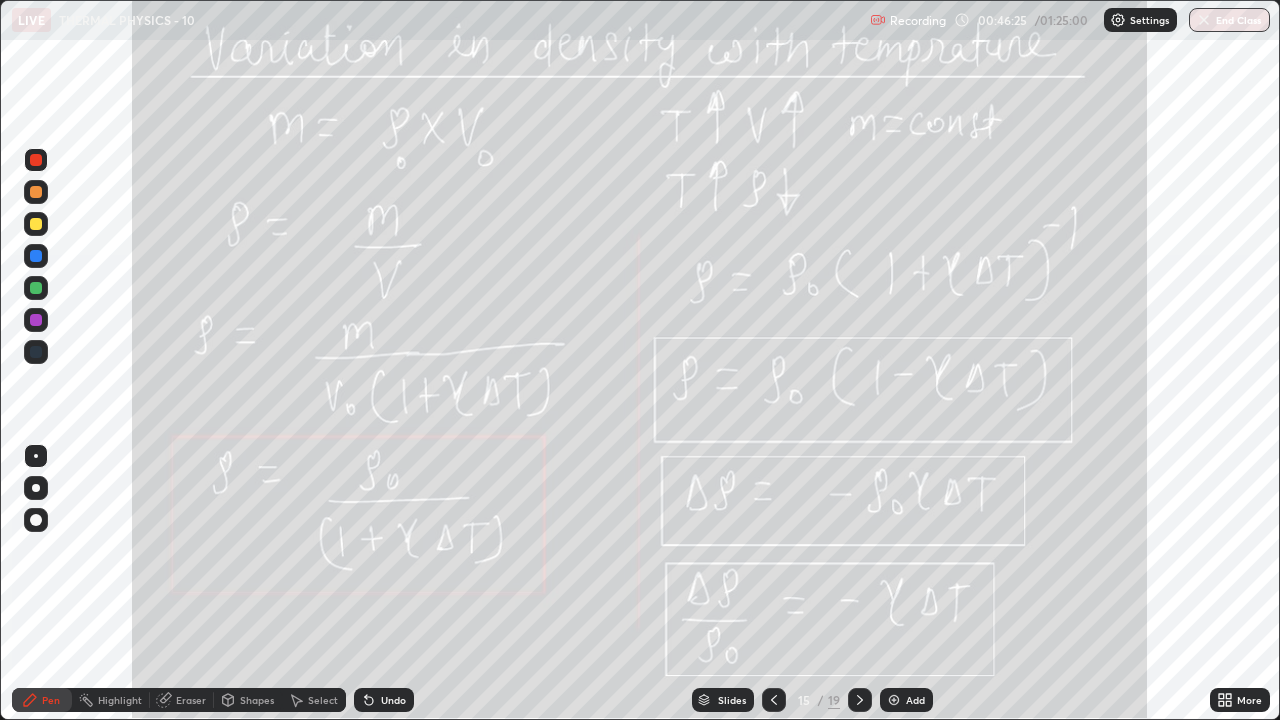 click 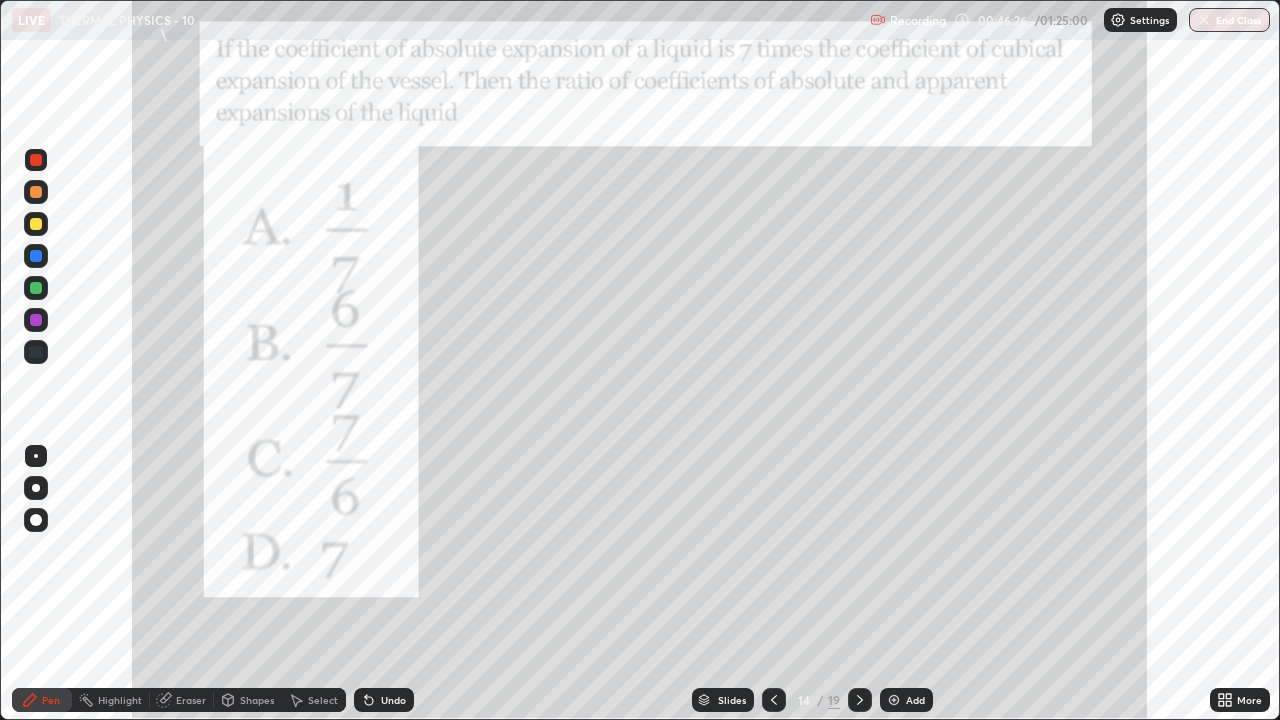 click 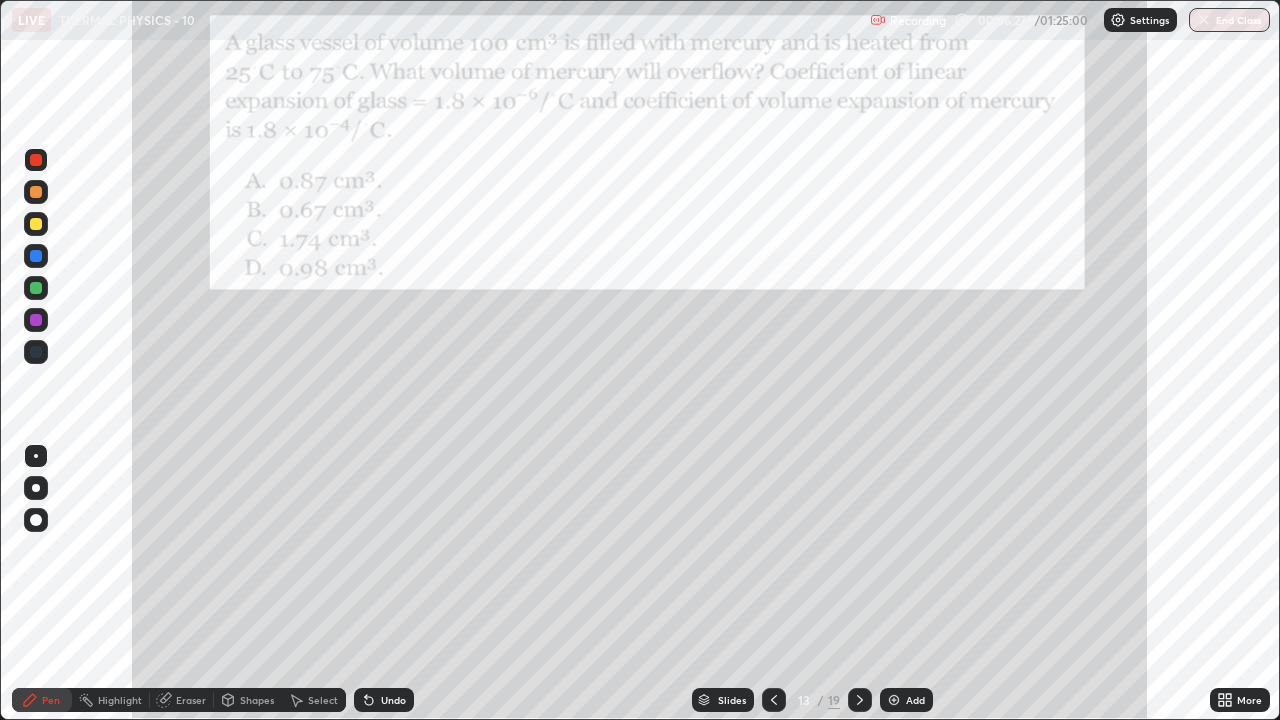 click 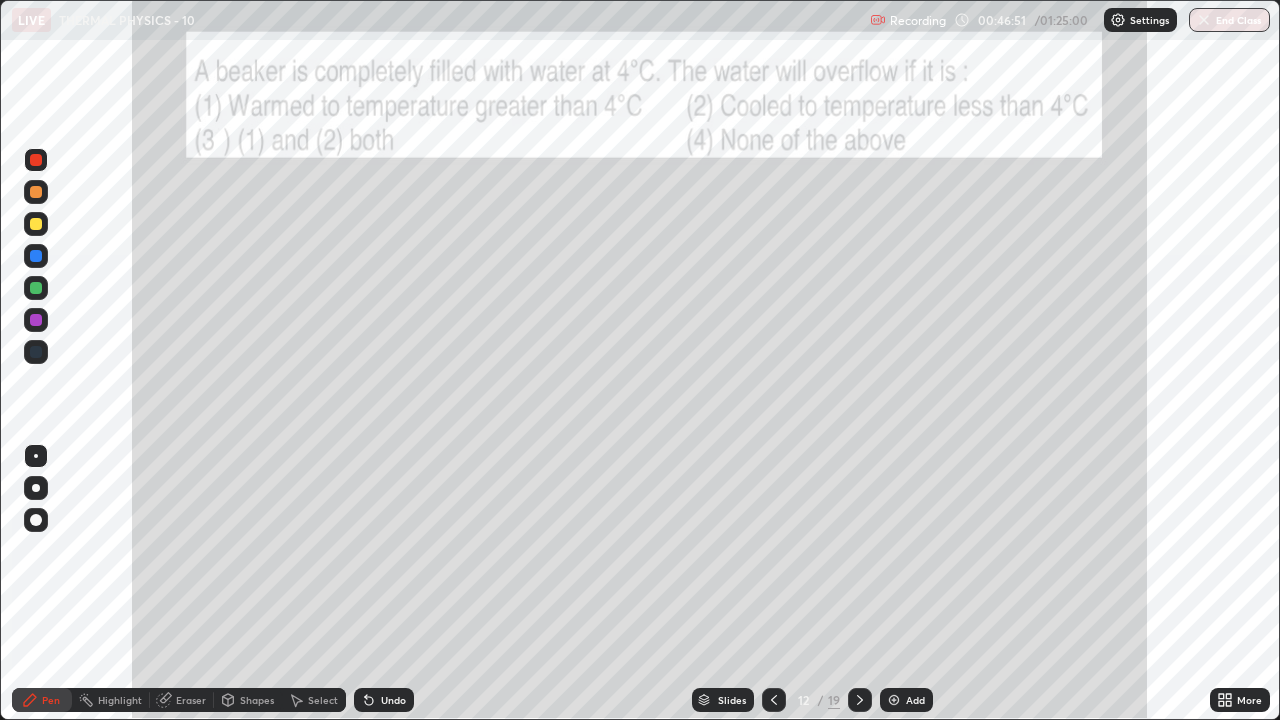 click on "Pen" at bounding box center [42, 700] 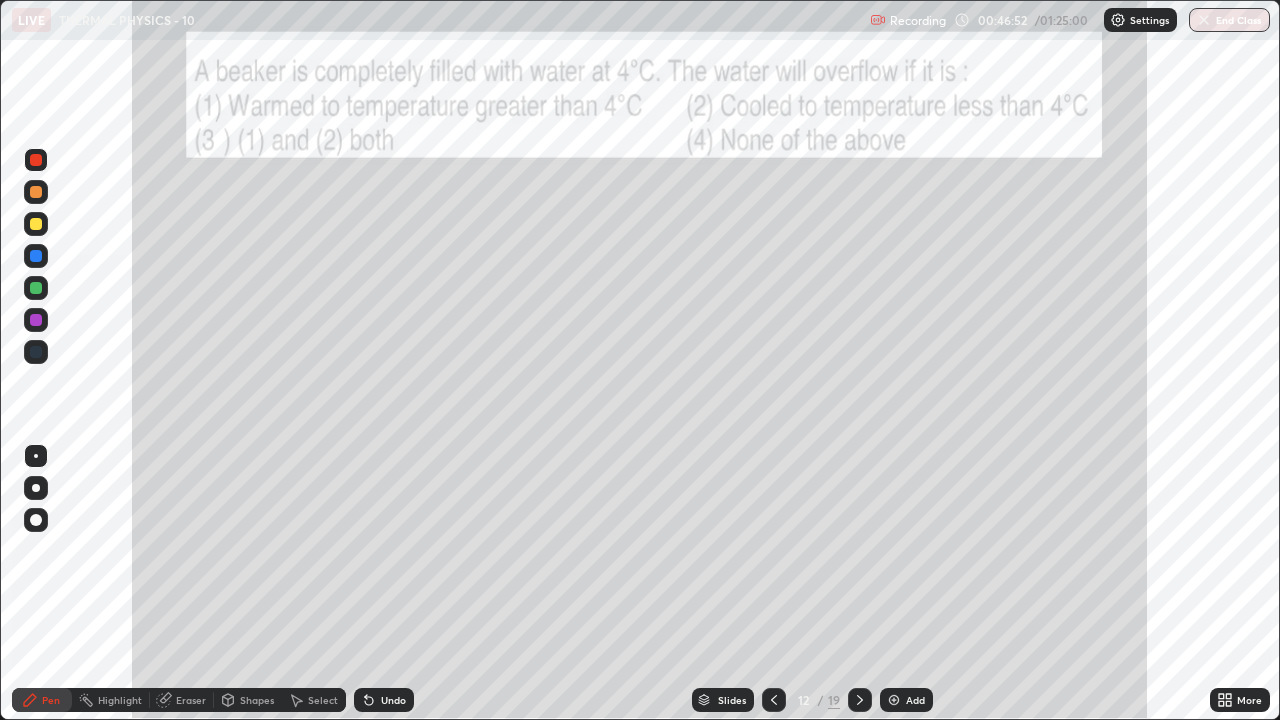 click at bounding box center [36, 224] 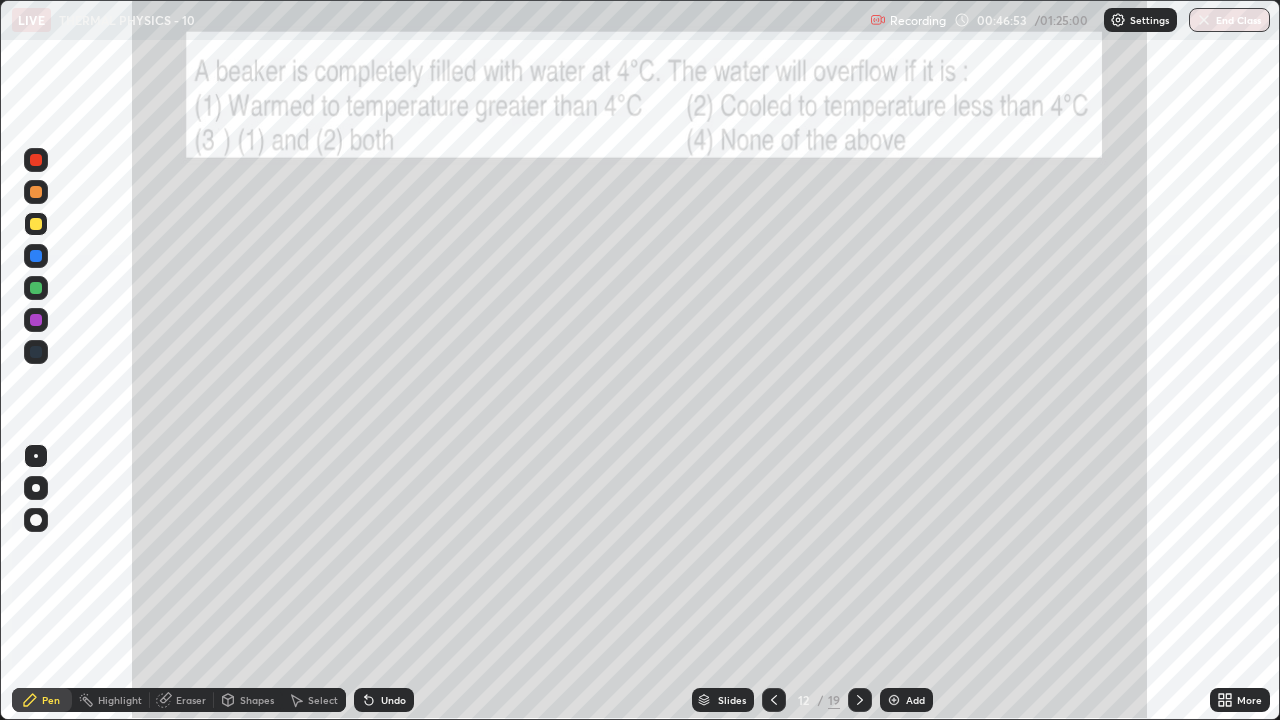 click at bounding box center [36, 160] 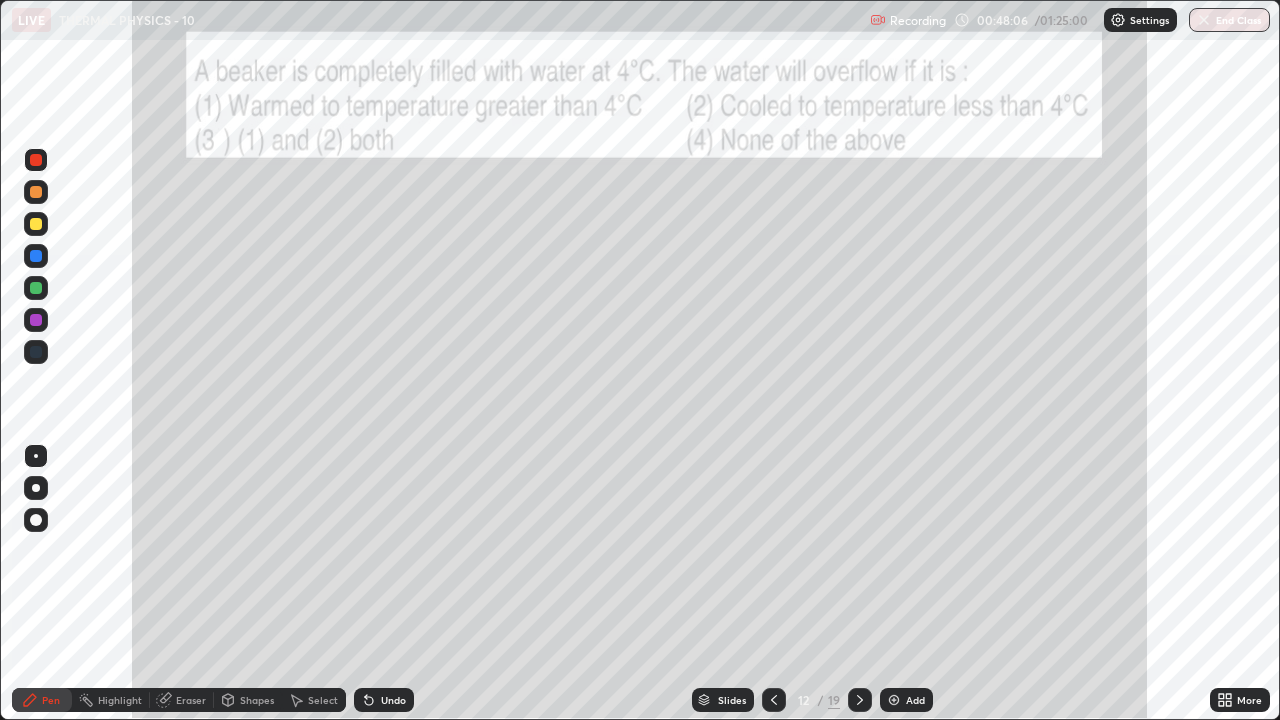 click at bounding box center (36, 224) 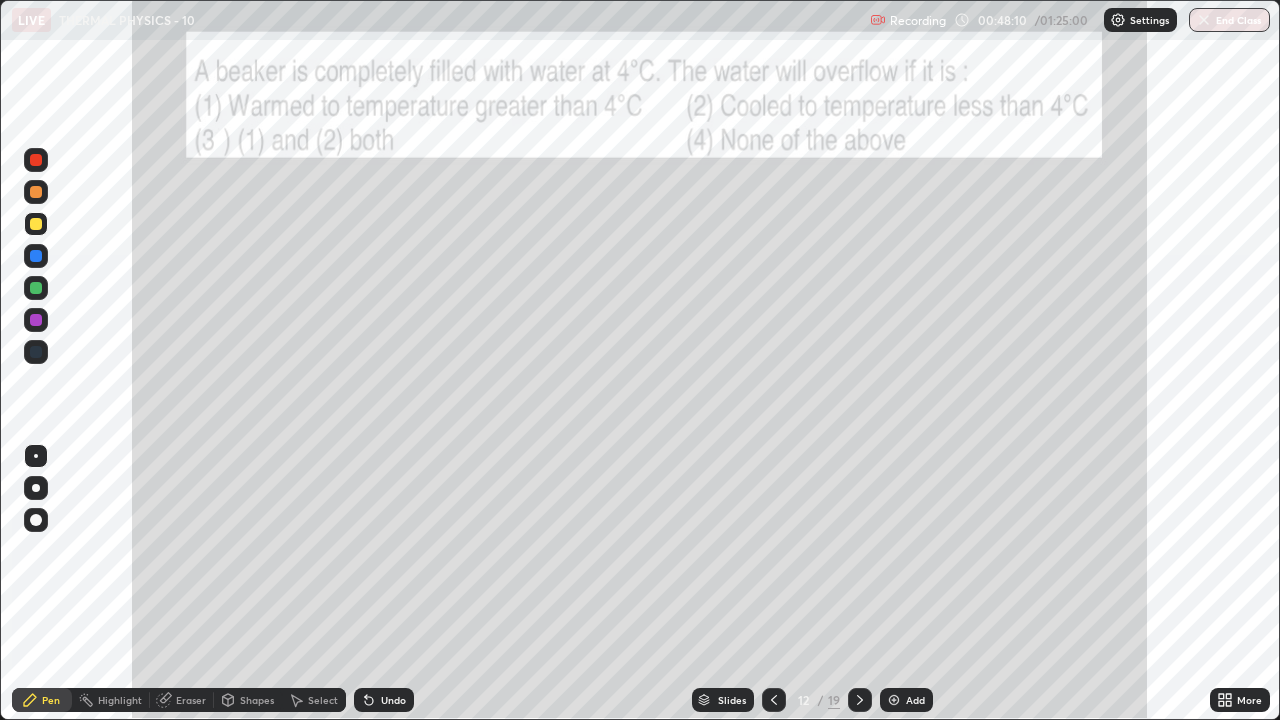 click 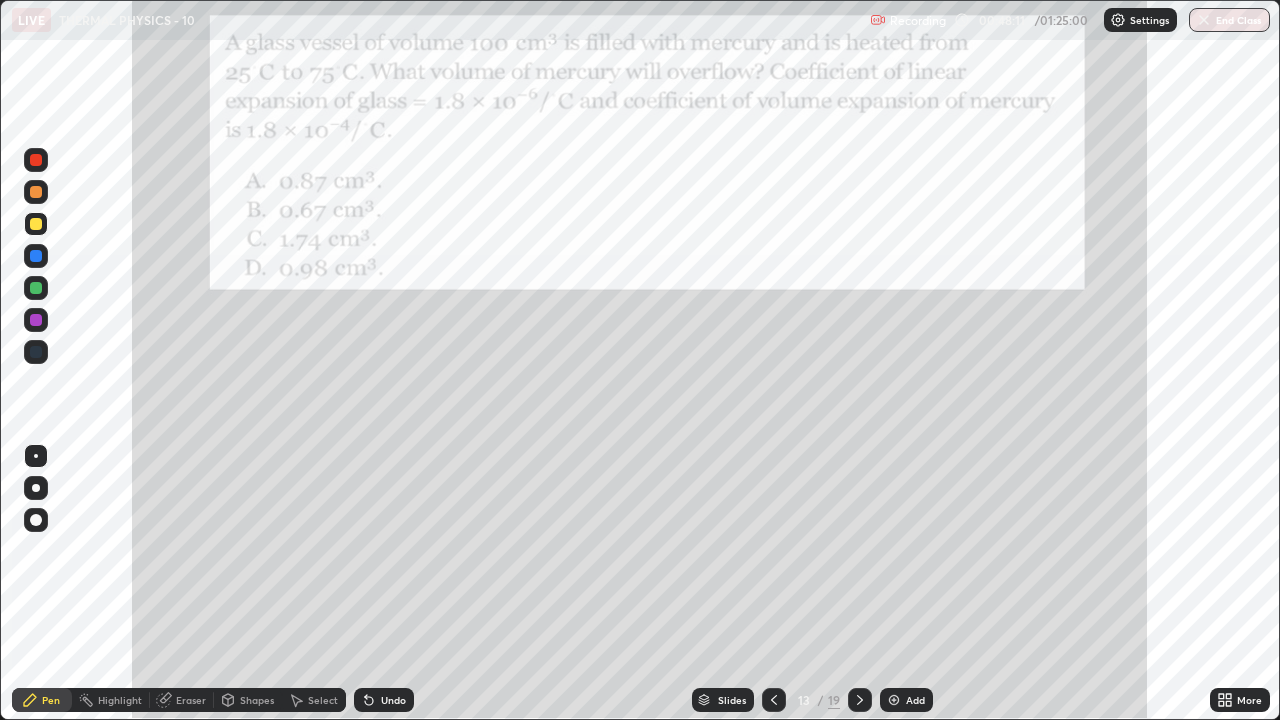 click 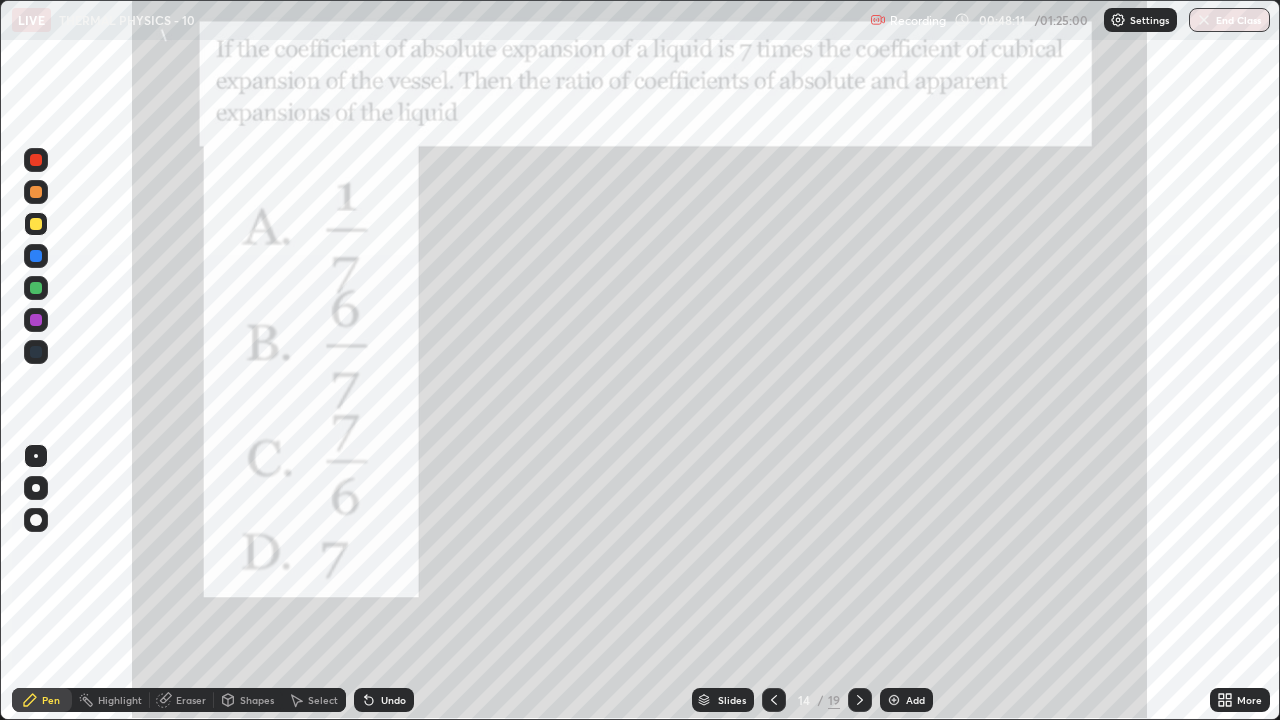 click 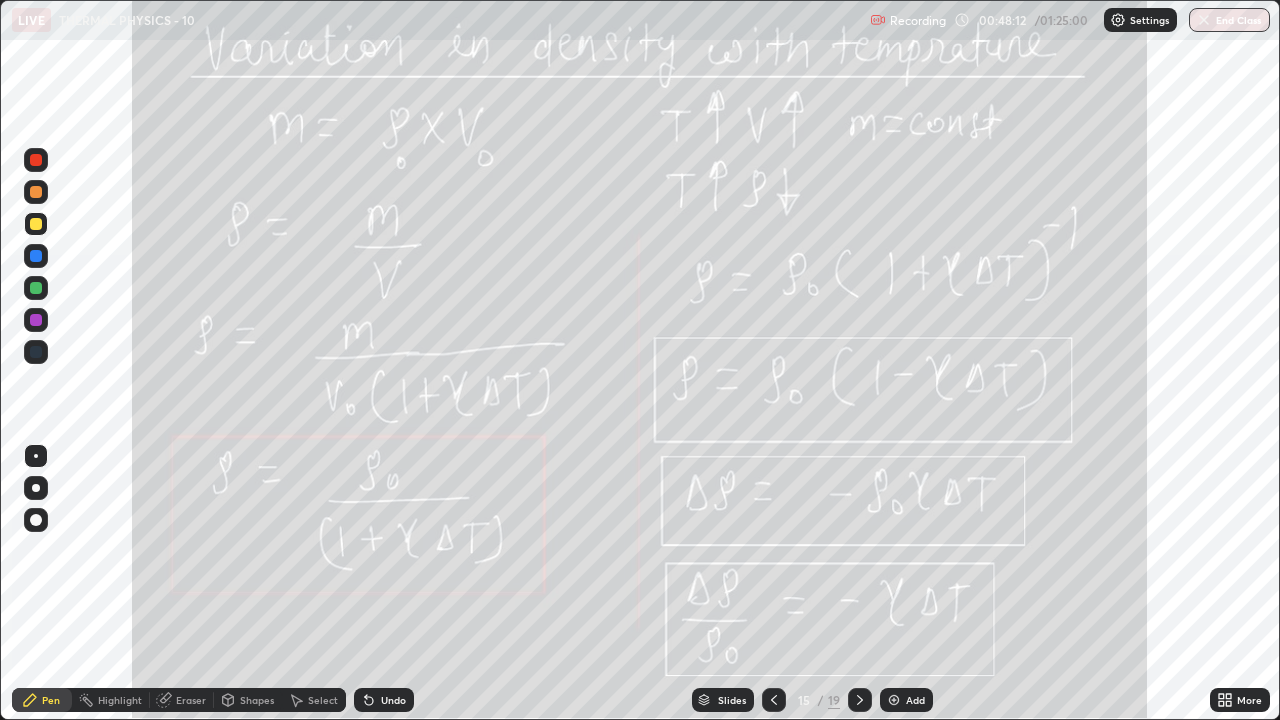 click 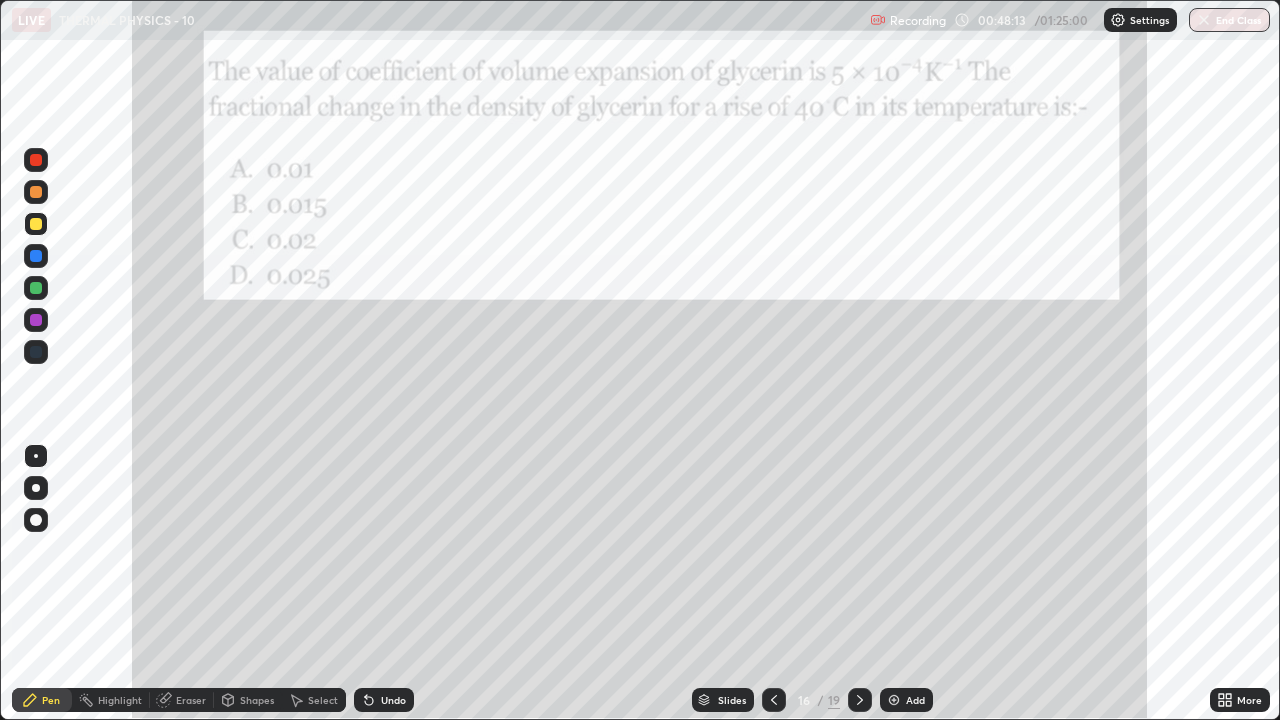 click 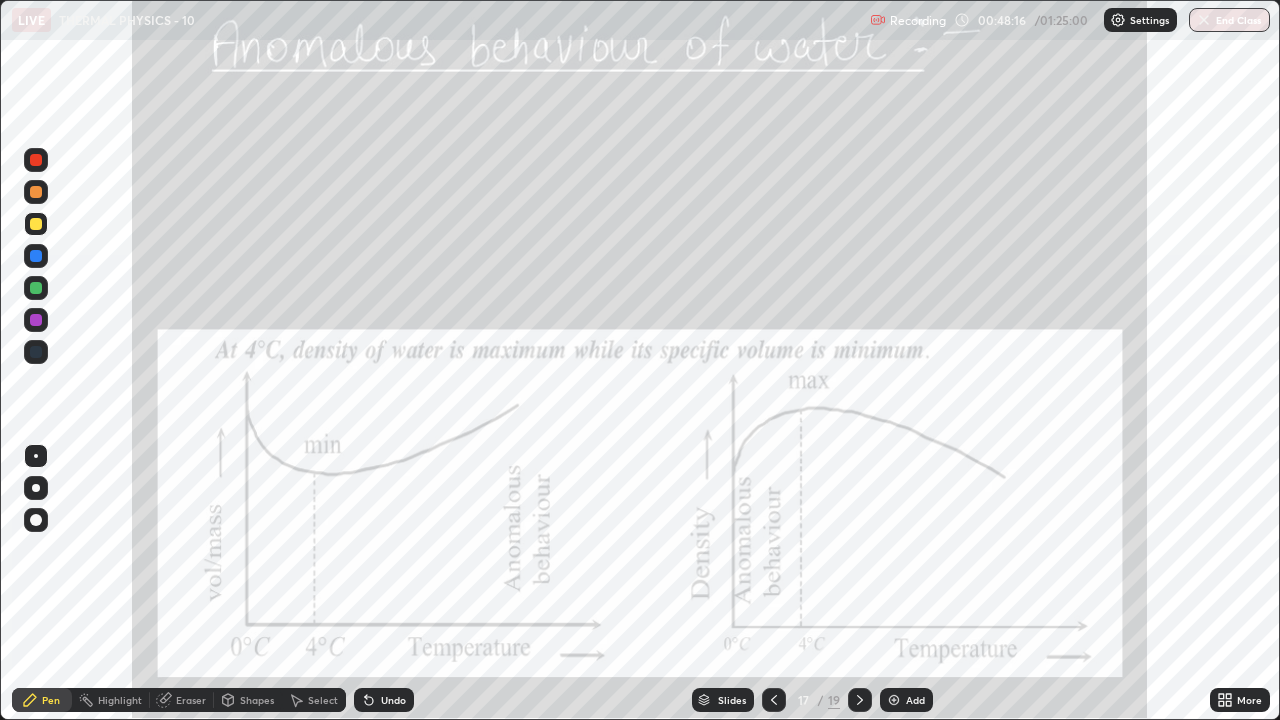 click on "Select" at bounding box center (323, 700) 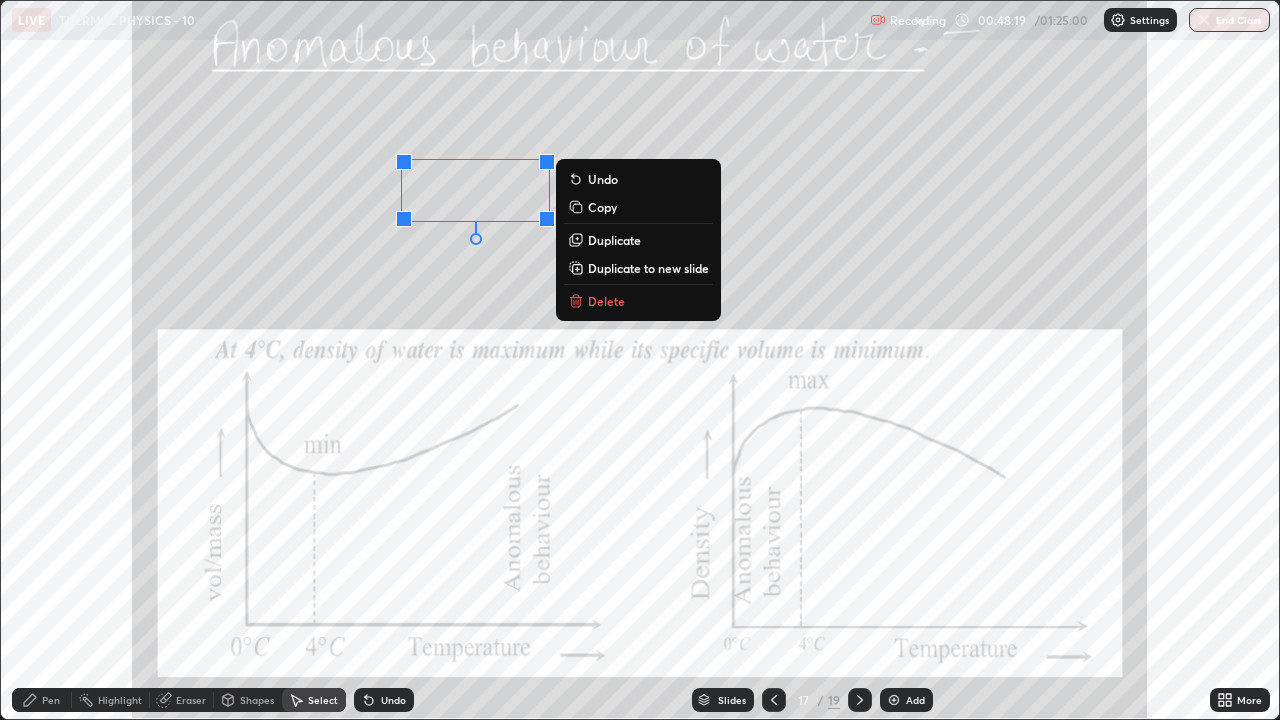 click on "Delete" at bounding box center (606, 301) 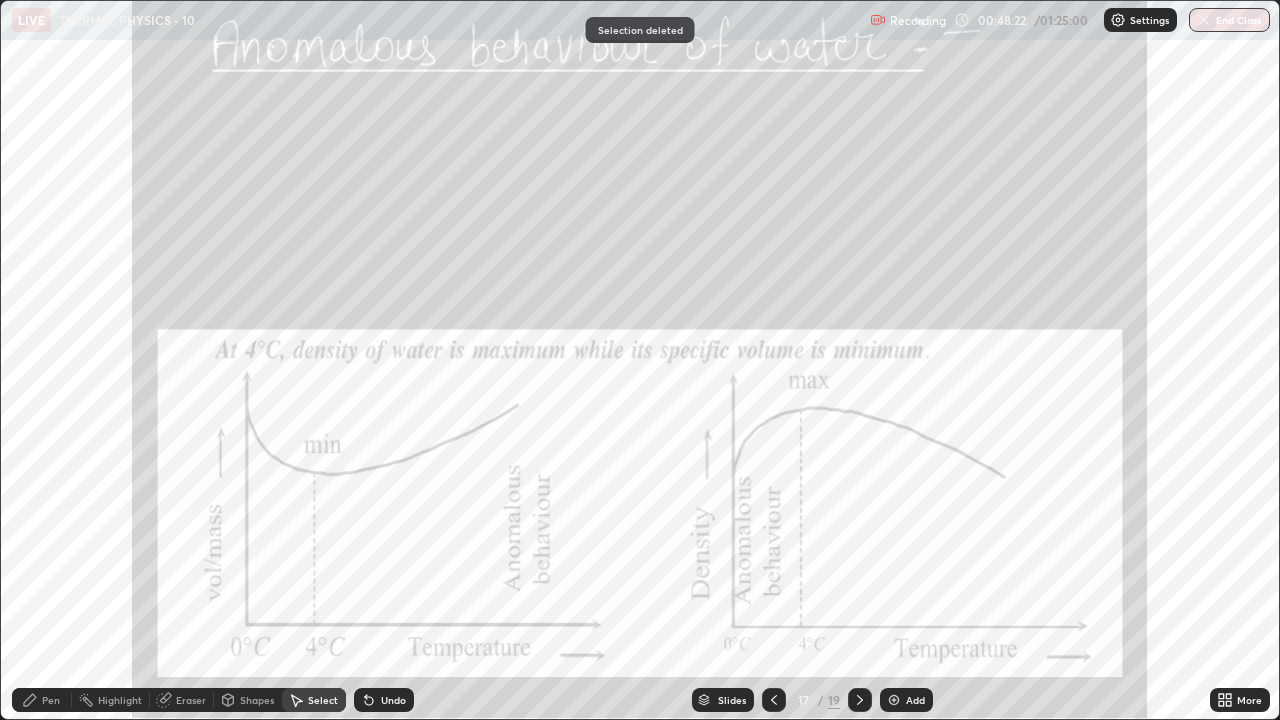 click on "Pen" at bounding box center [51, 700] 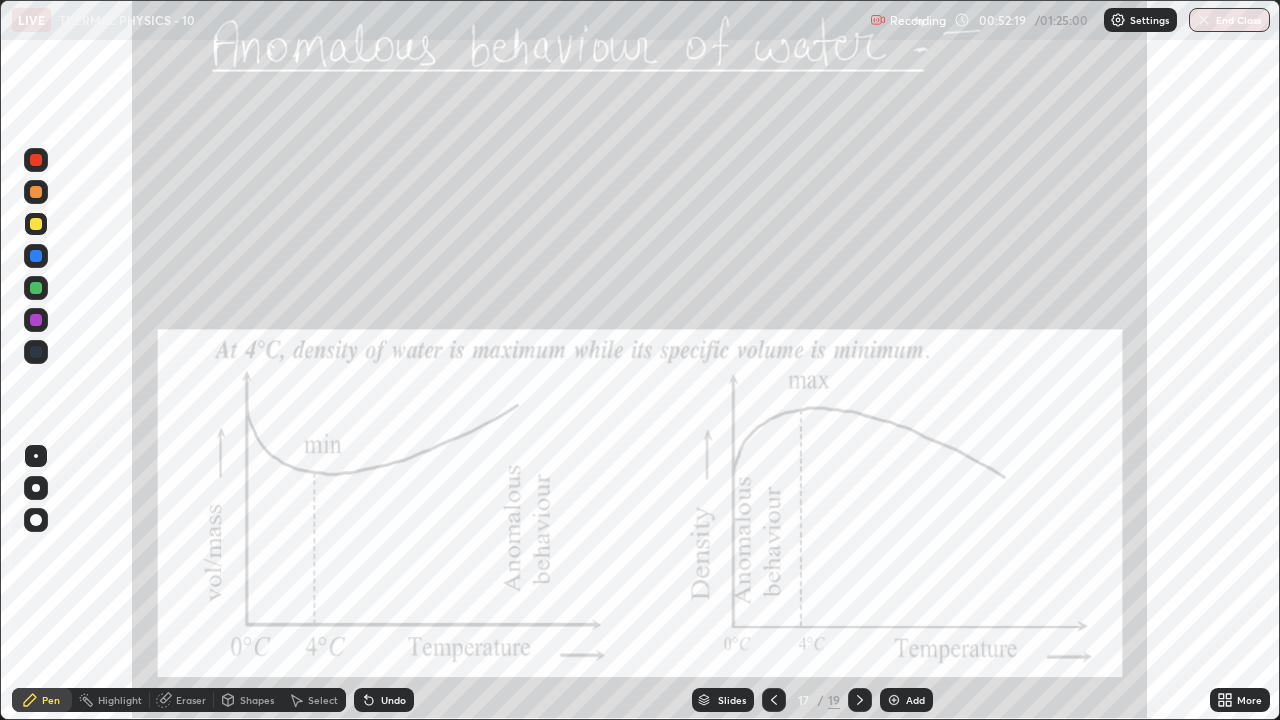 click on "Select" at bounding box center [323, 700] 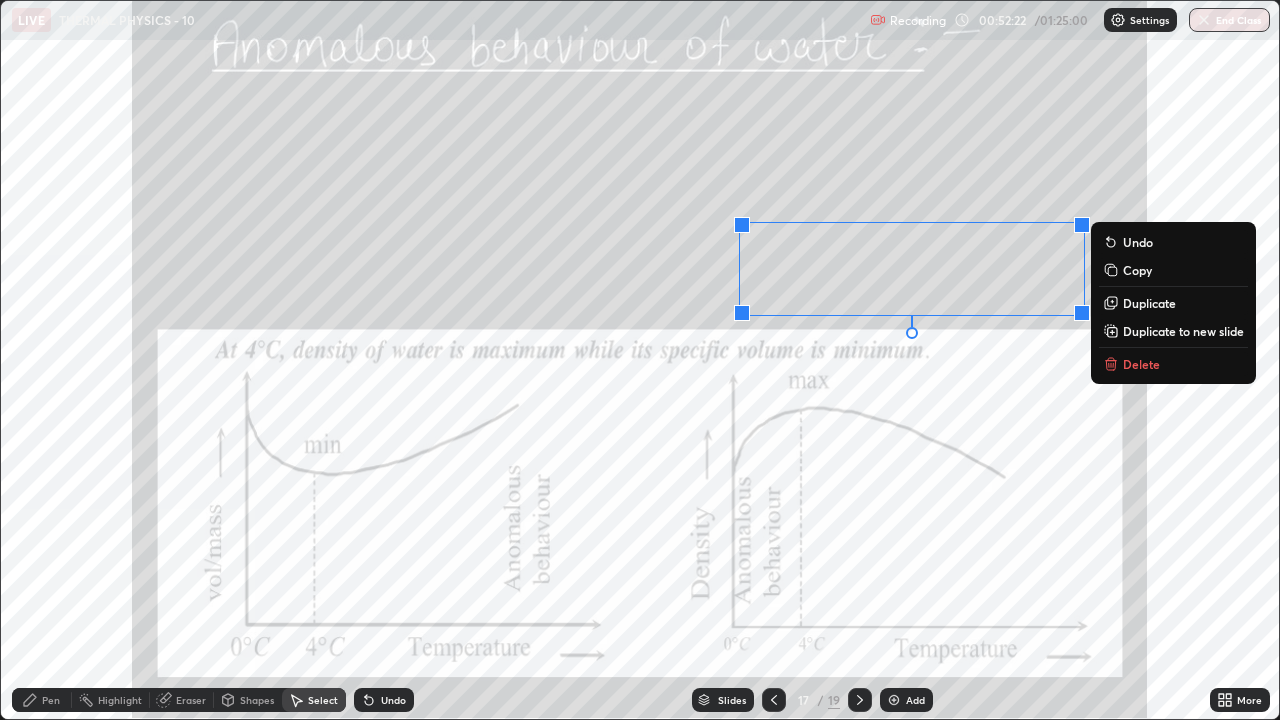 click 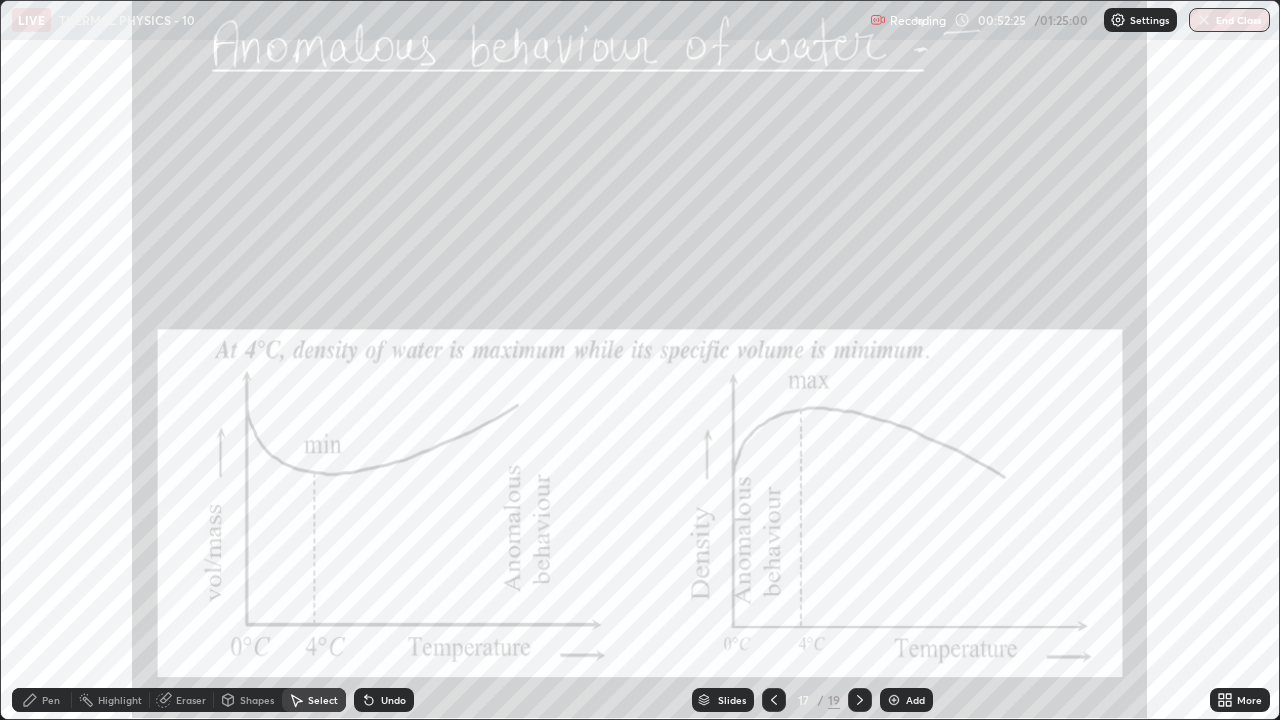click on "Pen" at bounding box center (42, 700) 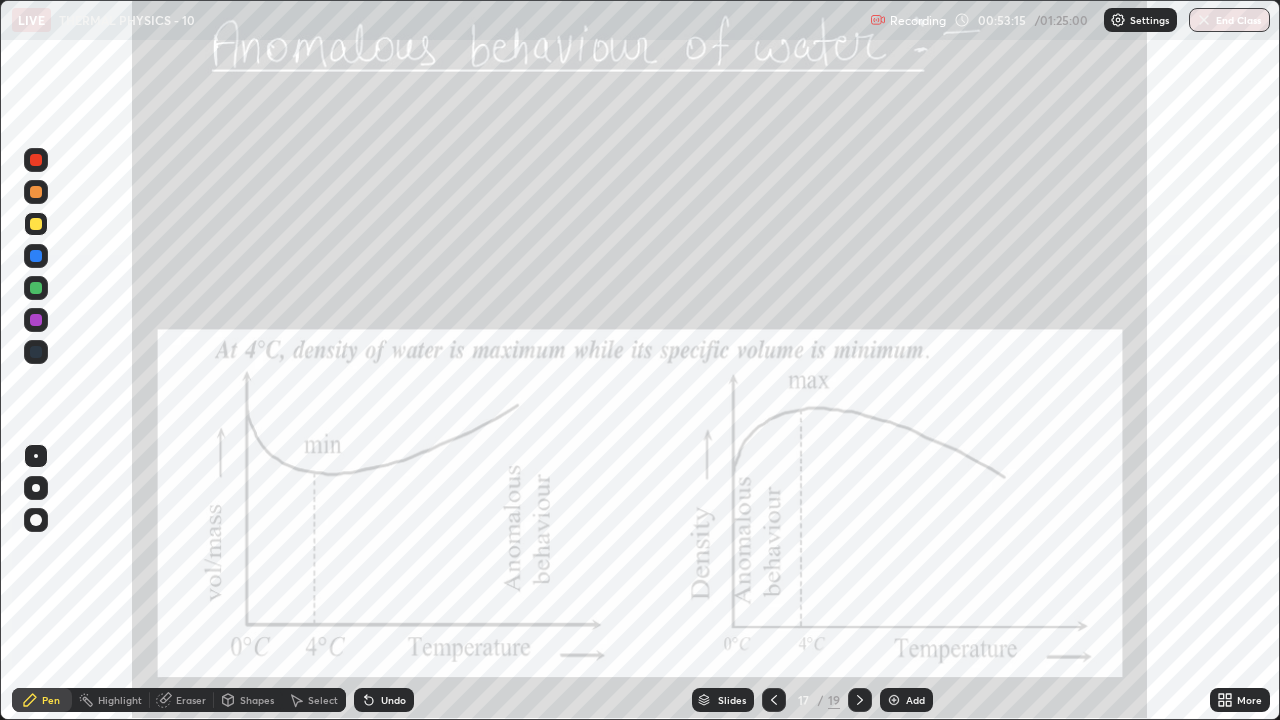 click at bounding box center [860, 700] 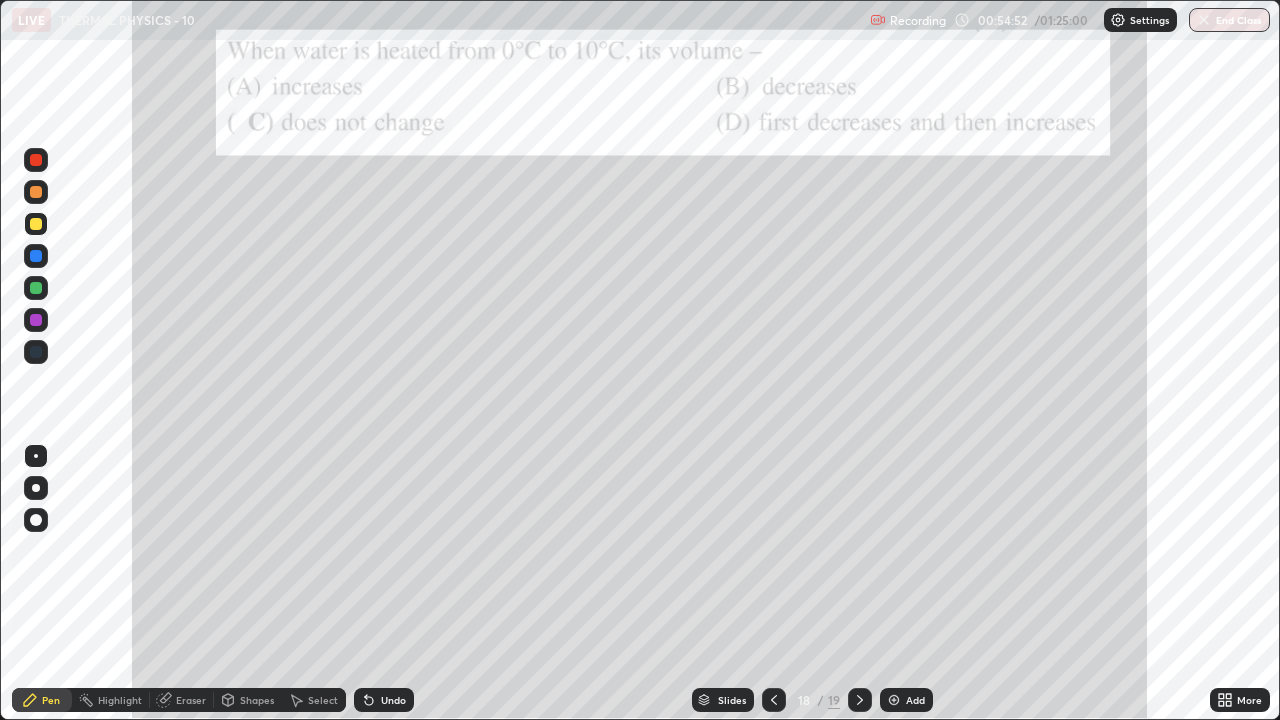 click 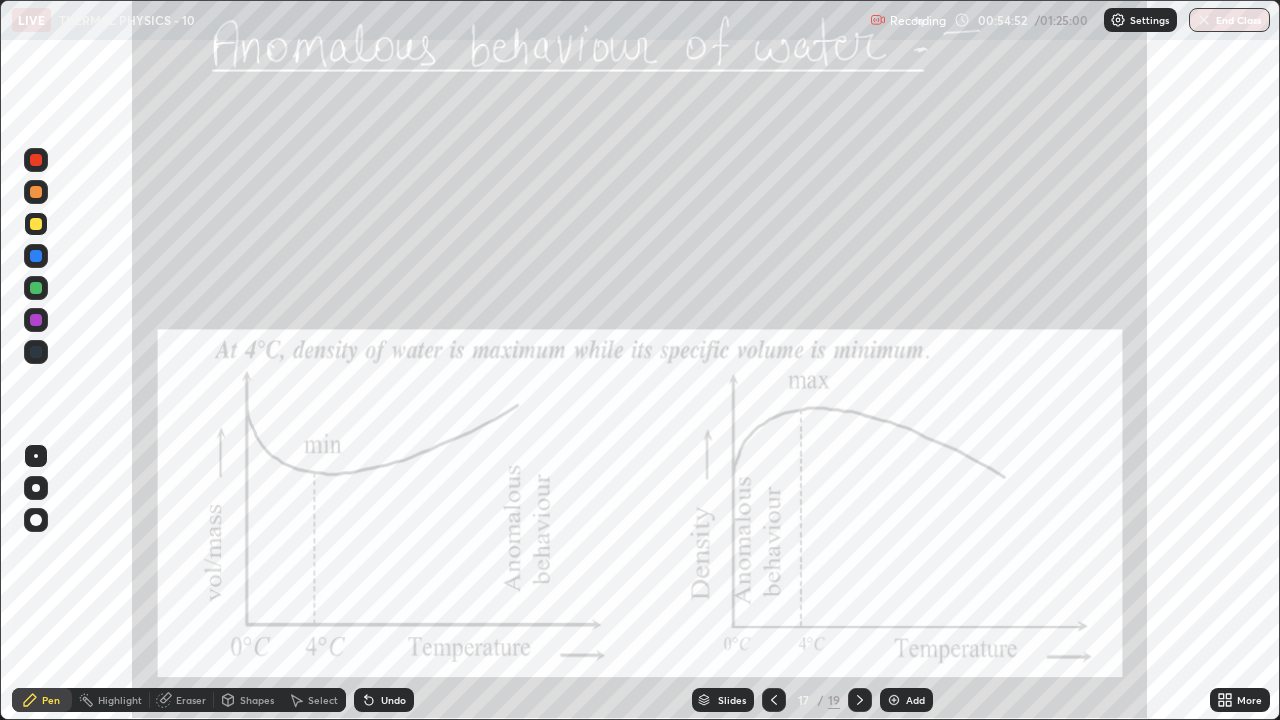 click 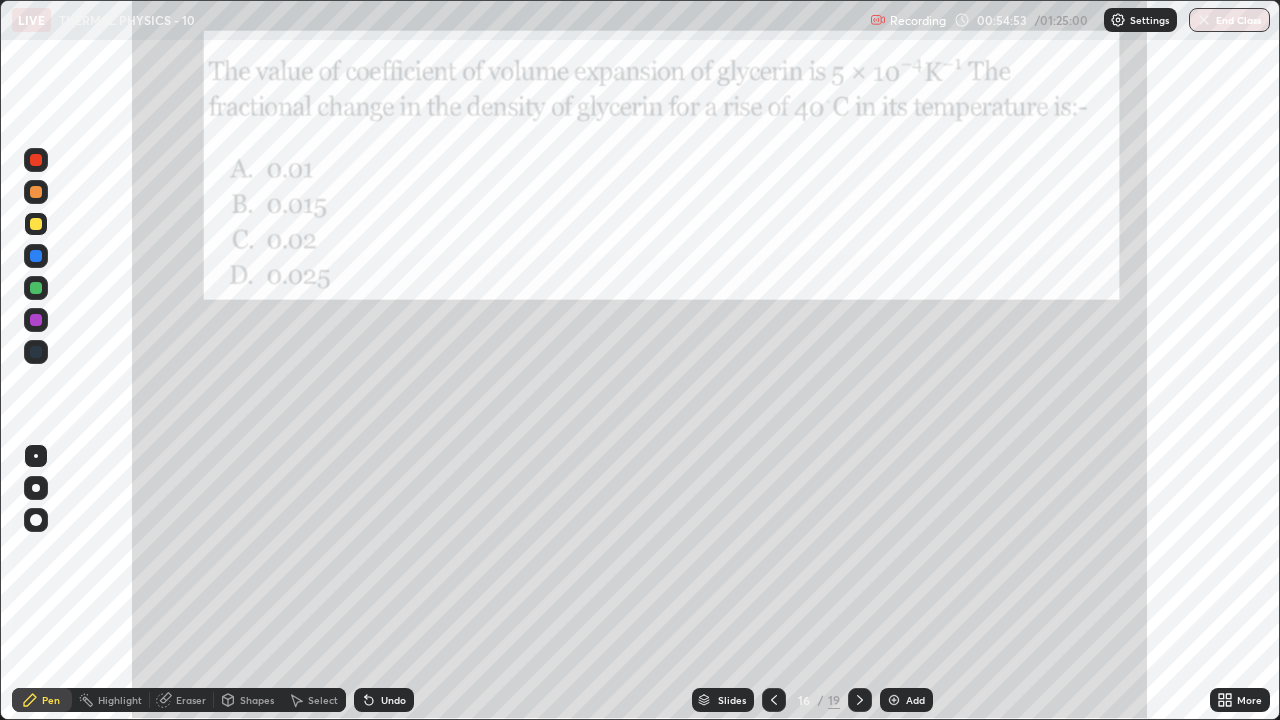 click 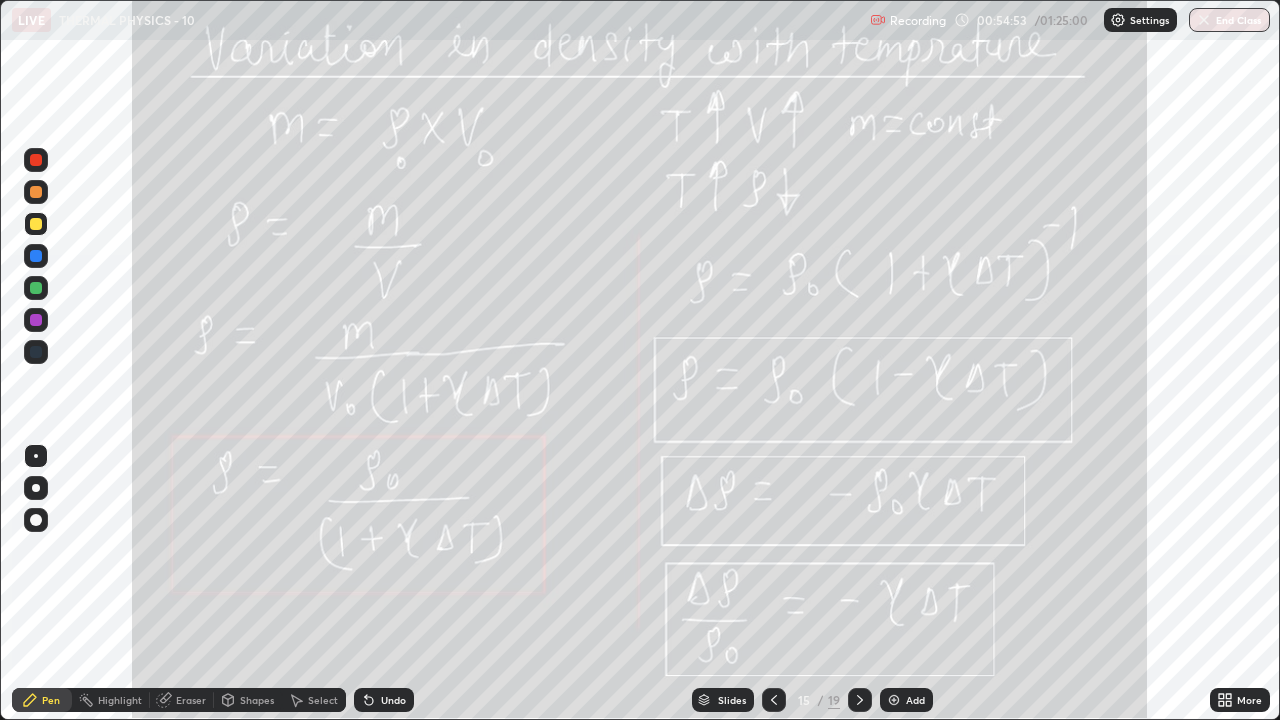 click at bounding box center (774, 700) 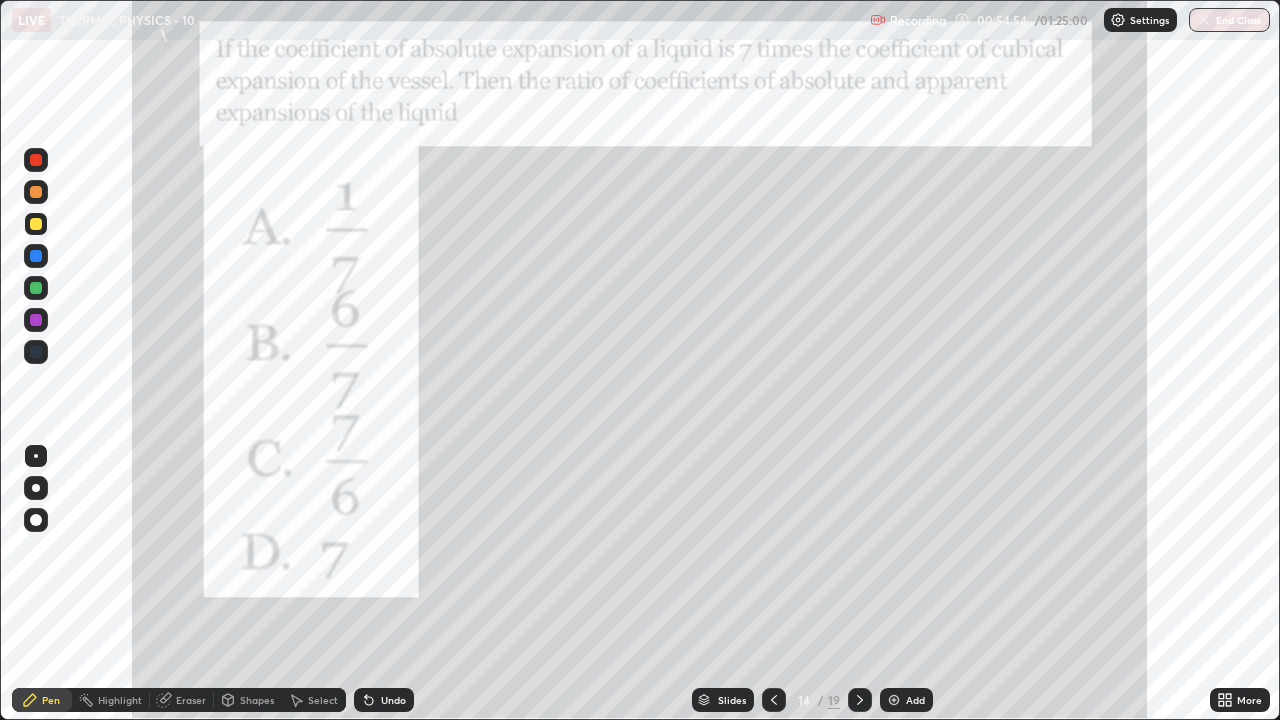 click at bounding box center [774, 700] 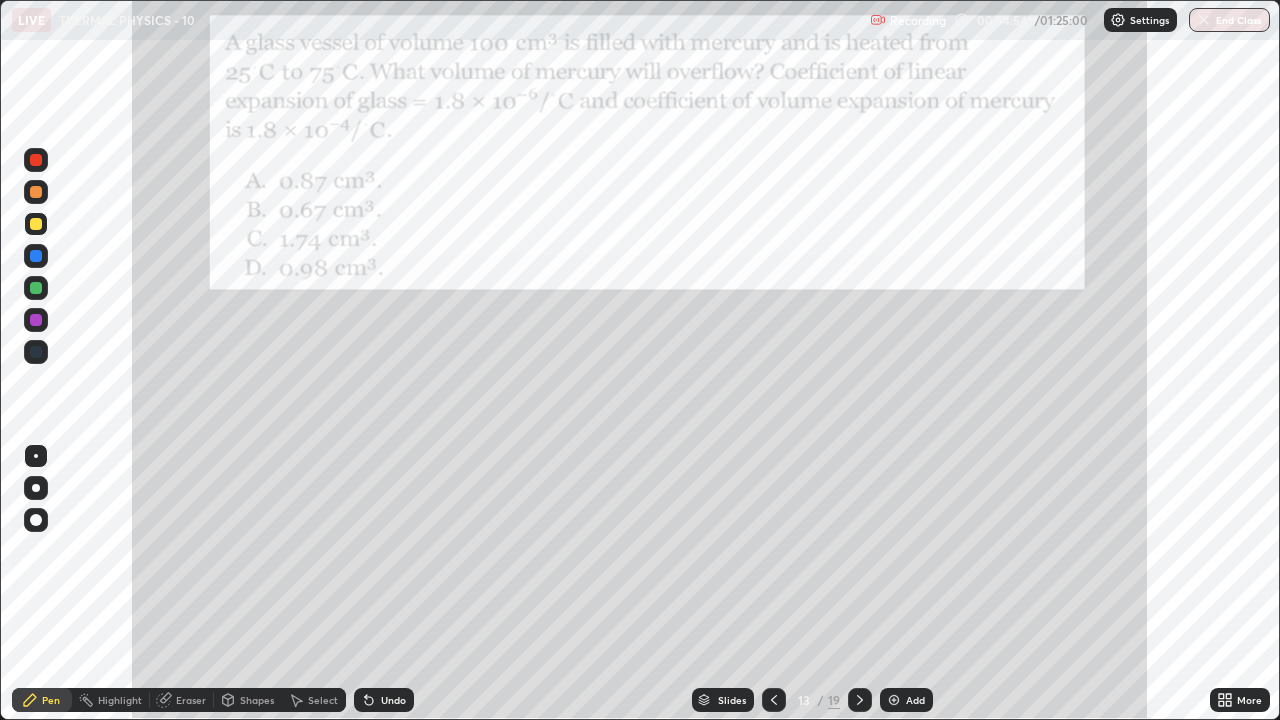 click at bounding box center (774, 700) 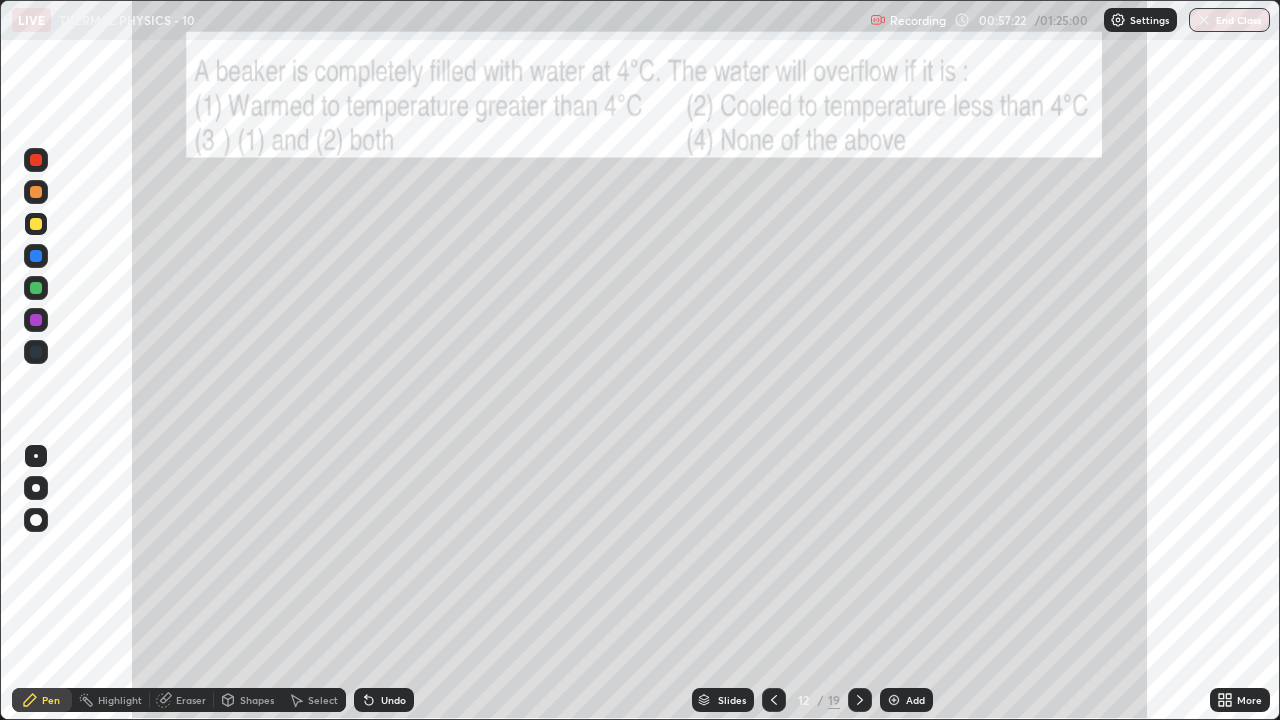 click at bounding box center [894, 700] 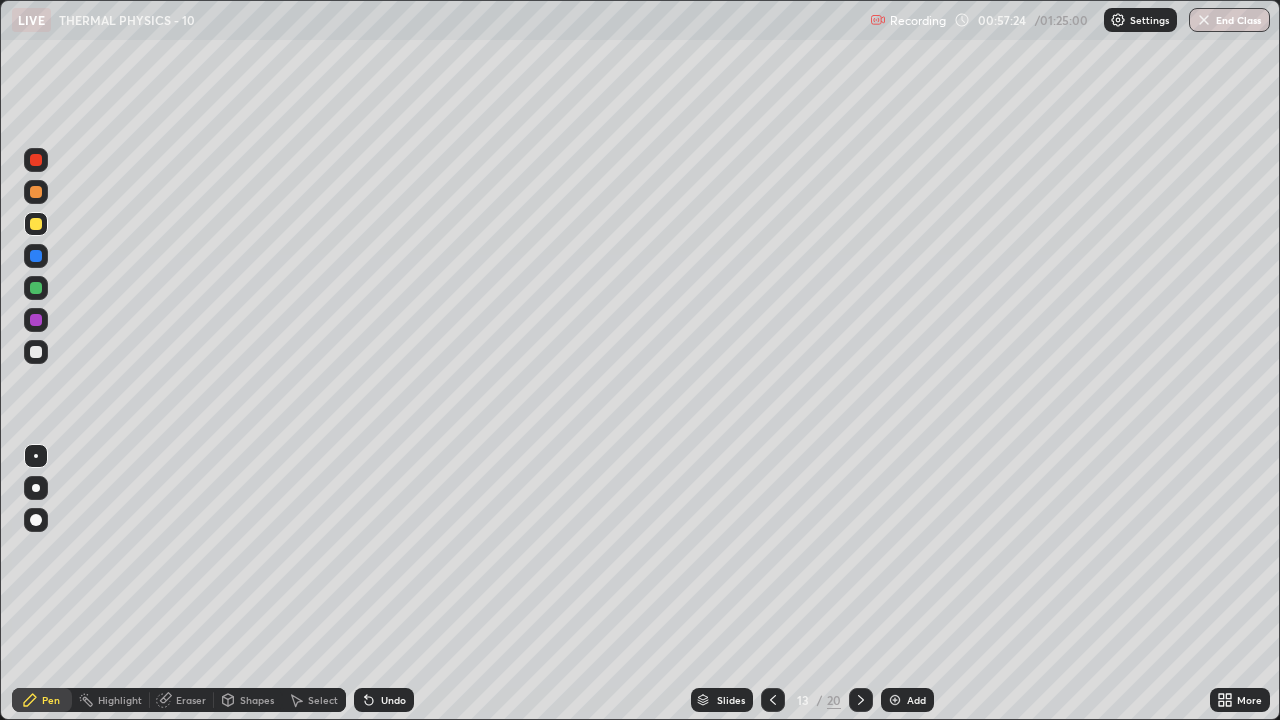 click 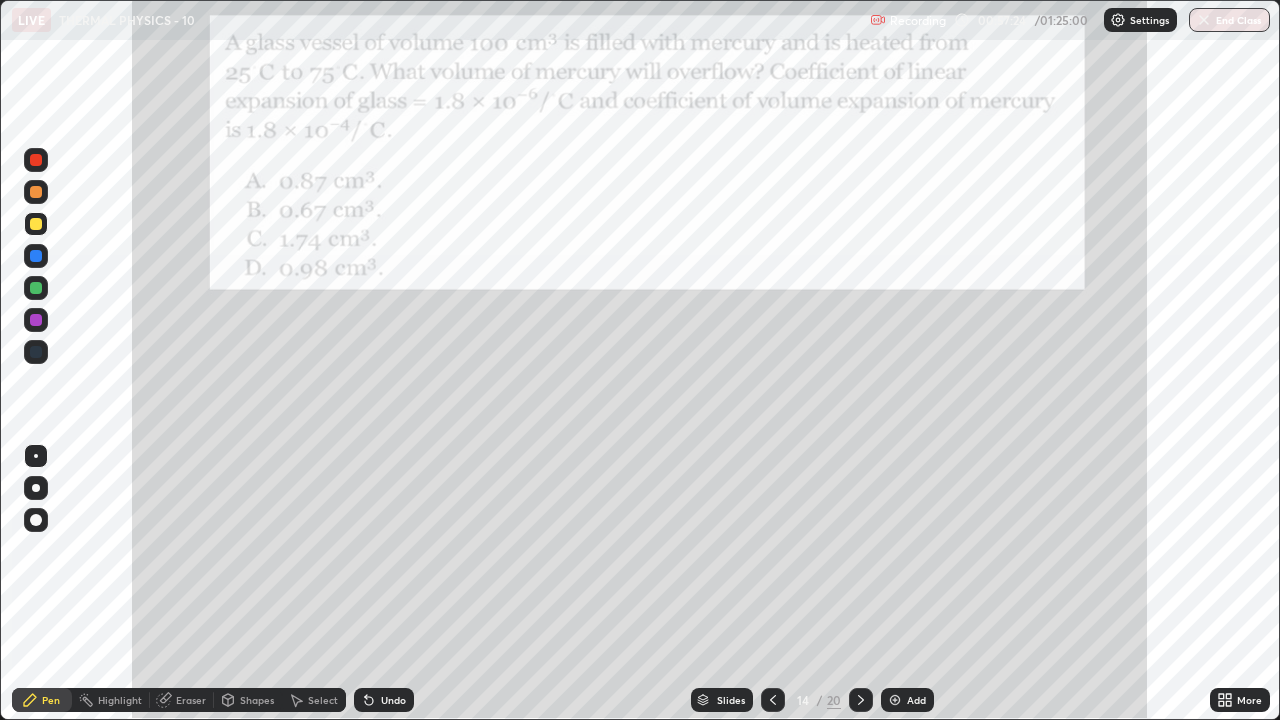 click 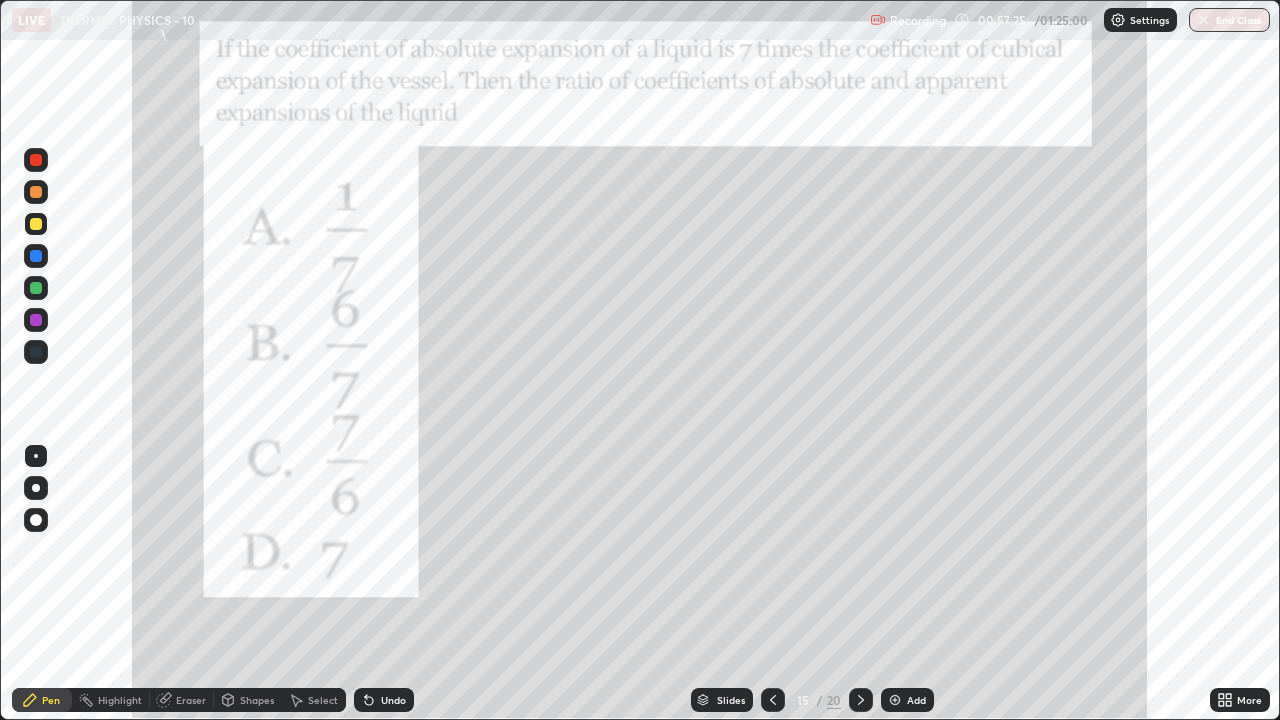 click 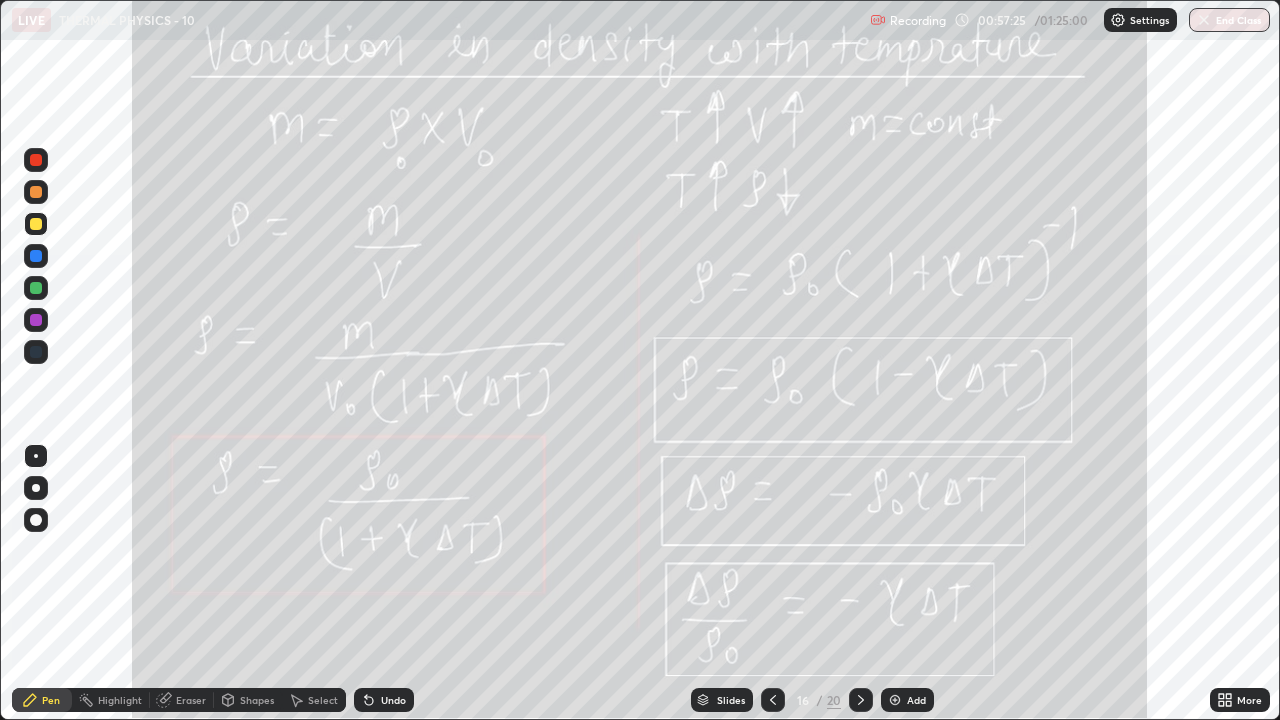 click 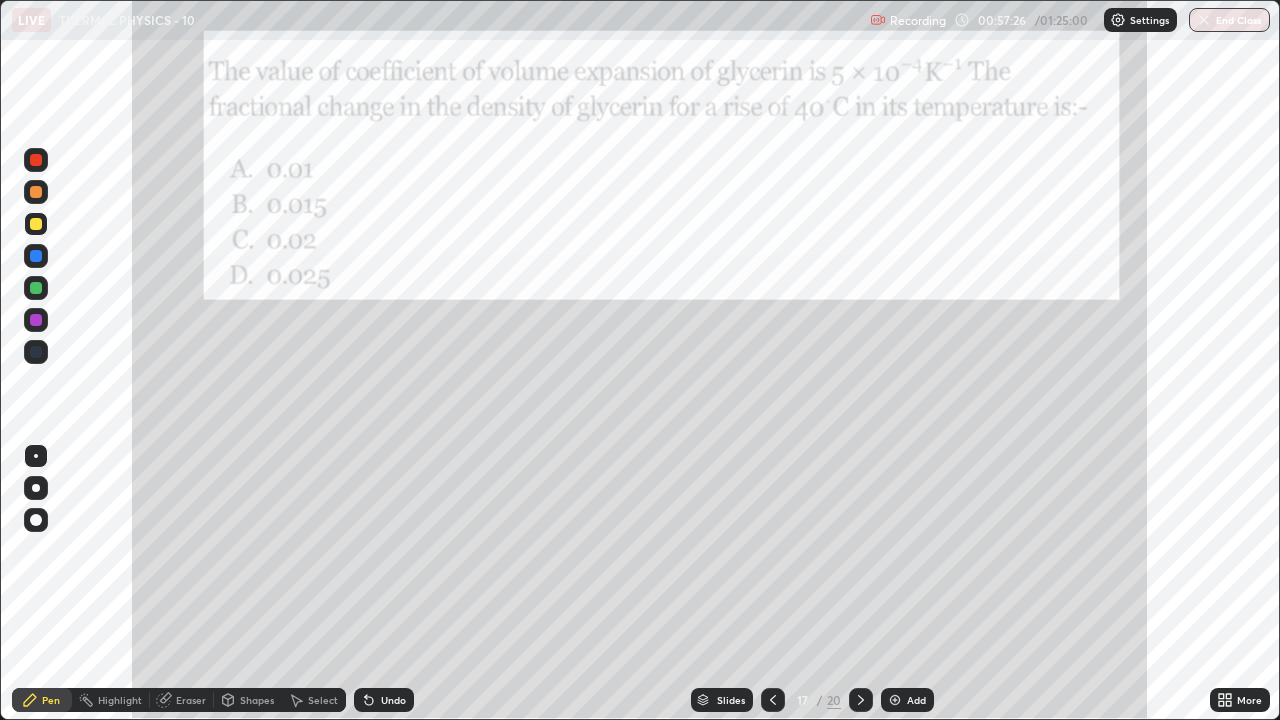 click 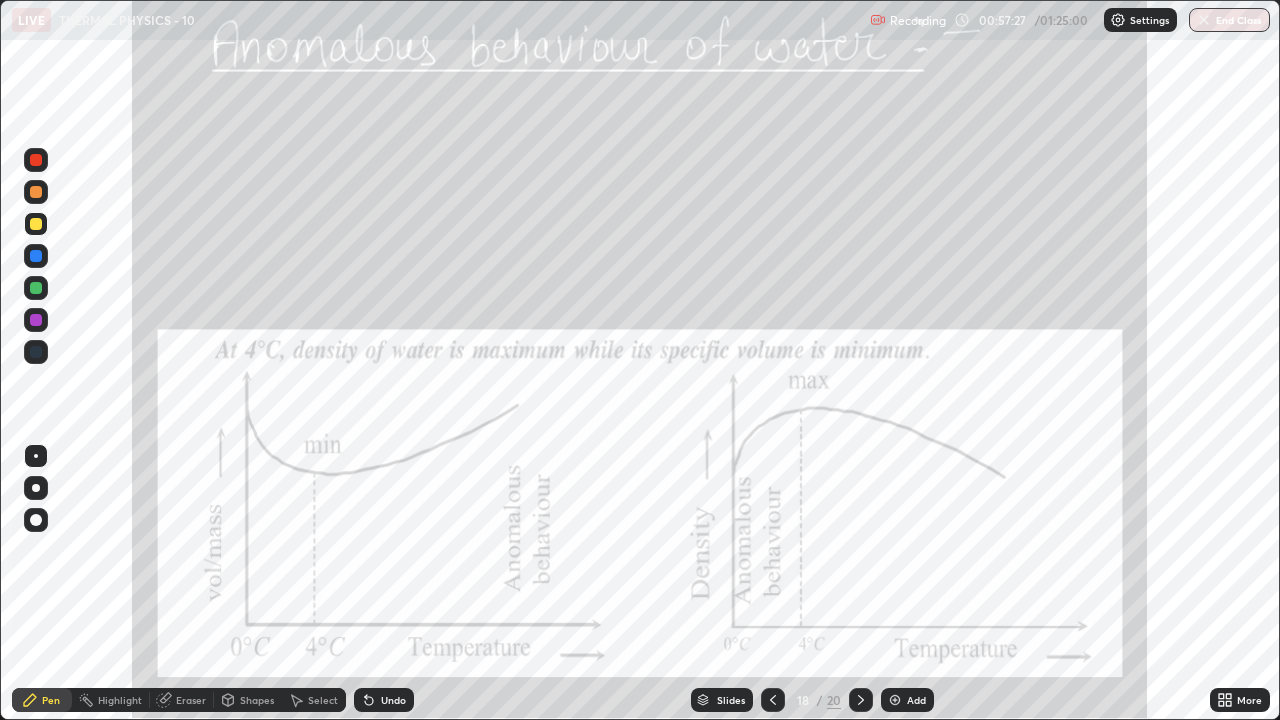 click at bounding box center [861, 700] 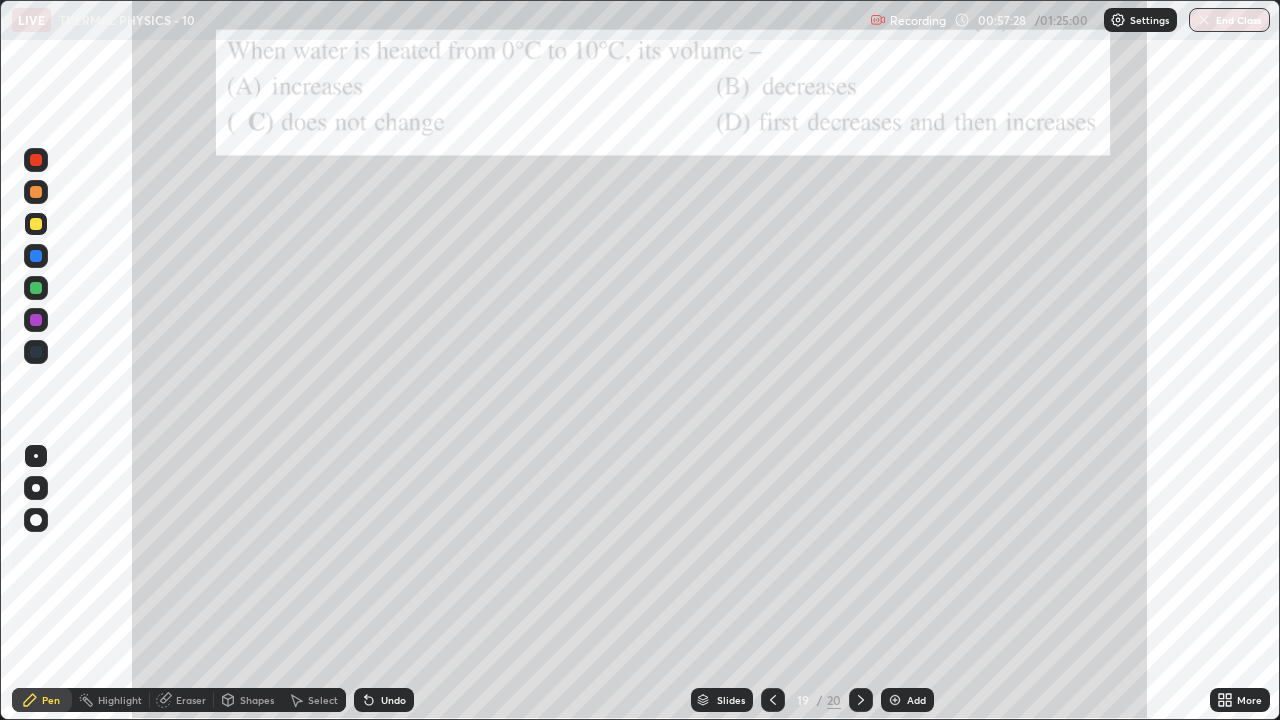 click 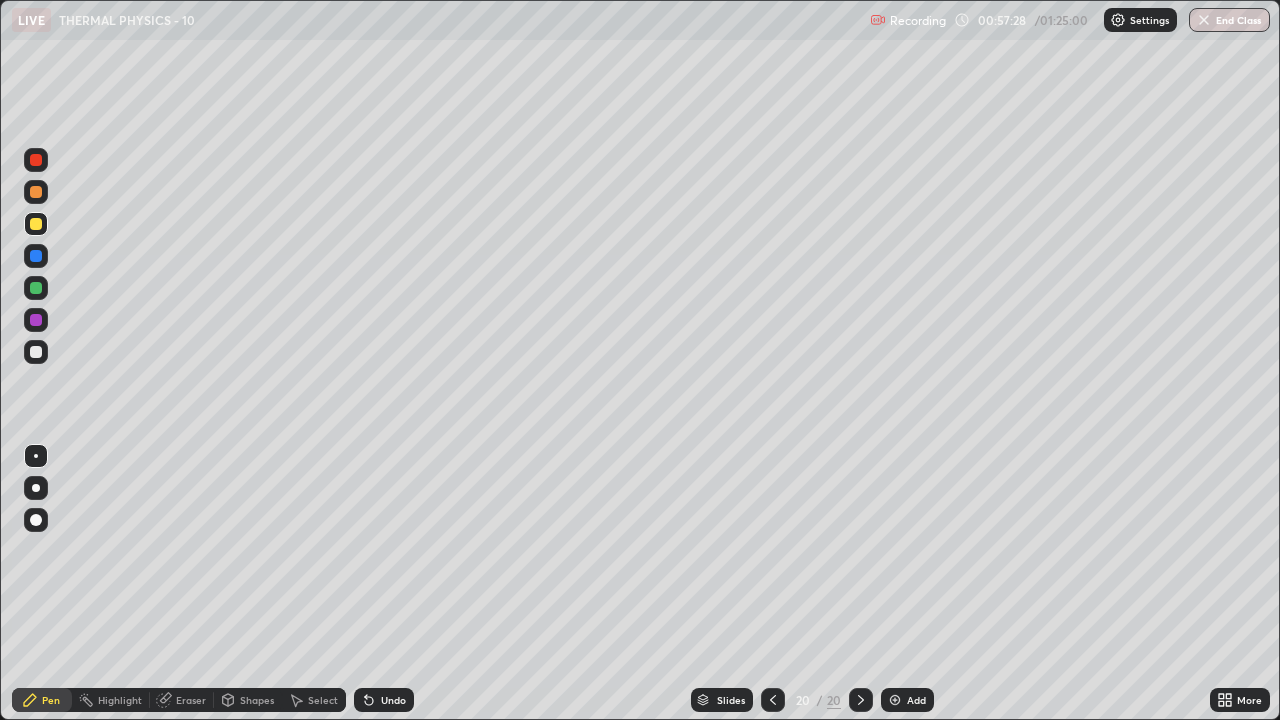 click 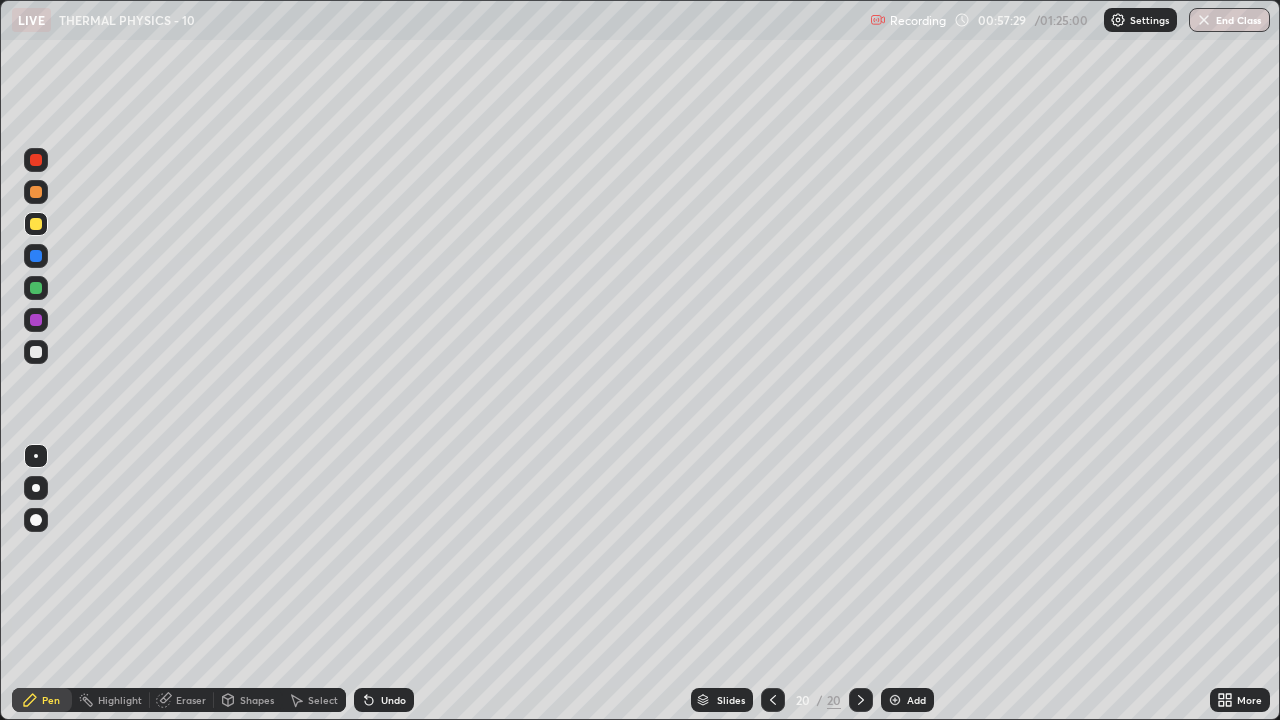 click 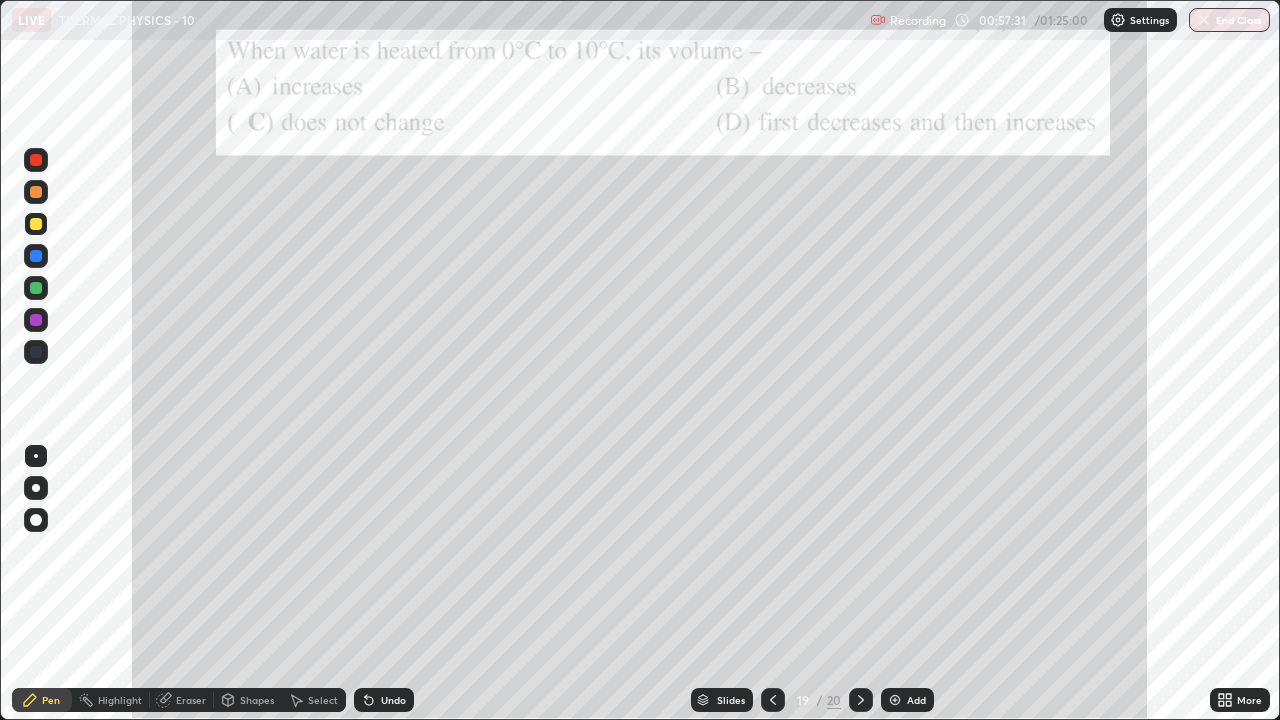 click 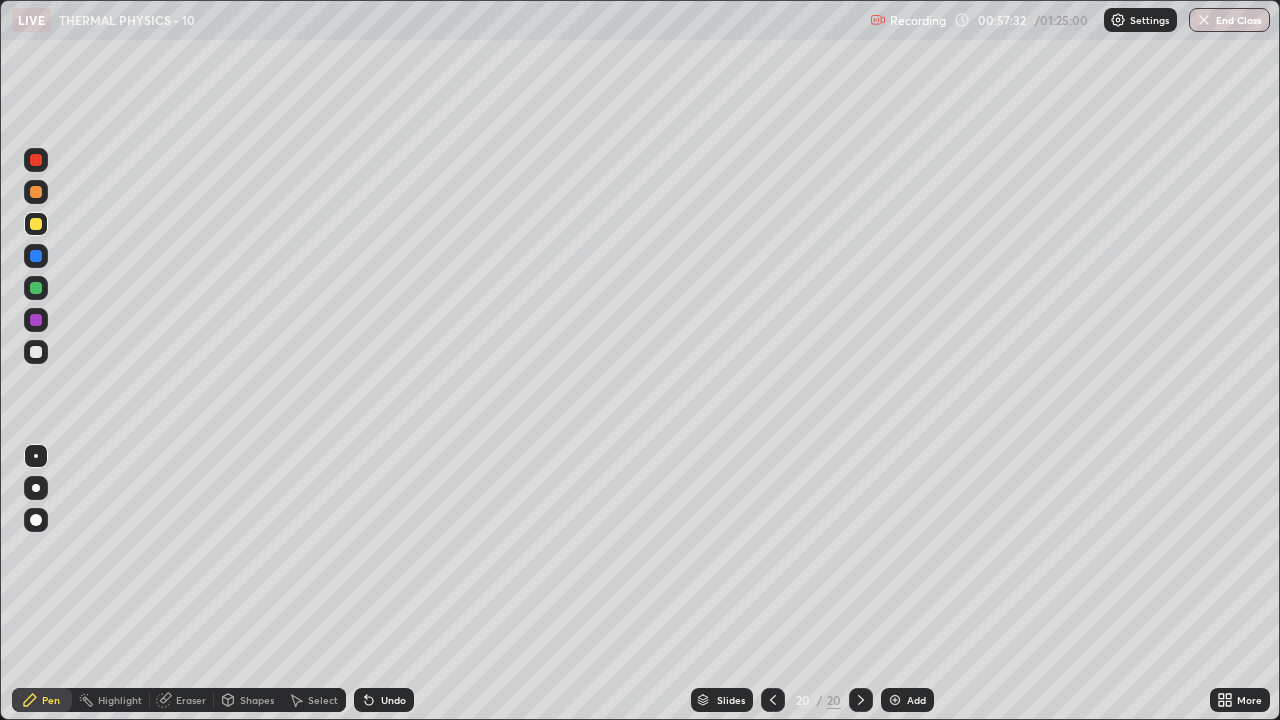 click on "Add" at bounding box center (907, 700) 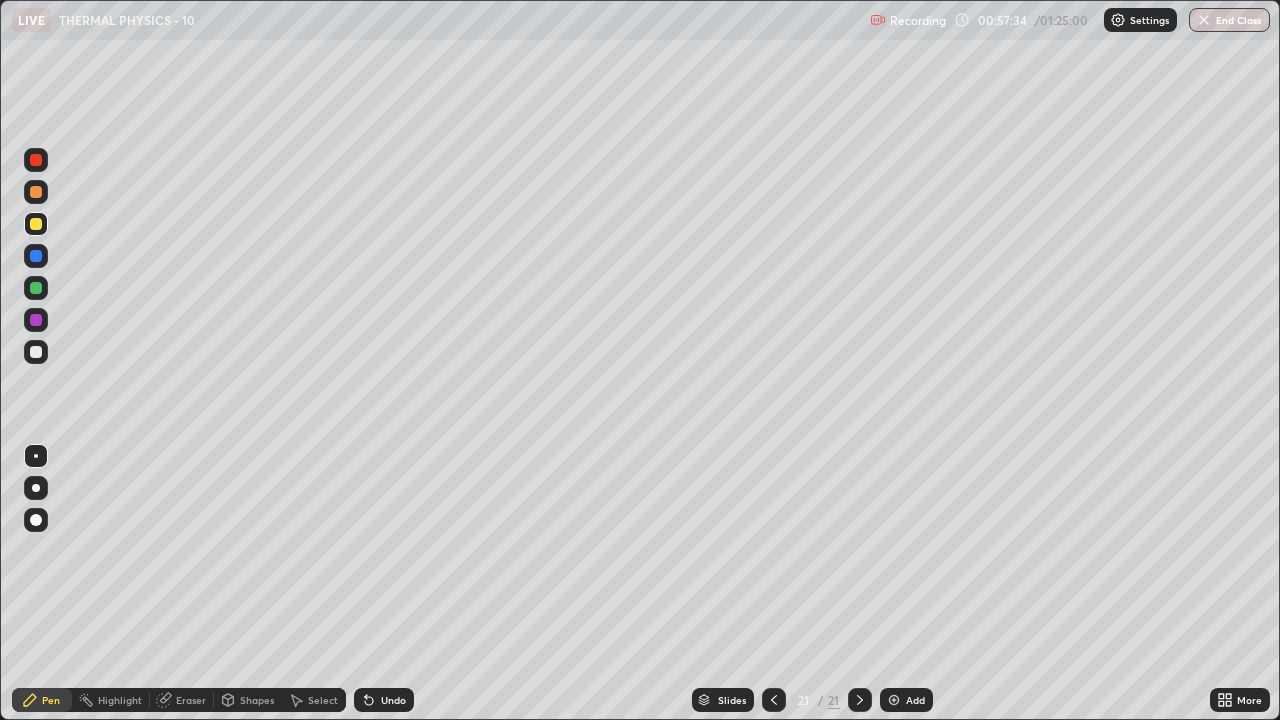 click at bounding box center (36, 352) 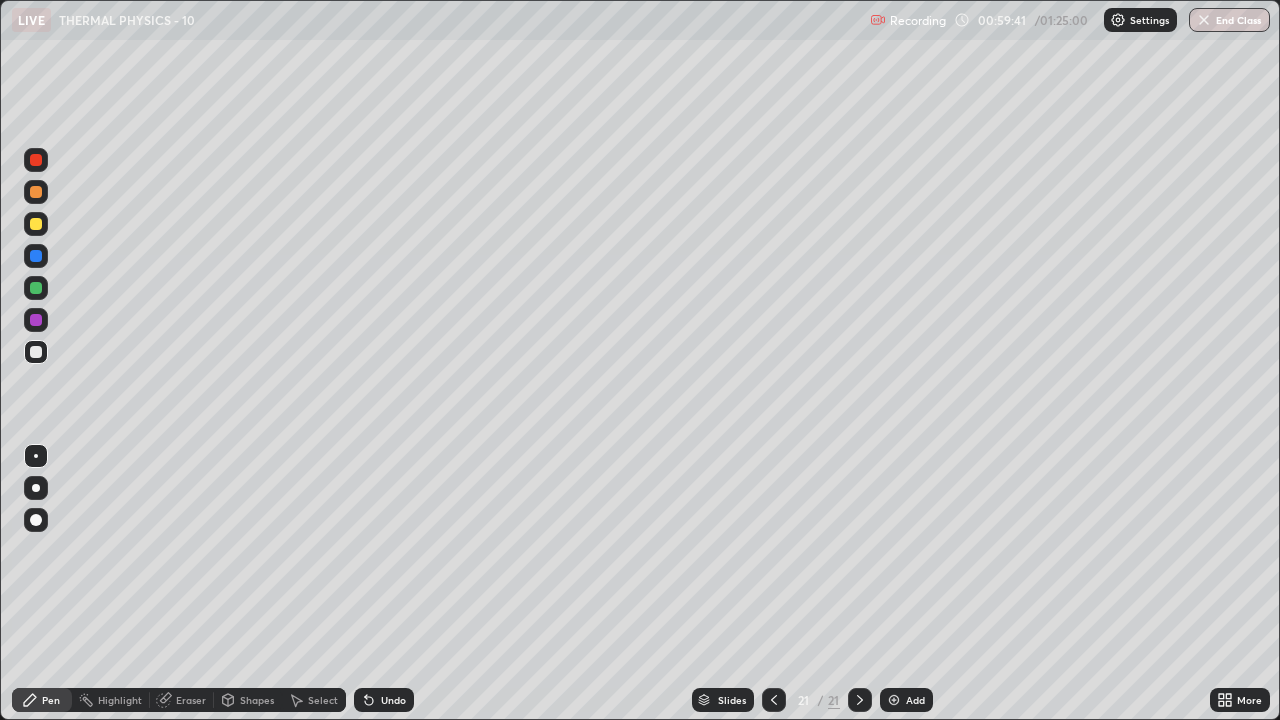click on "Select" at bounding box center [323, 700] 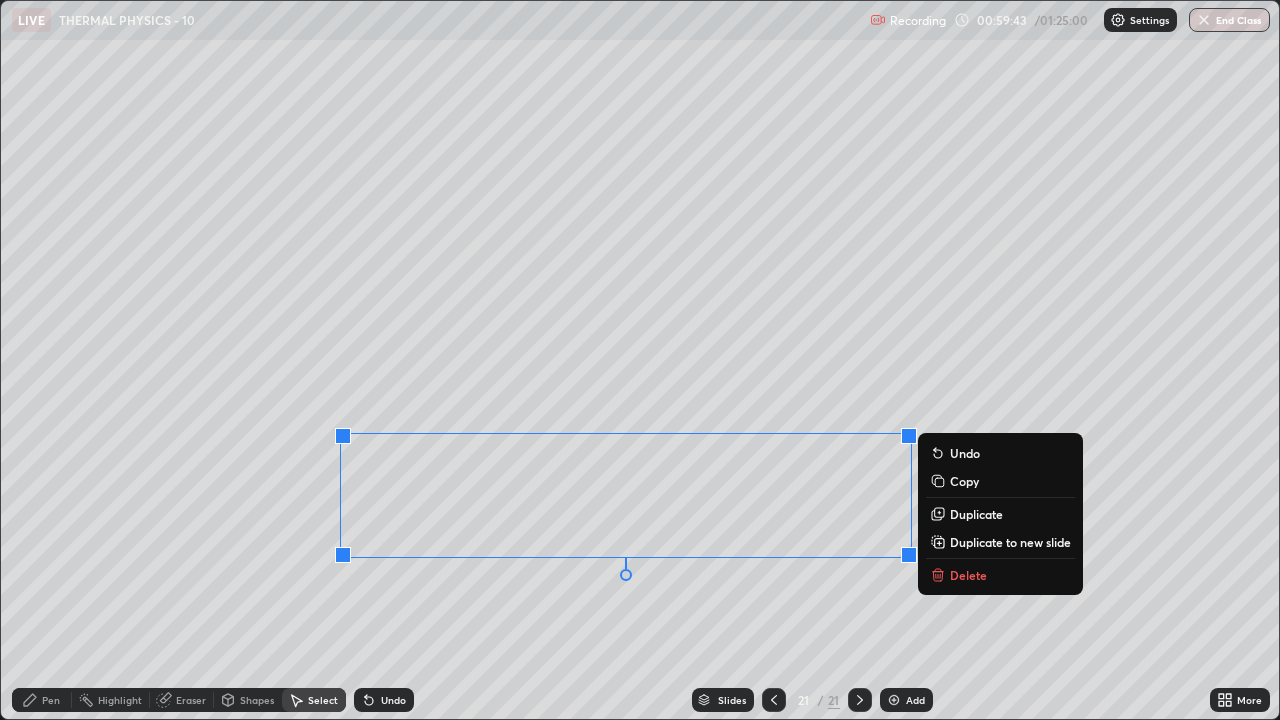 click on "Delete" at bounding box center [1000, 575] 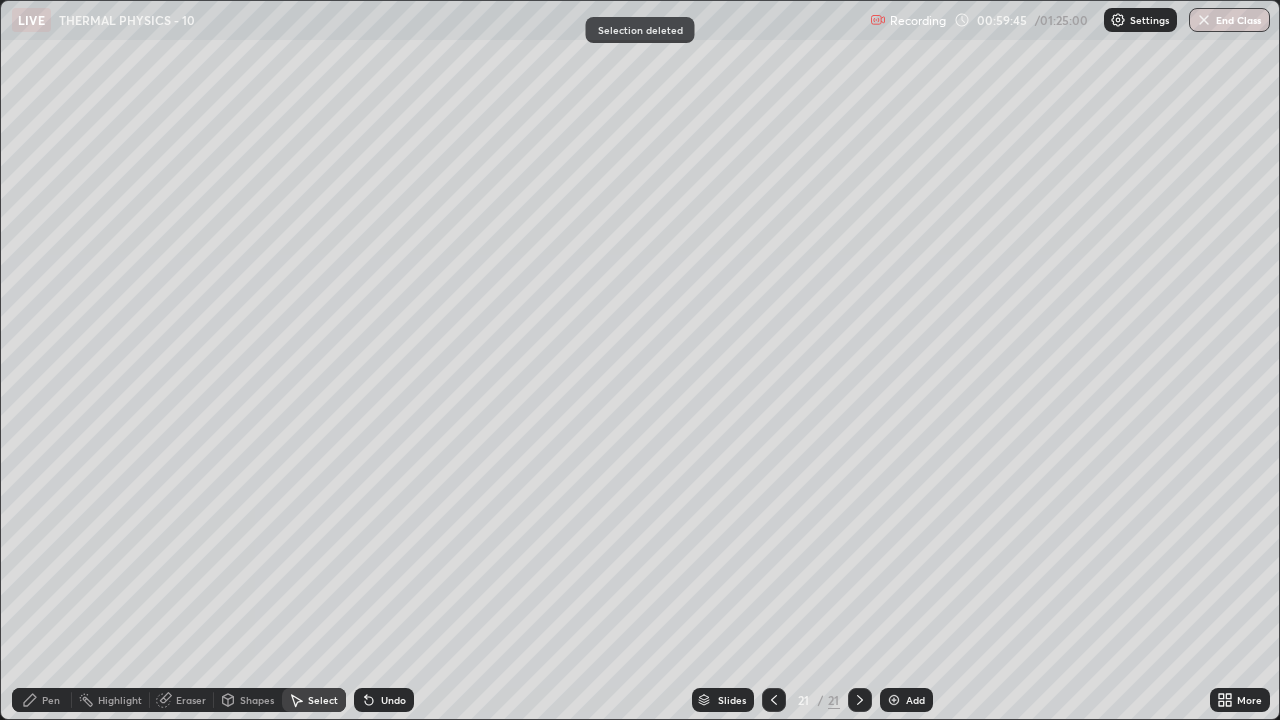click on "Pen" at bounding box center [42, 700] 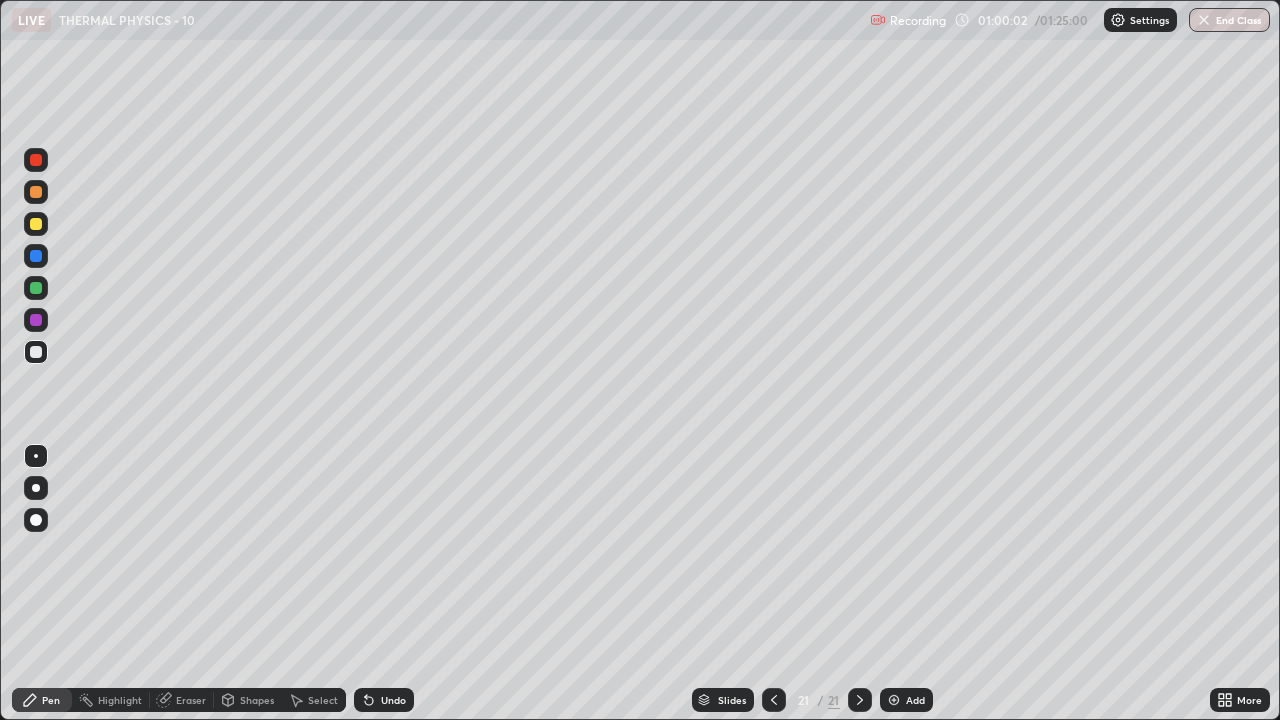 click on "Undo" at bounding box center [384, 700] 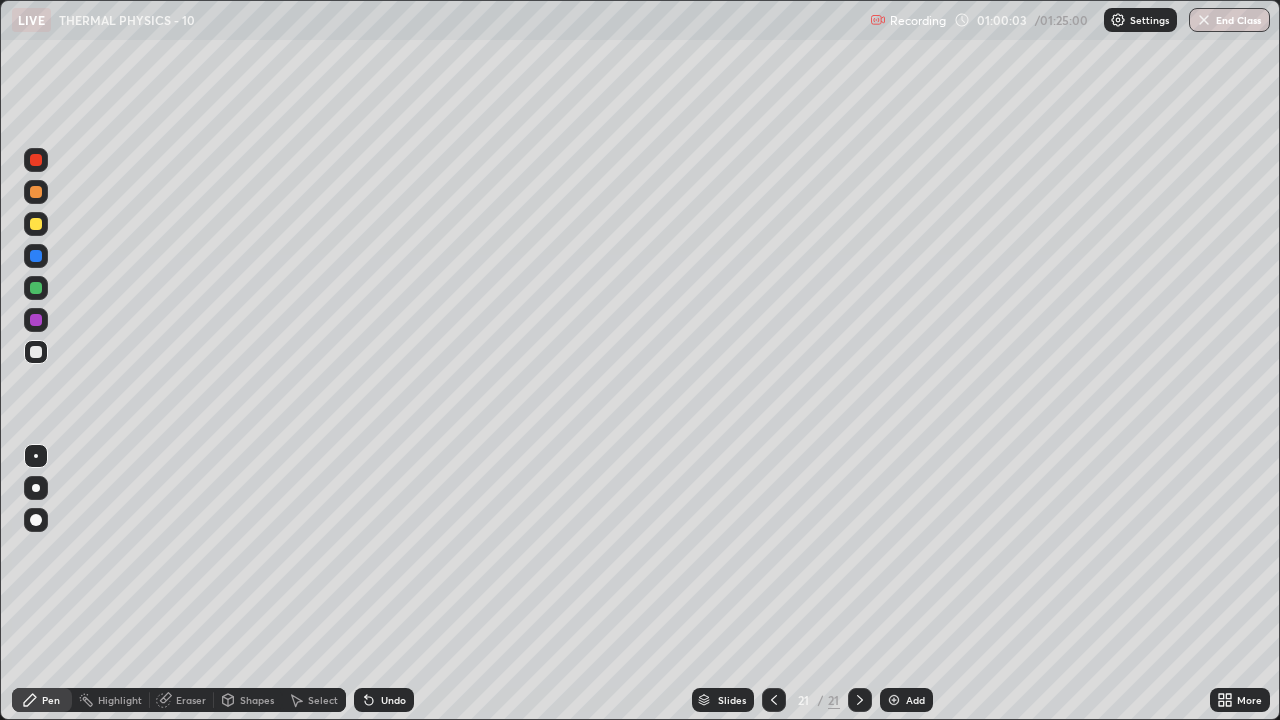 click on "Undo" at bounding box center (393, 700) 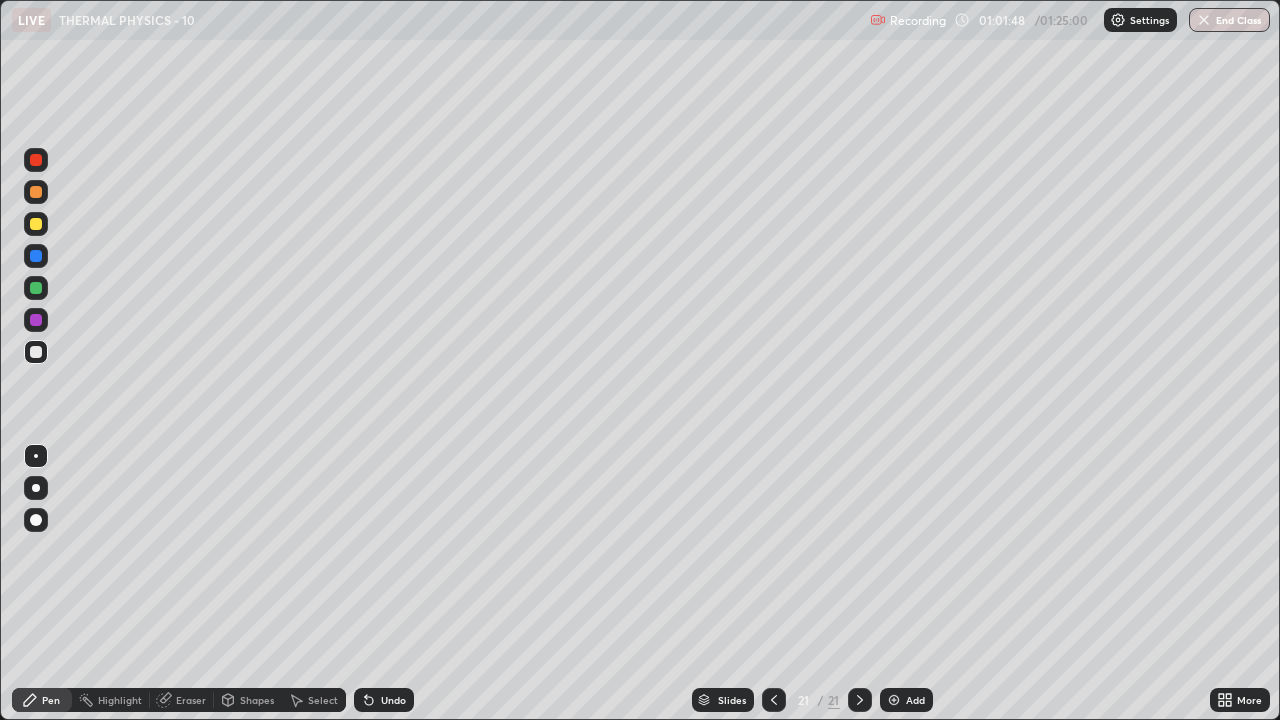click on "Undo" at bounding box center (393, 700) 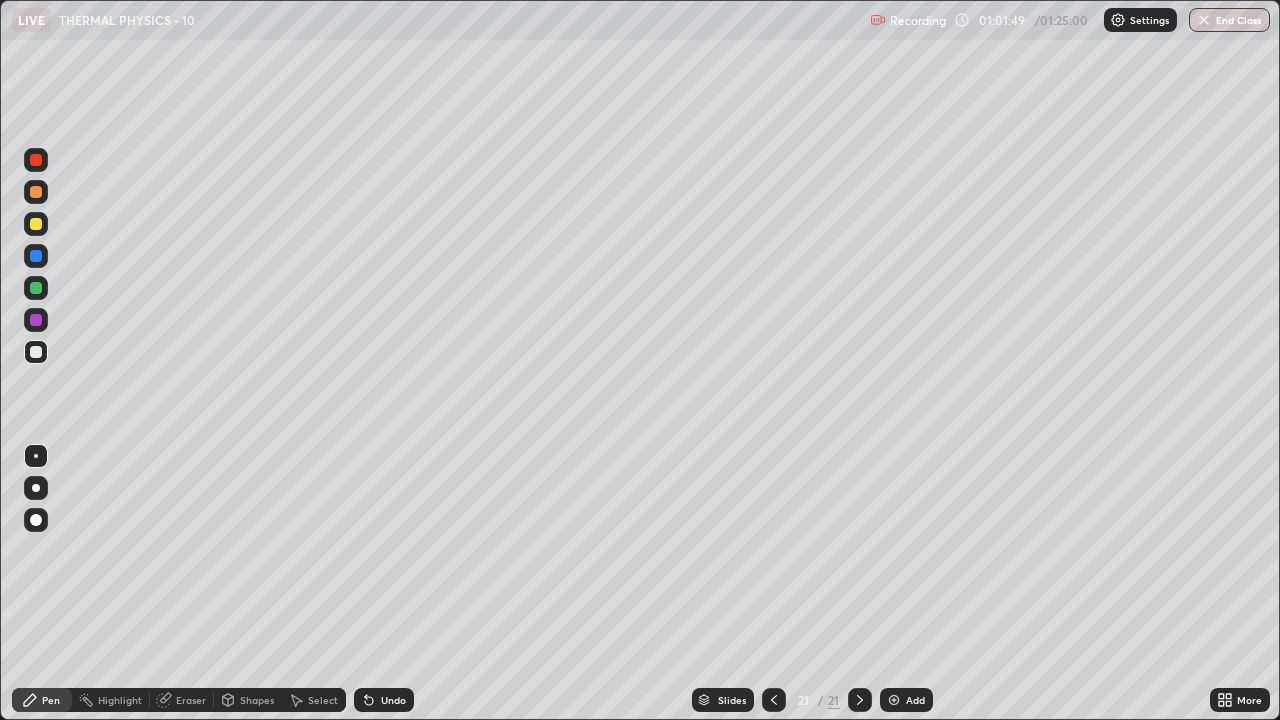 click 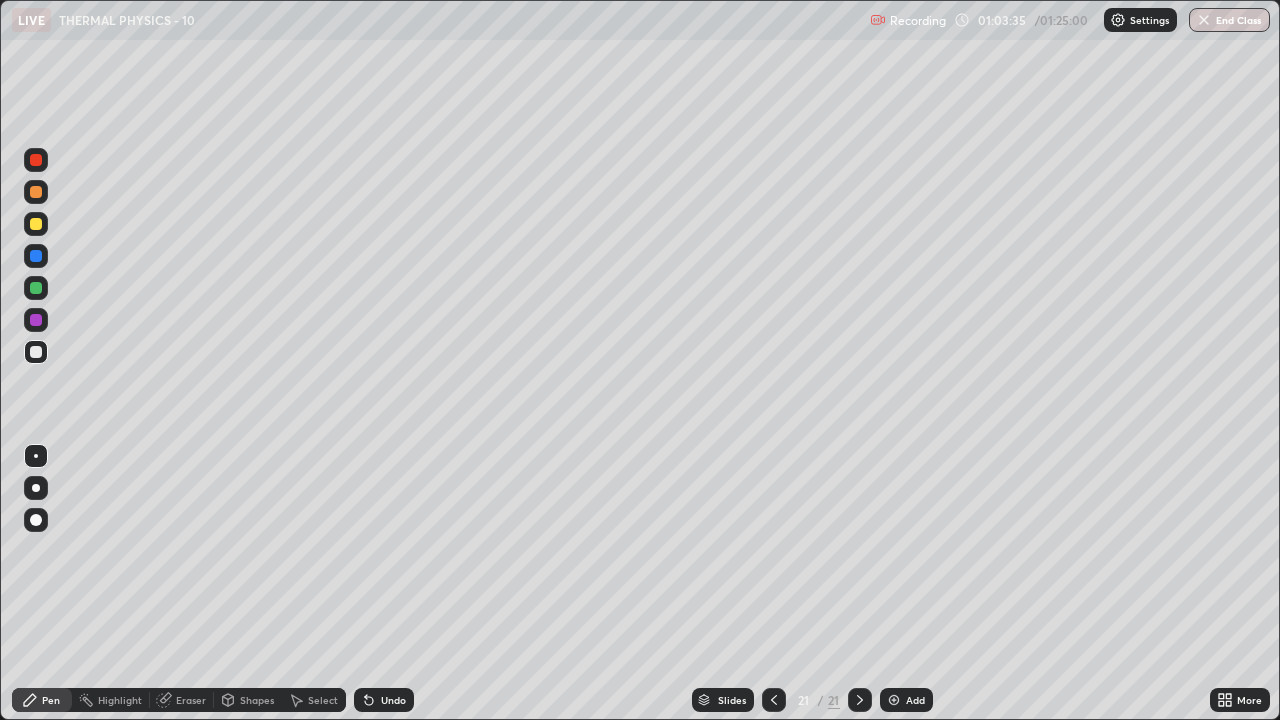 click at bounding box center (894, 700) 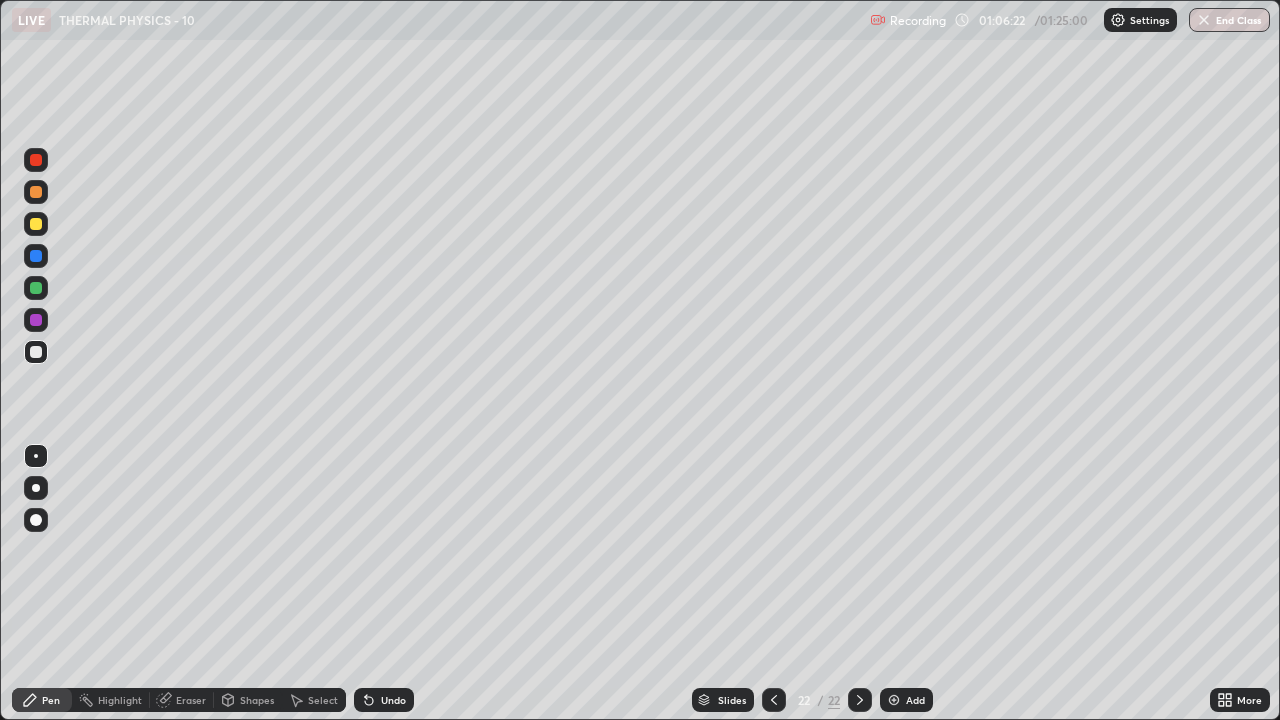 click on "Undo" at bounding box center (393, 700) 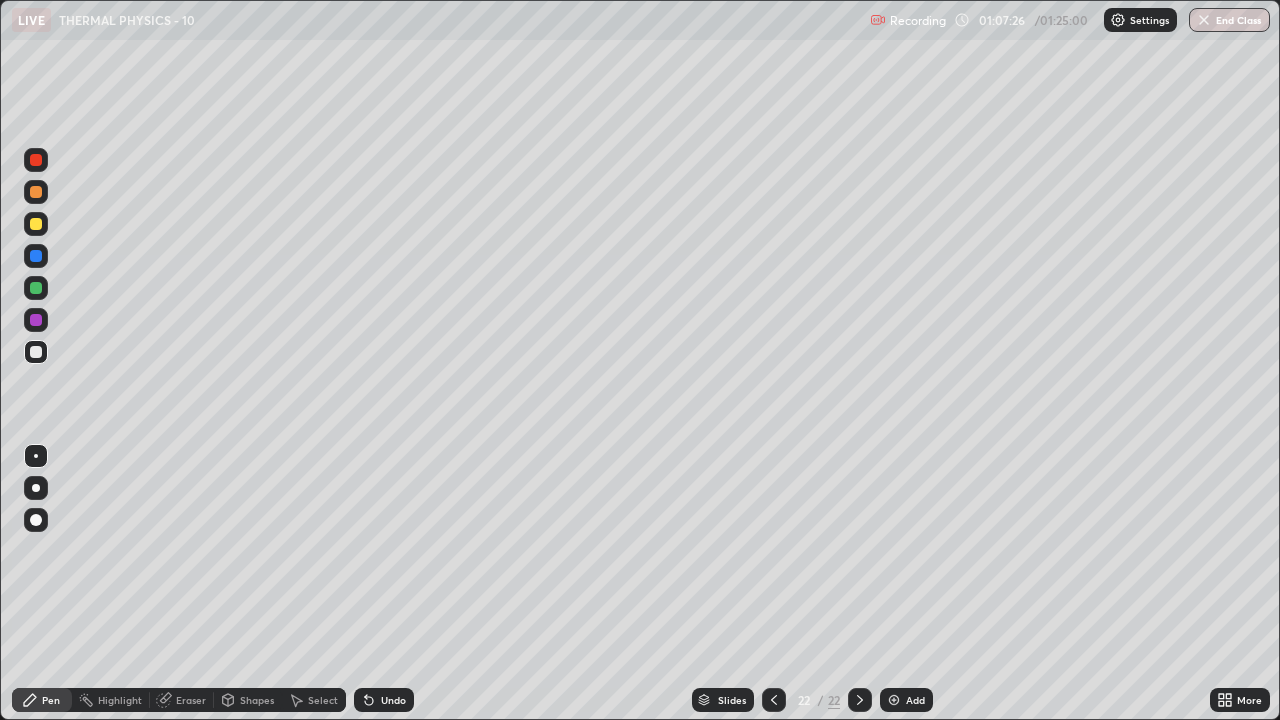 click on "Select" at bounding box center [323, 700] 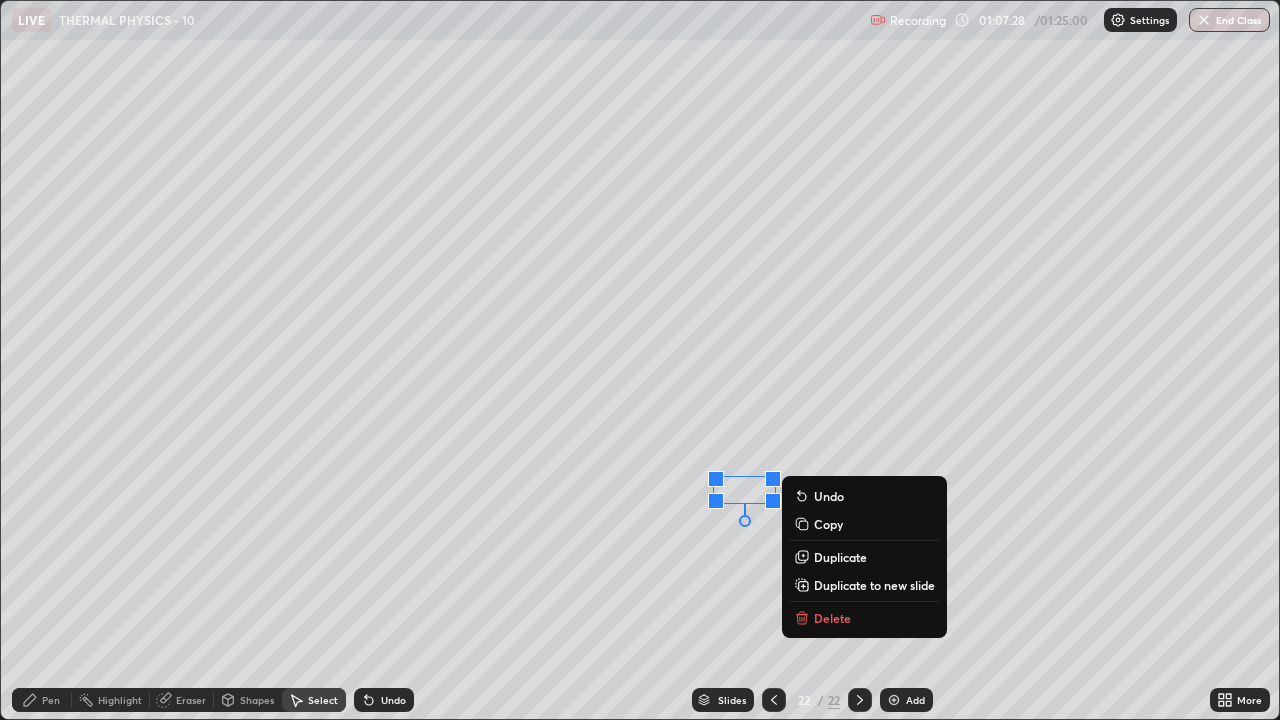click on "Delete" at bounding box center [864, 618] 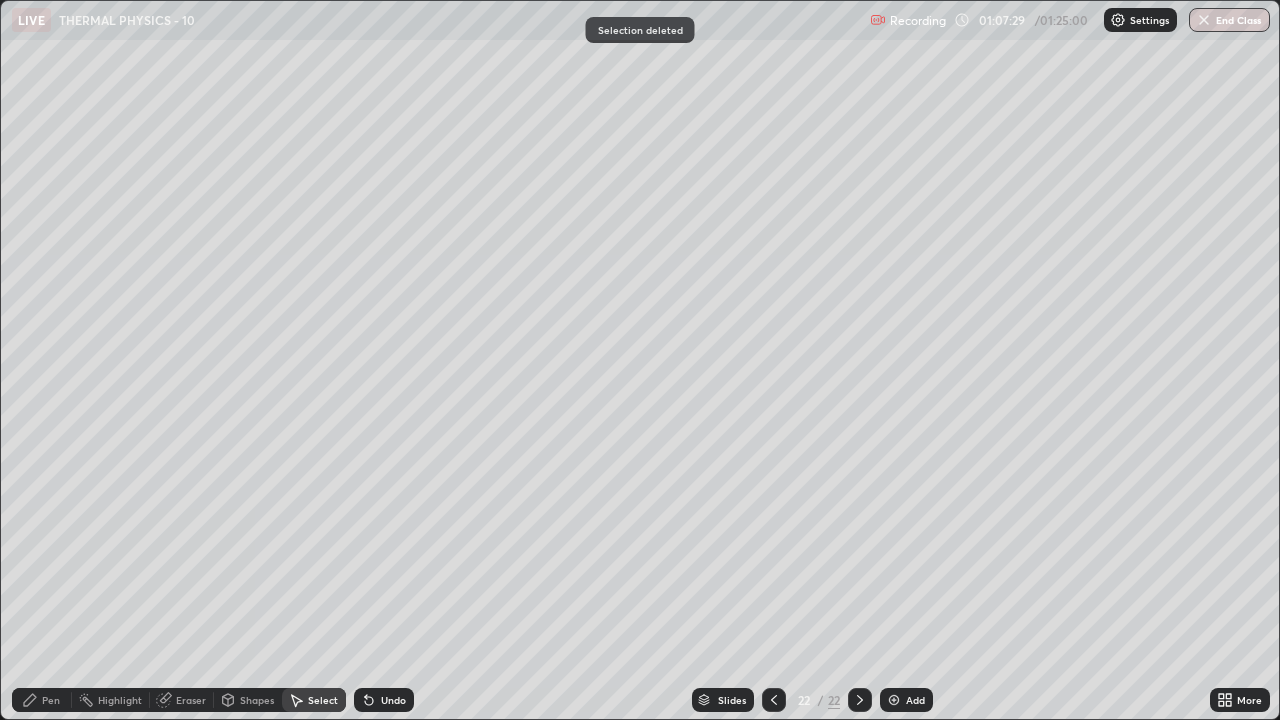 click on "Pen" at bounding box center (51, 700) 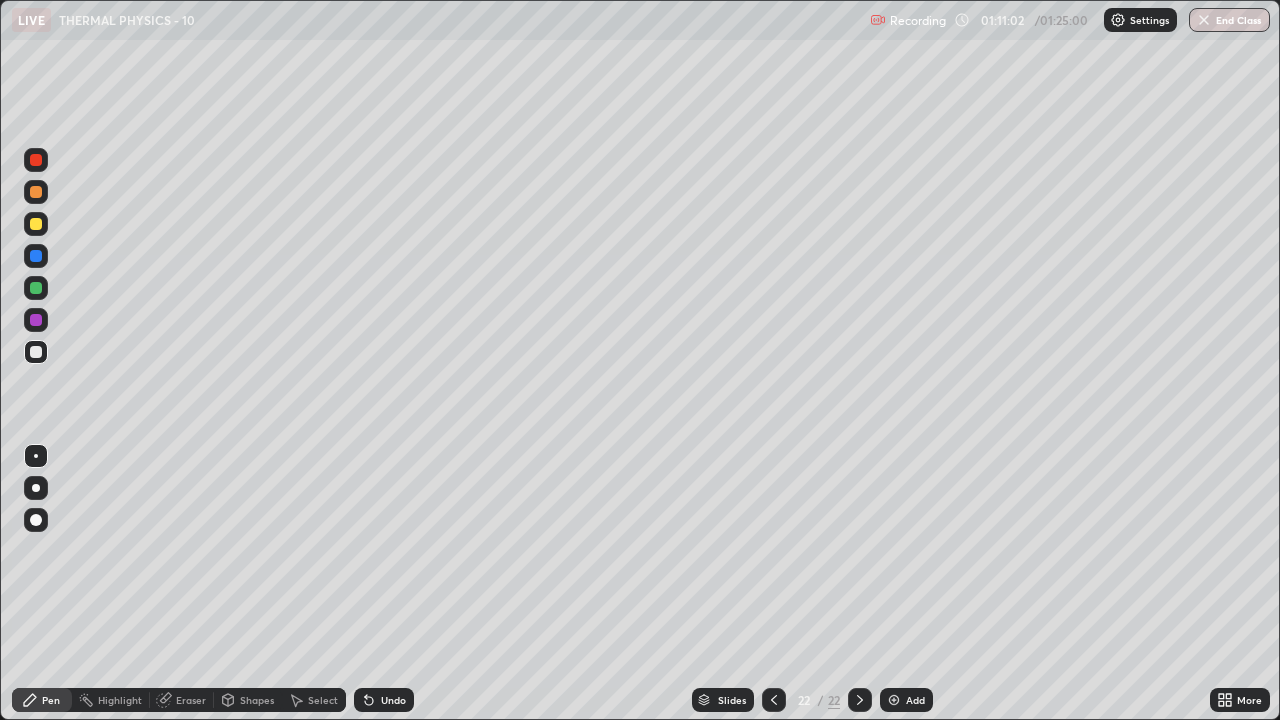 click at bounding box center (894, 700) 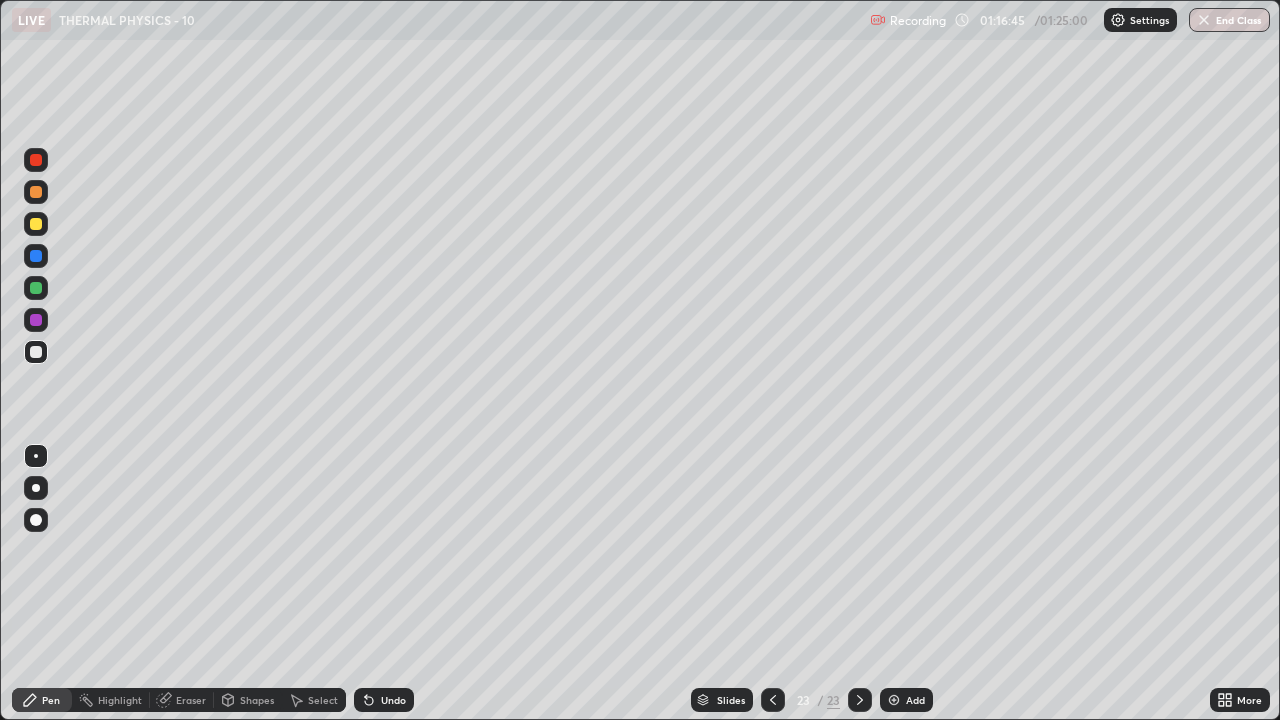 click on "Select" at bounding box center (323, 700) 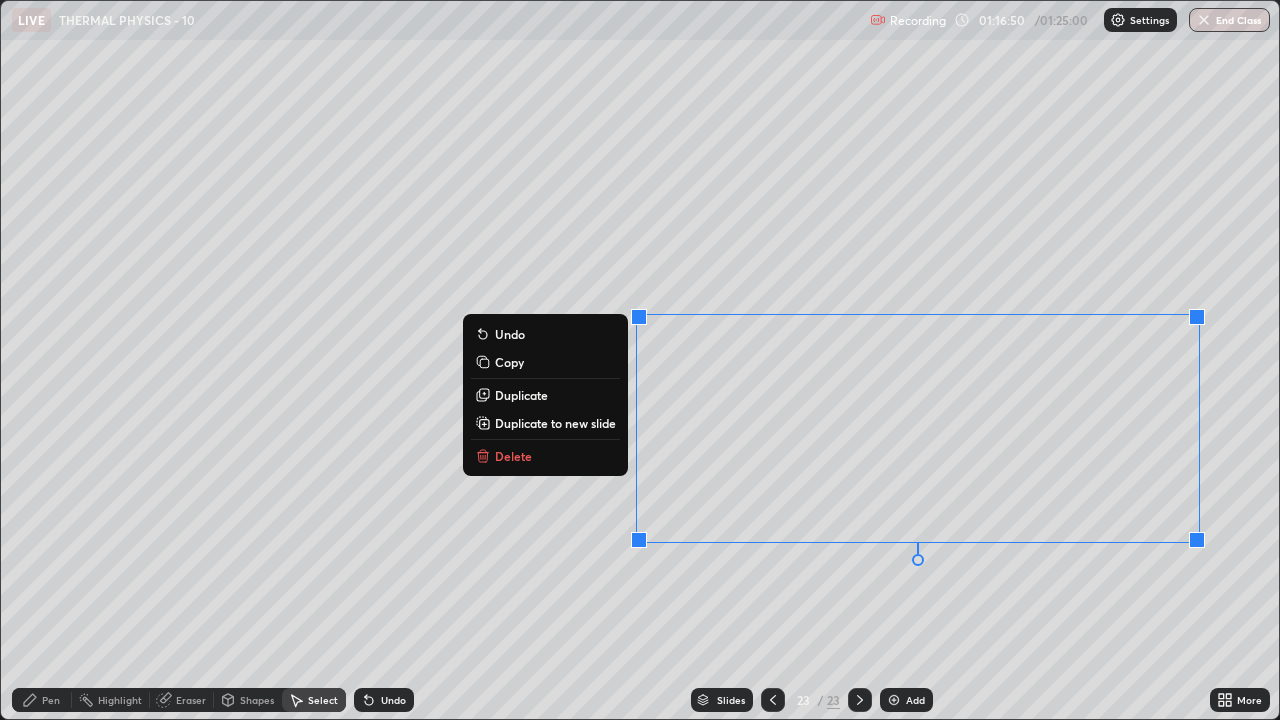 click on "Delete" at bounding box center [545, 456] 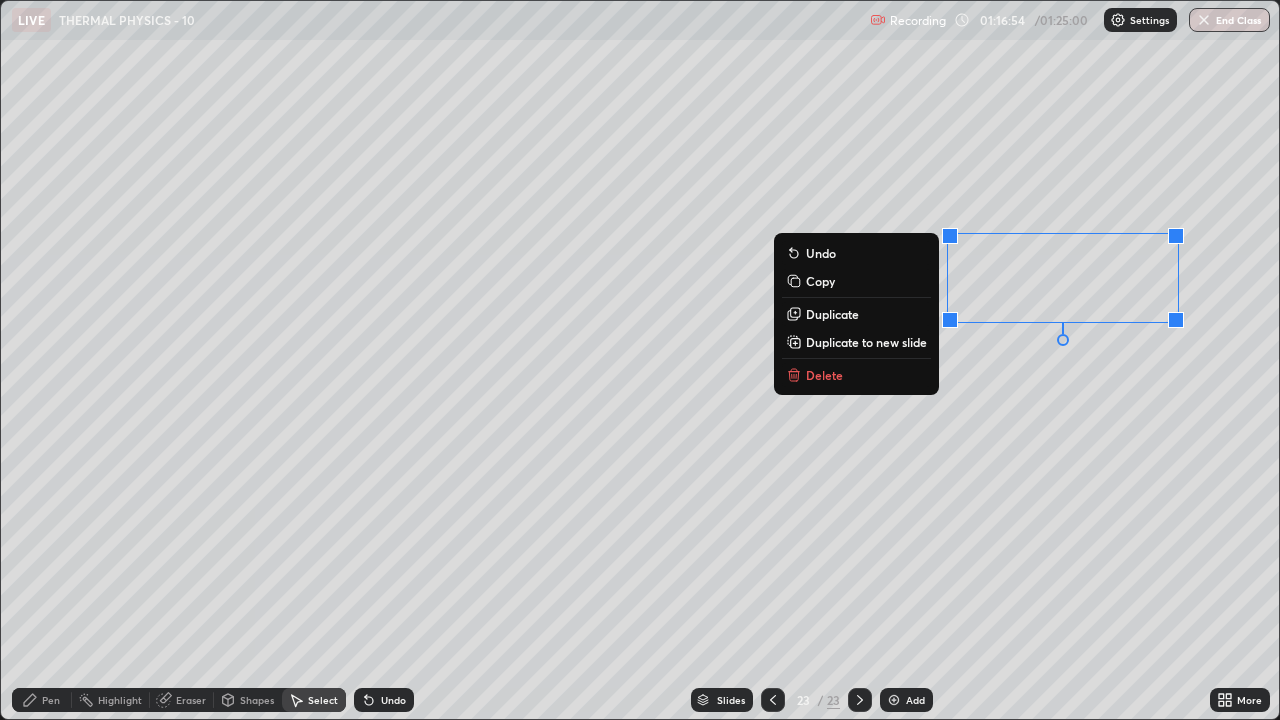 click on "Delete" at bounding box center (856, 375) 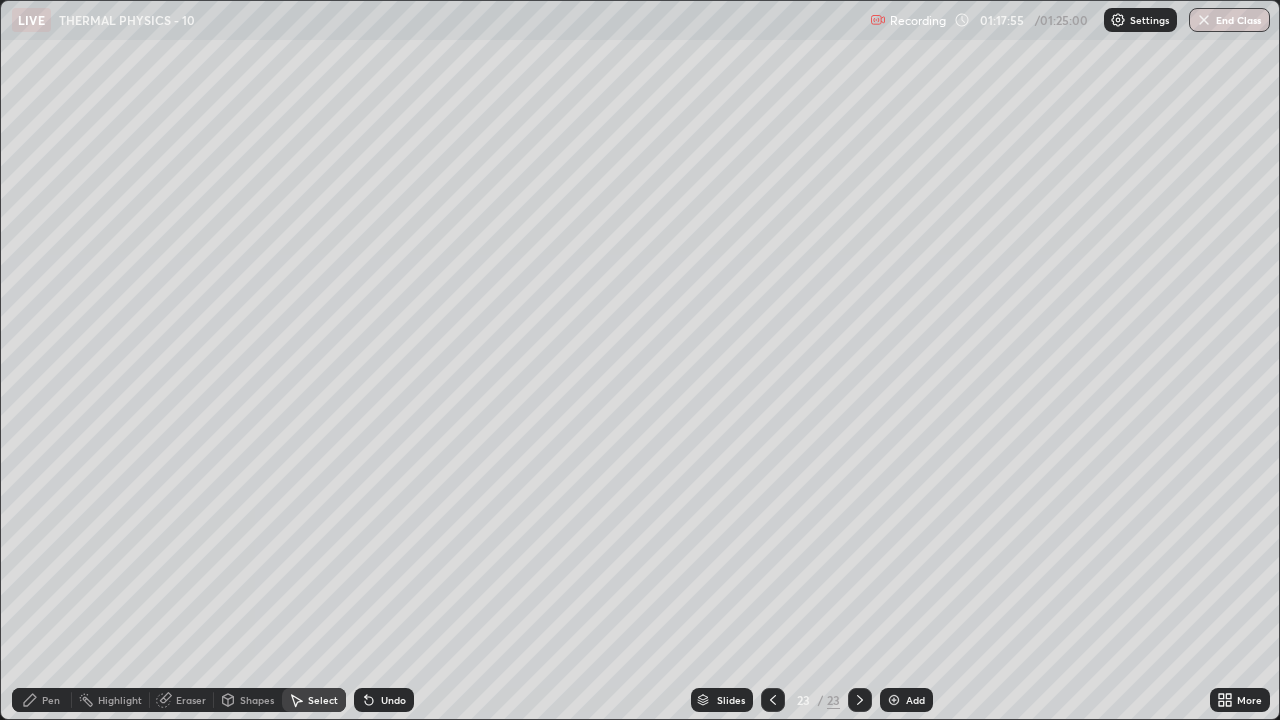 click on "Pen" at bounding box center (51, 700) 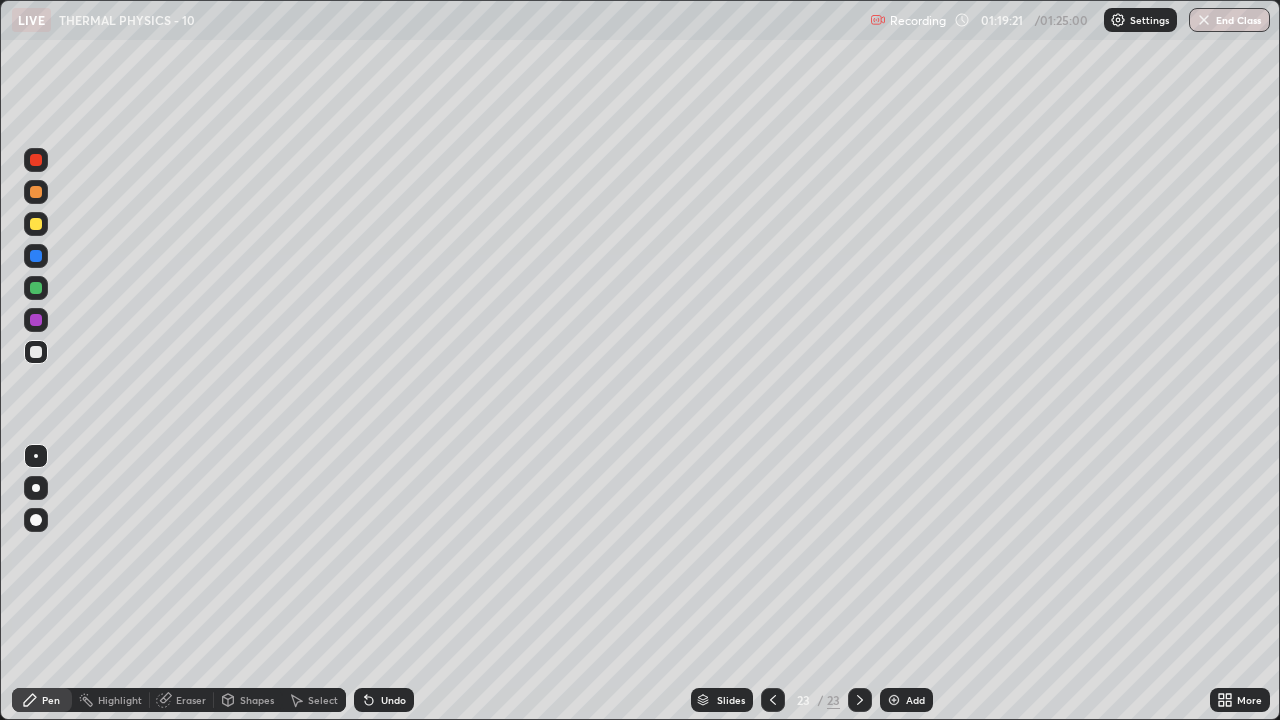 click on "Select" at bounding box center (323, 700) 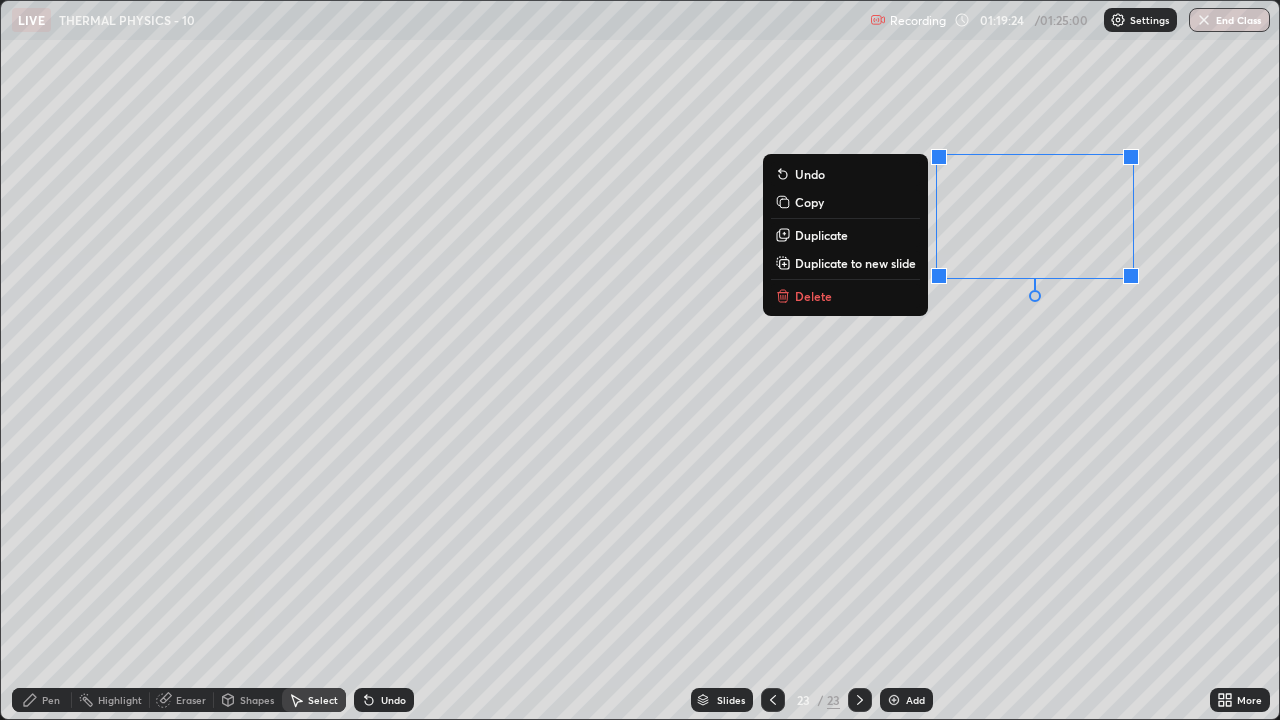 click on "0 ° Undo Copy Duplicate Duplicate to new slide Delete" at bounding box center (640, 360) 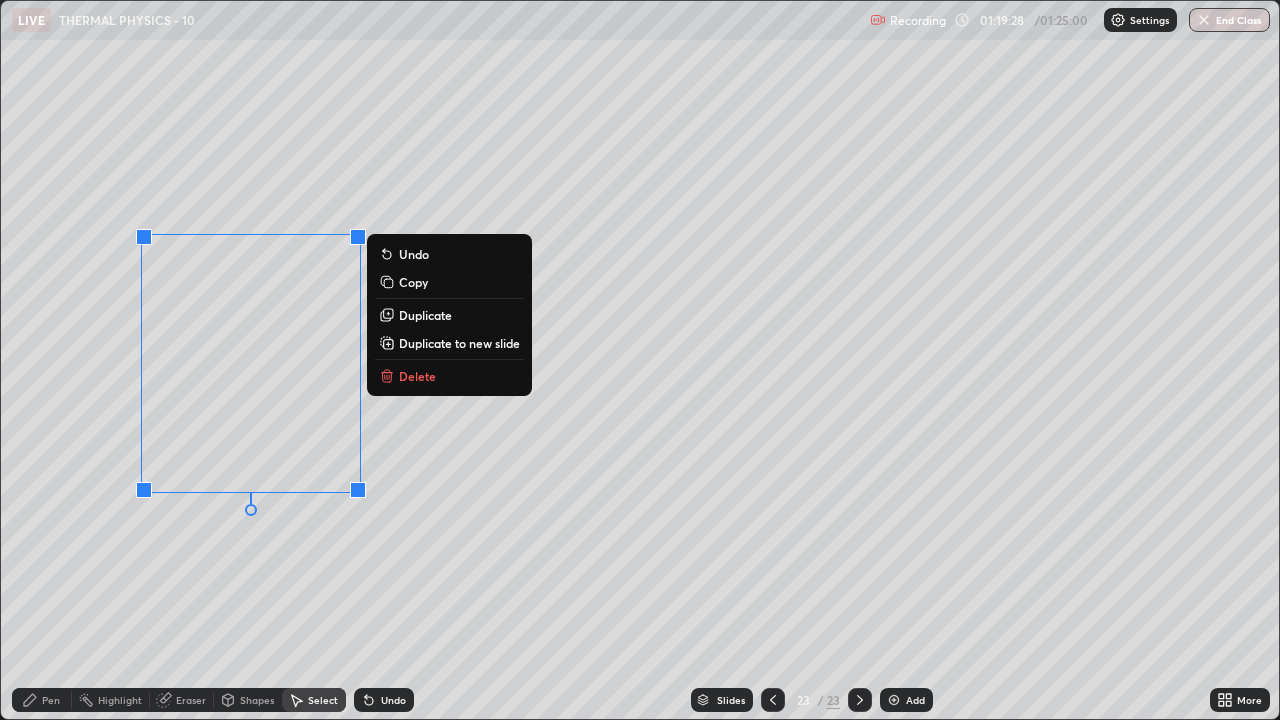 click on "0 ° Undo Copy Duplicate Duplicate to new slide Delete" at bounding box center [640, 360] 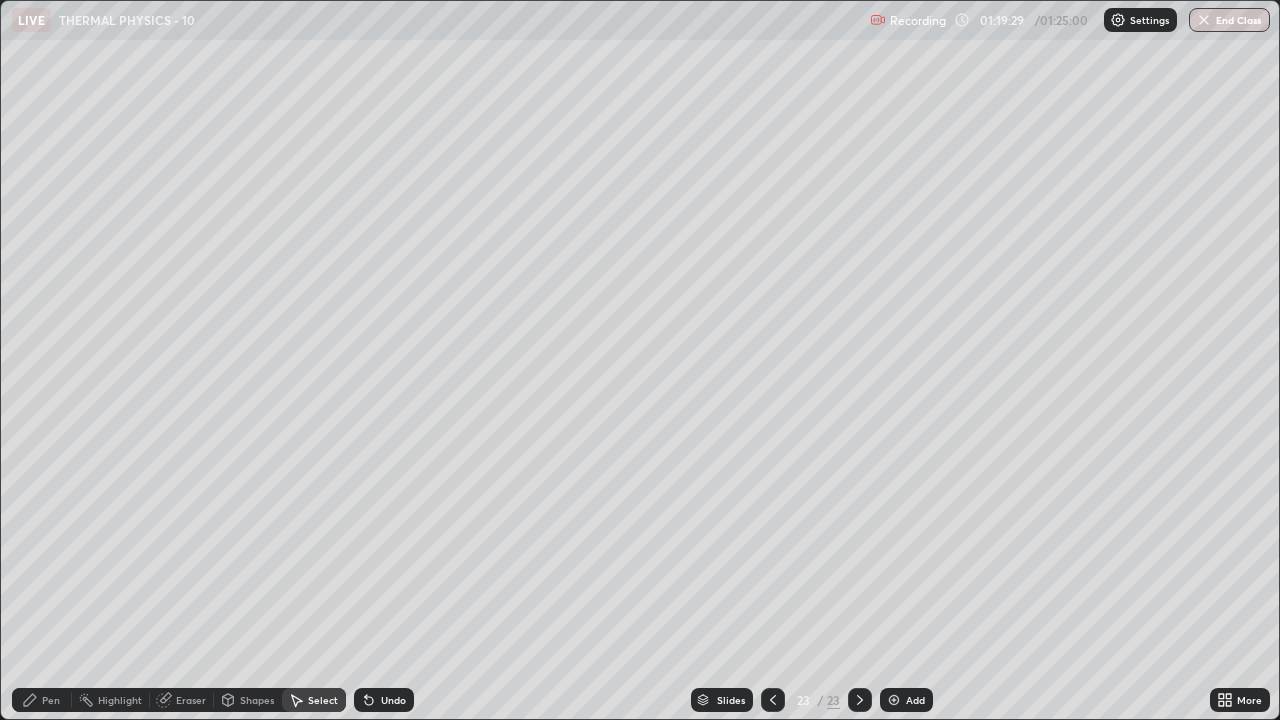 click on "Pen" at bounding box center (51, 700) 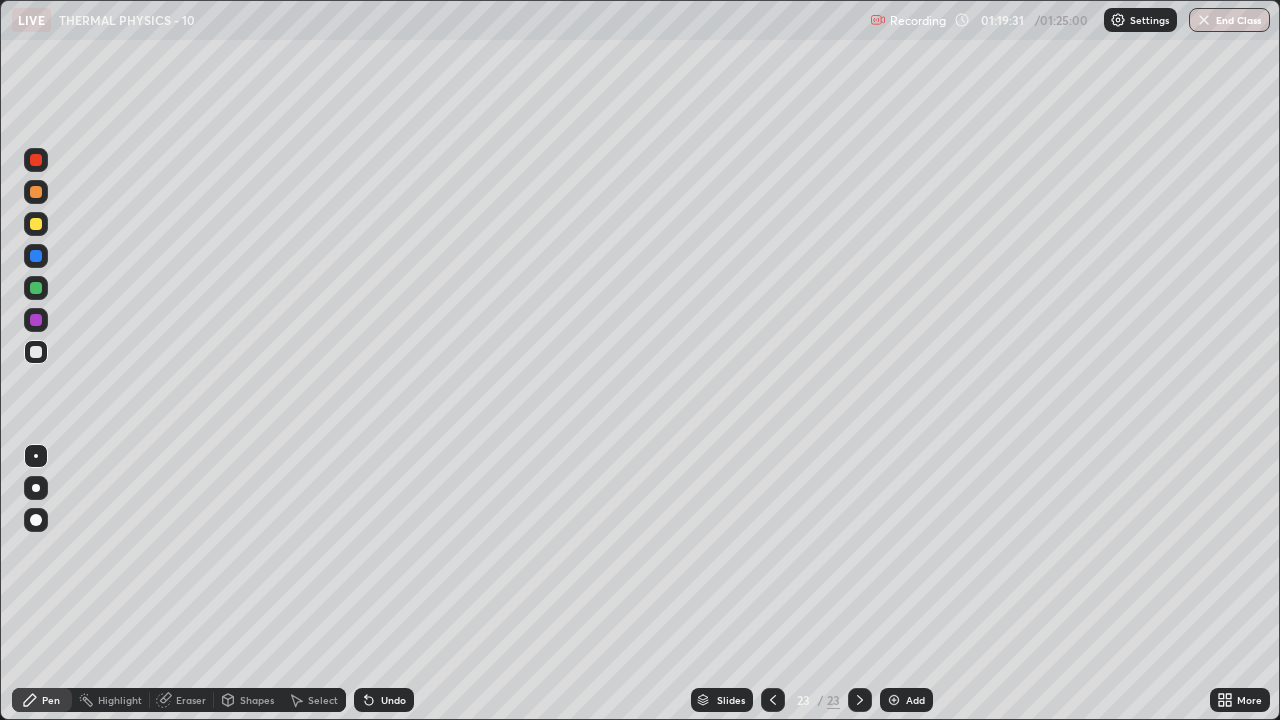 click at bounding box center [36, 160] 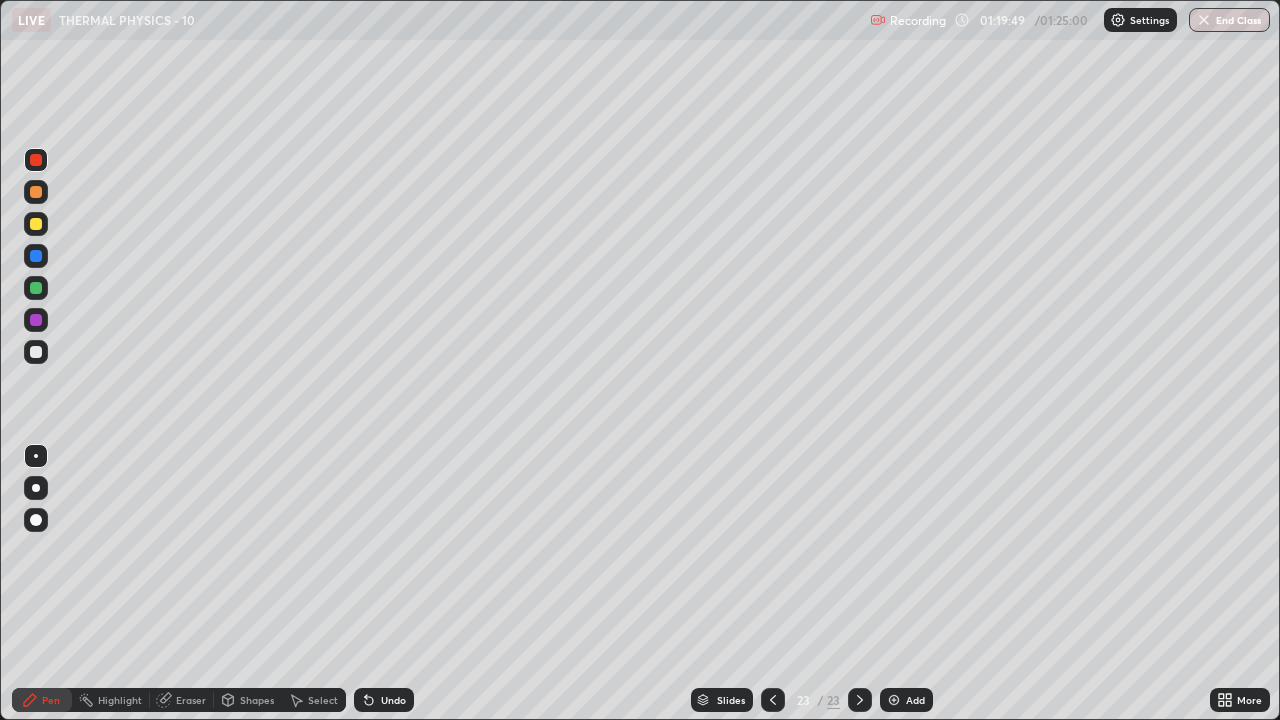 click on "Eraser" at bounding box center (191, 700) 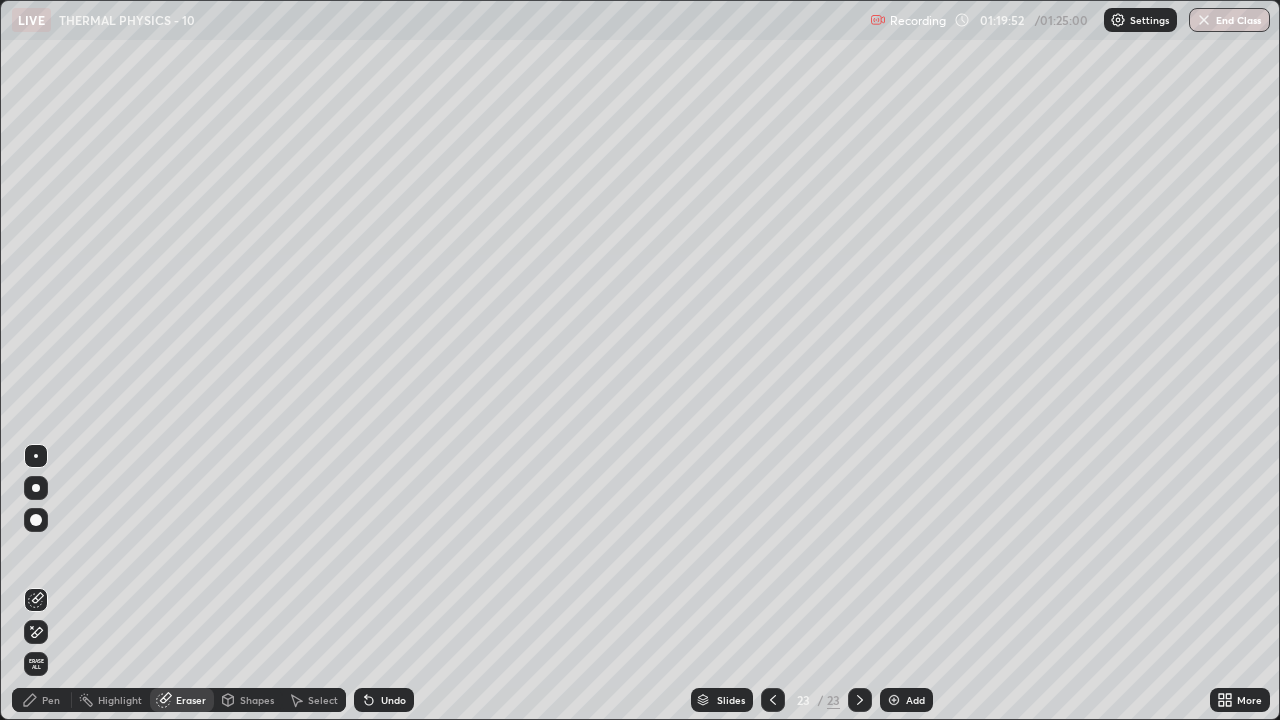 click on "Pen" at bounding box center [42, 700] 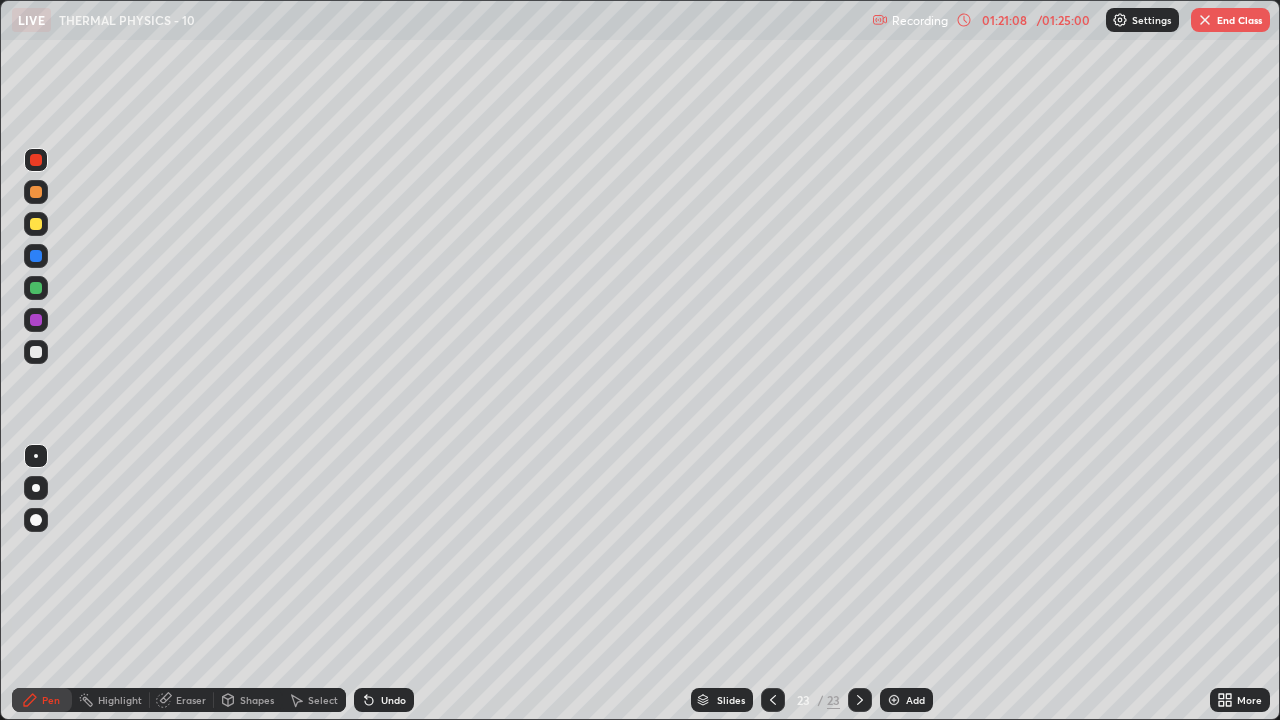 click on "Select" at bounding box center [323, 700] 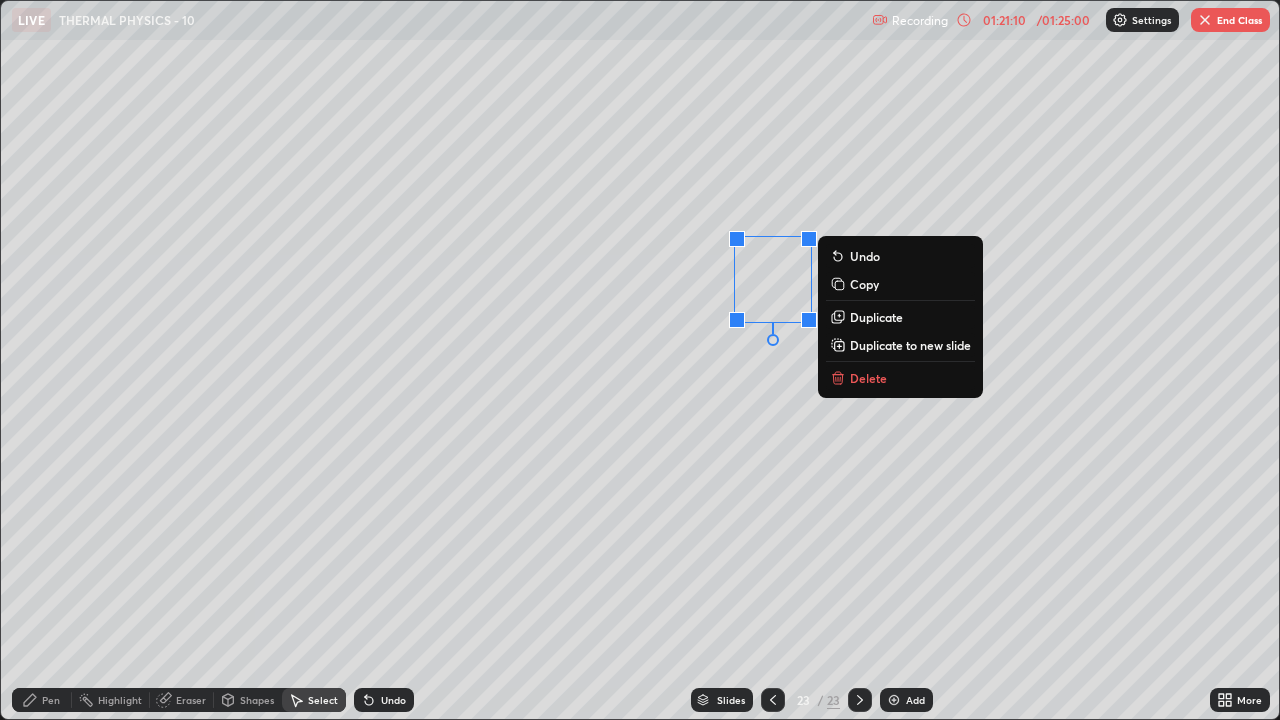 click on "Delete" at bounding box center [868, 378] 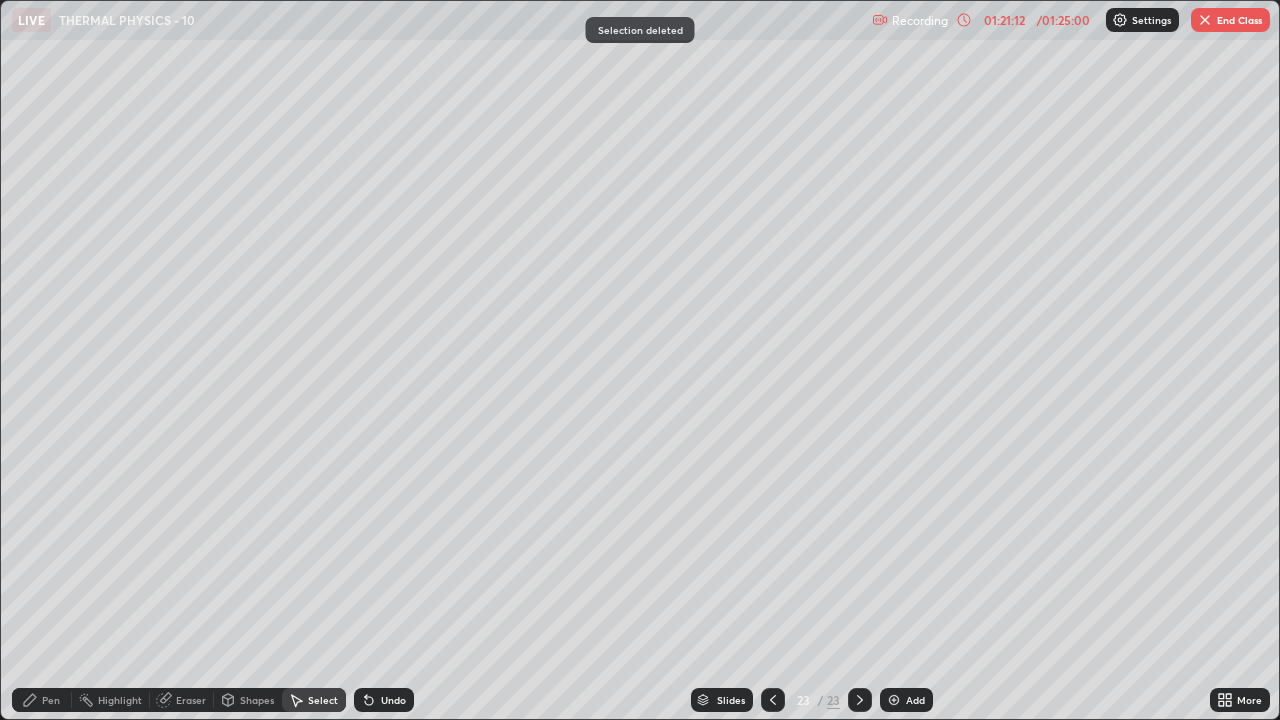 click on "Pen" at bounding box center [42, 700] 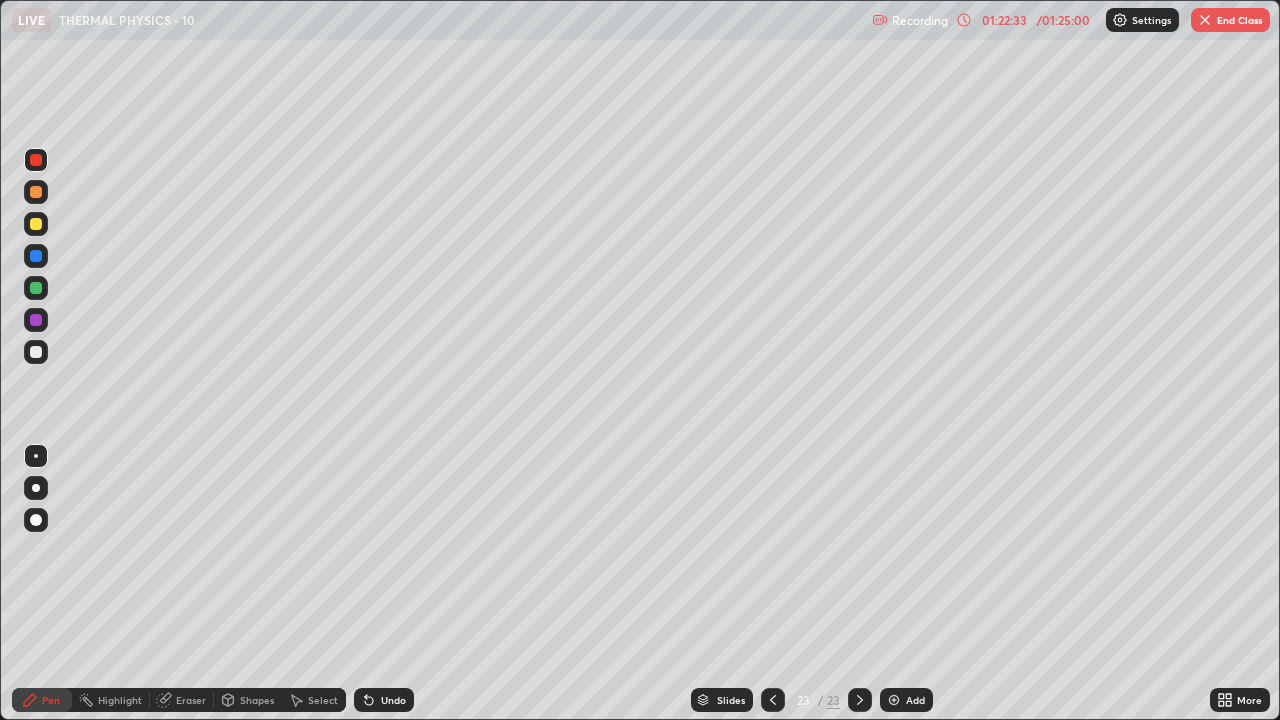 click on "Select" at bounding box center [323, 700] 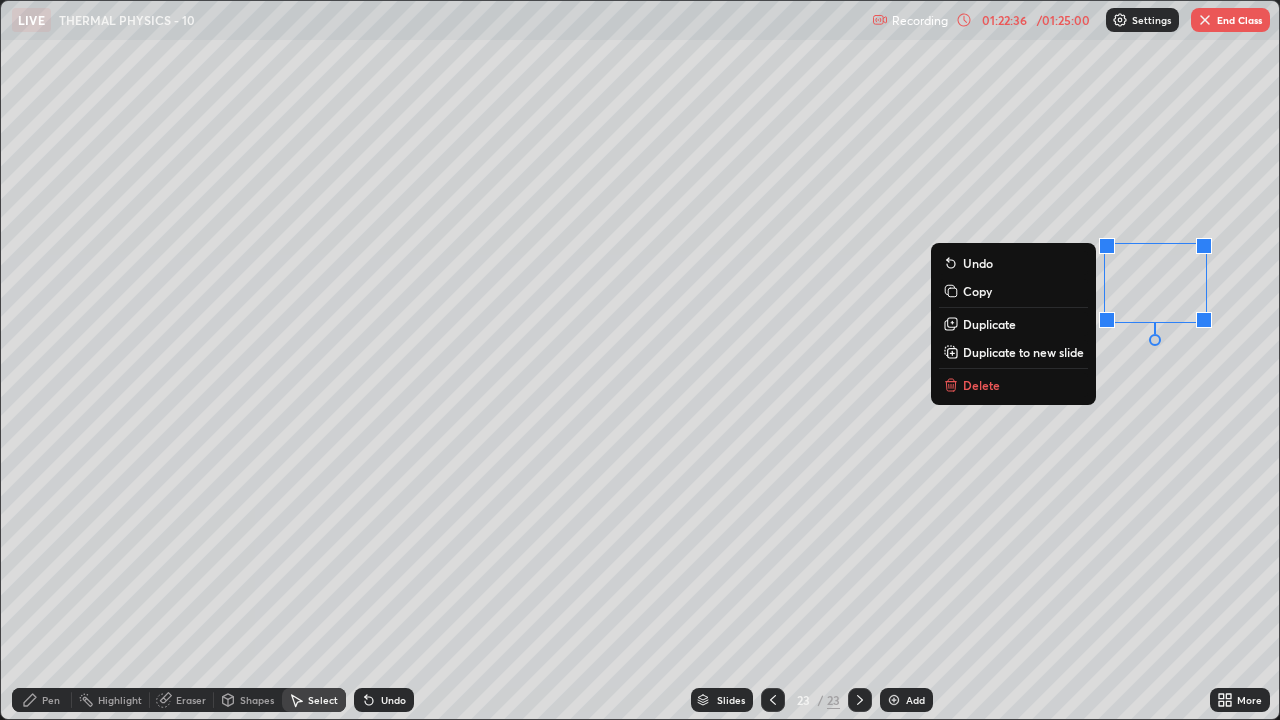 click on "Delete" at bounding box center (1013, 385) 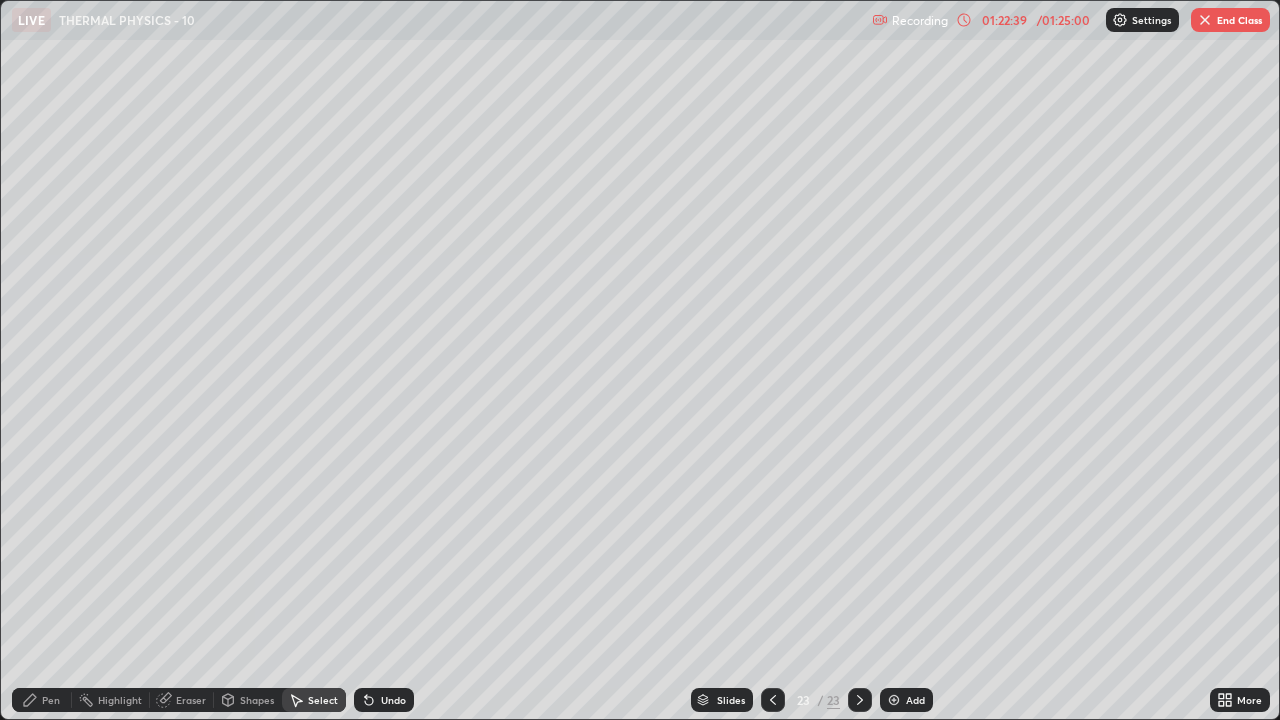 click 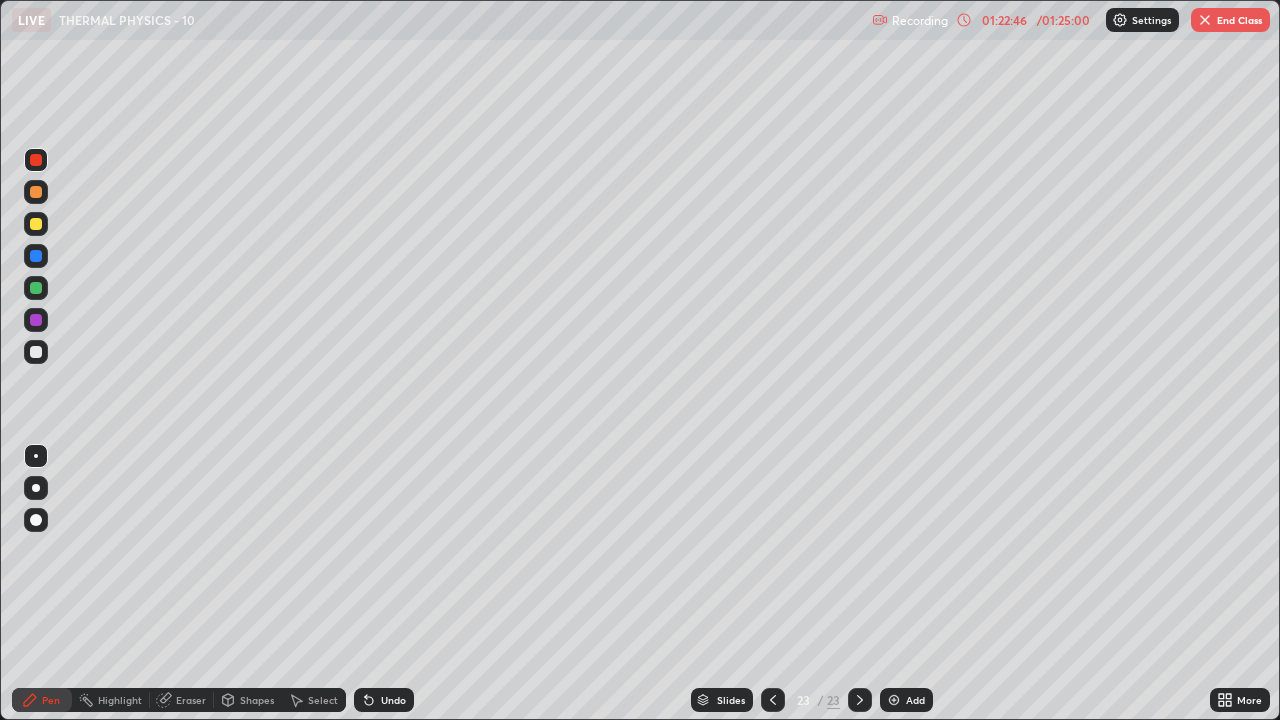 click on "Select" at bounding box center [323, 700] 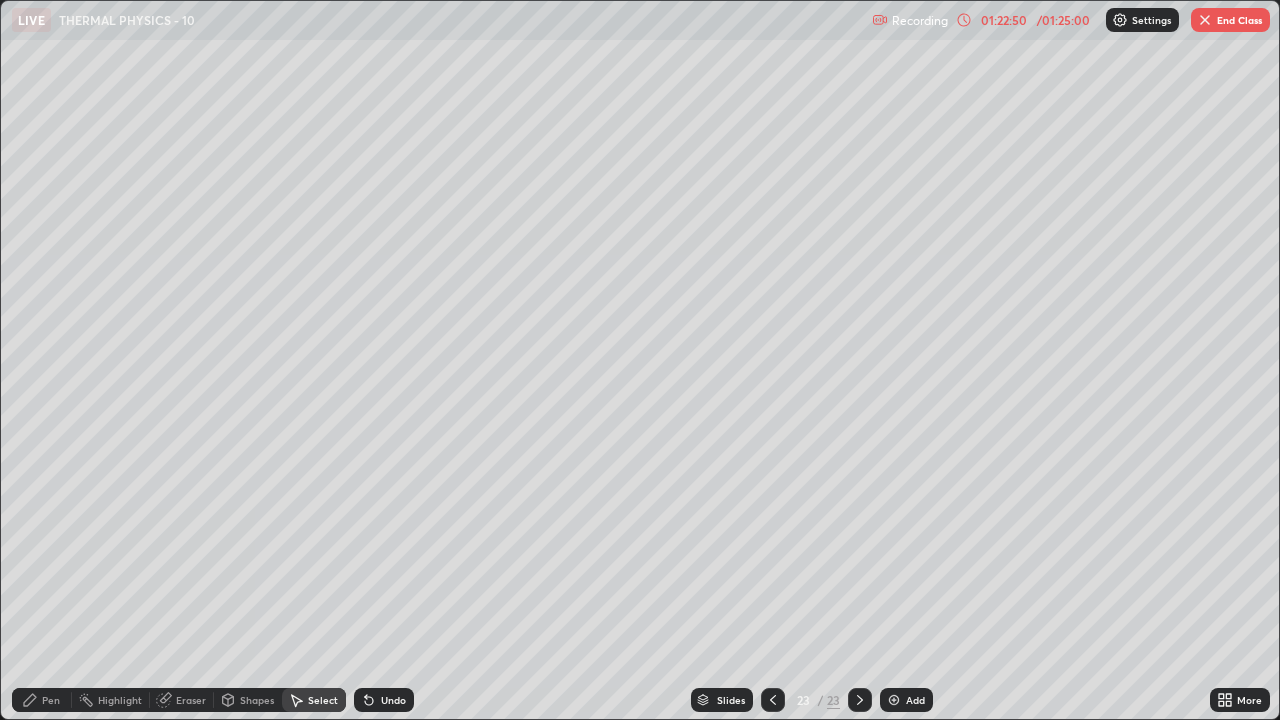 click on "Pen" at bounding box center [51, 700] 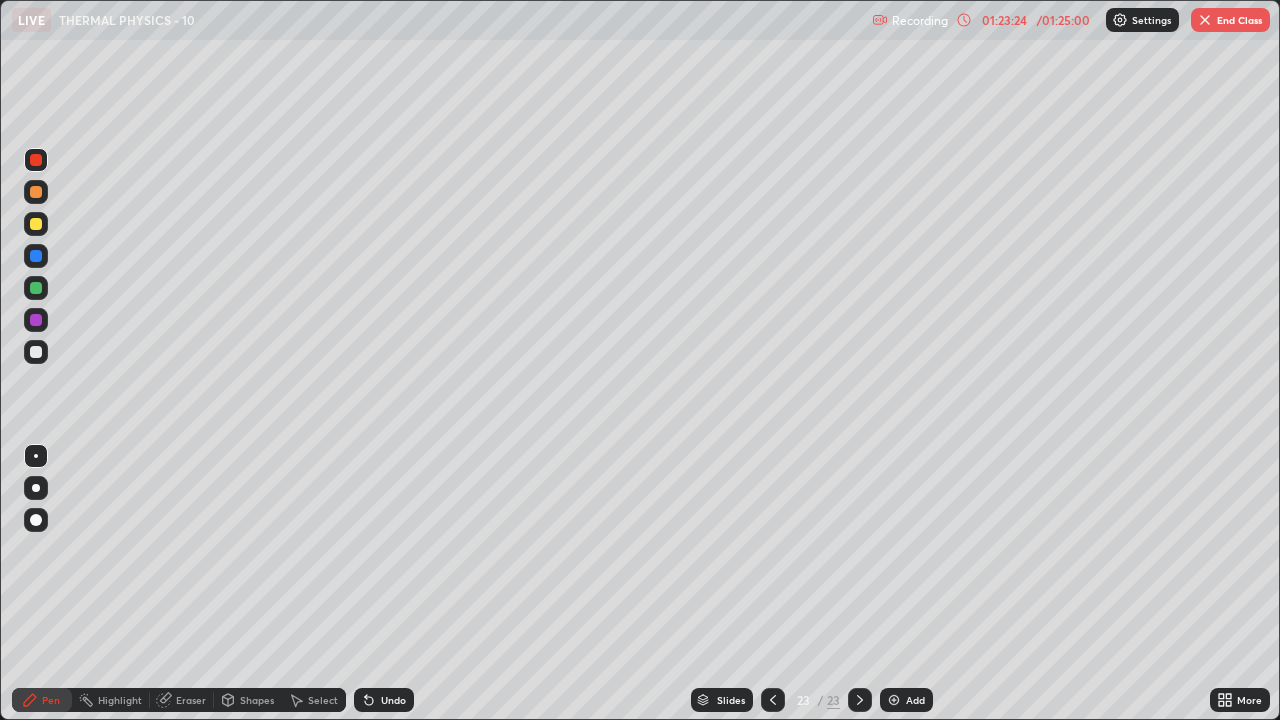 click on "Select" at bounding box center (323, 700) 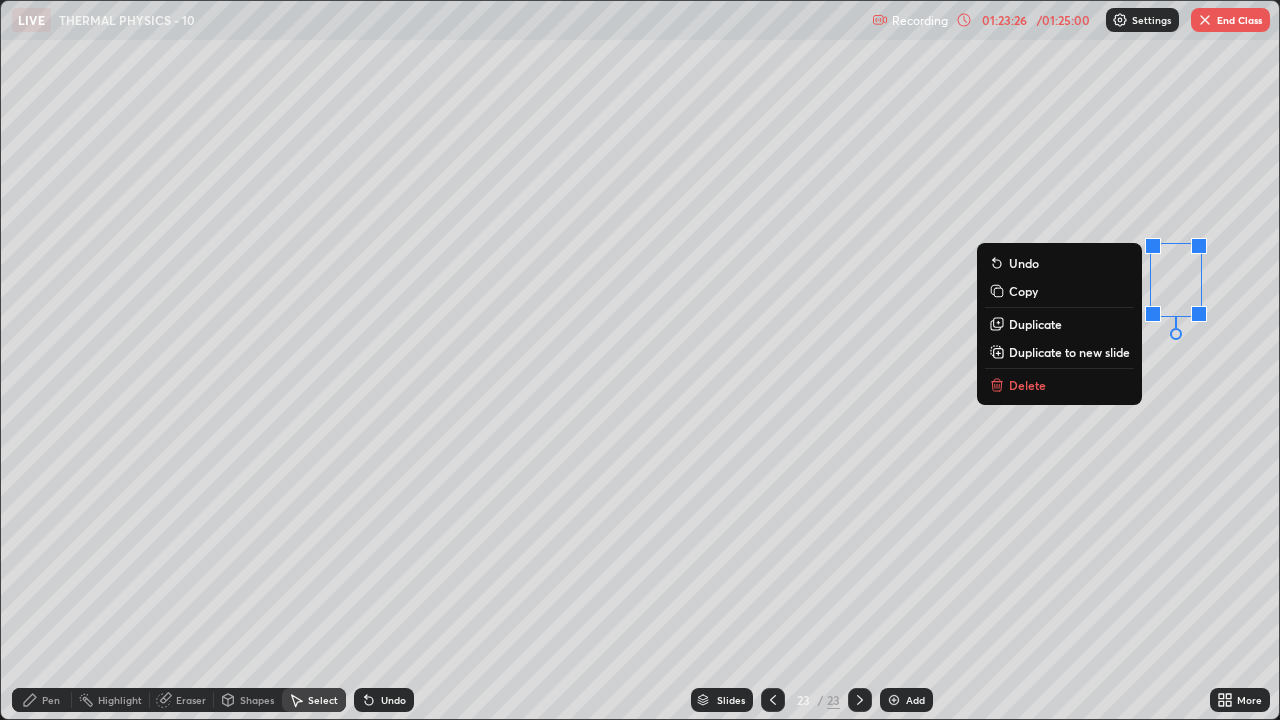 click on "Delete" at bounding box center (1059, 385) 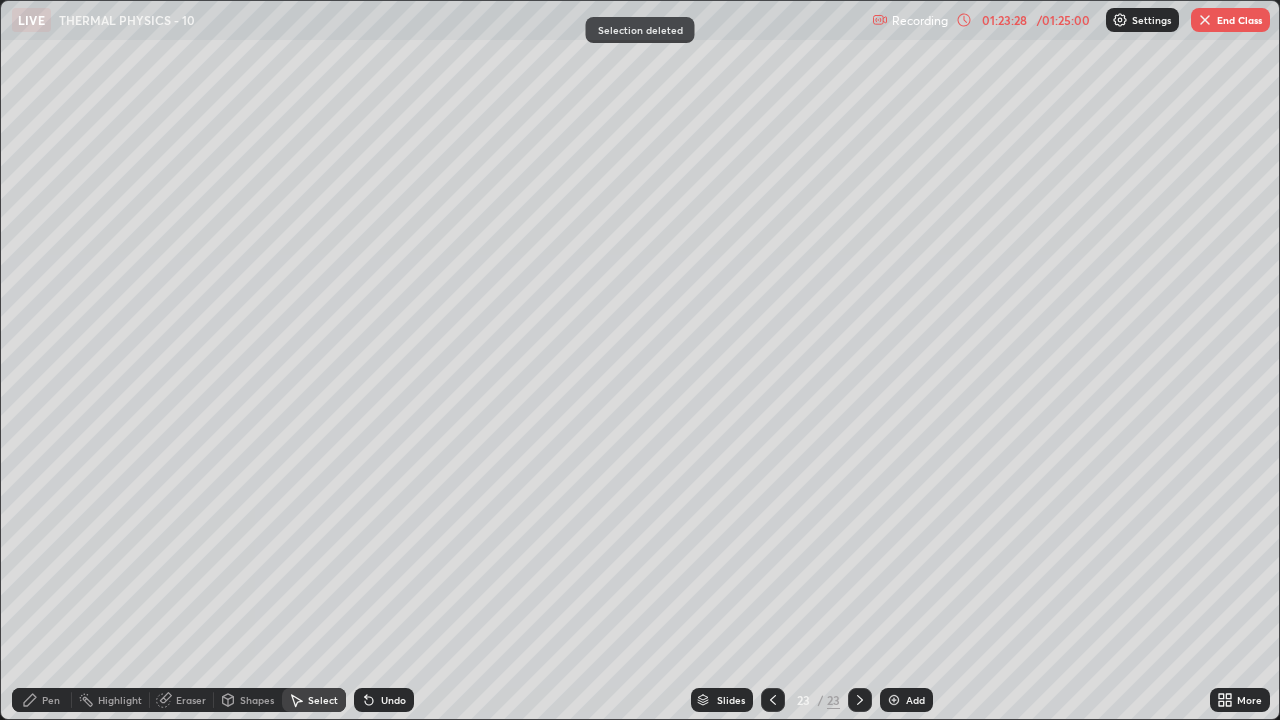 click on "Pen" at bounding box center [51, 700] 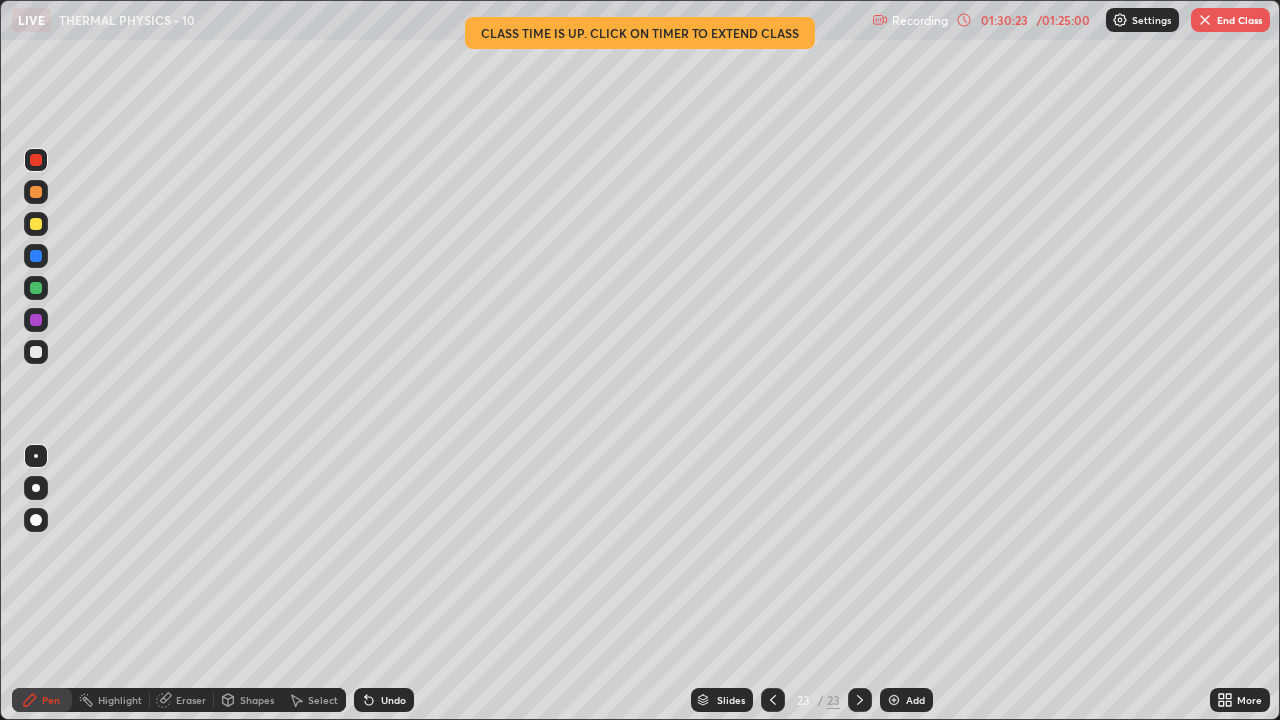 click on "End Class" at bounding box center (1230, 20) 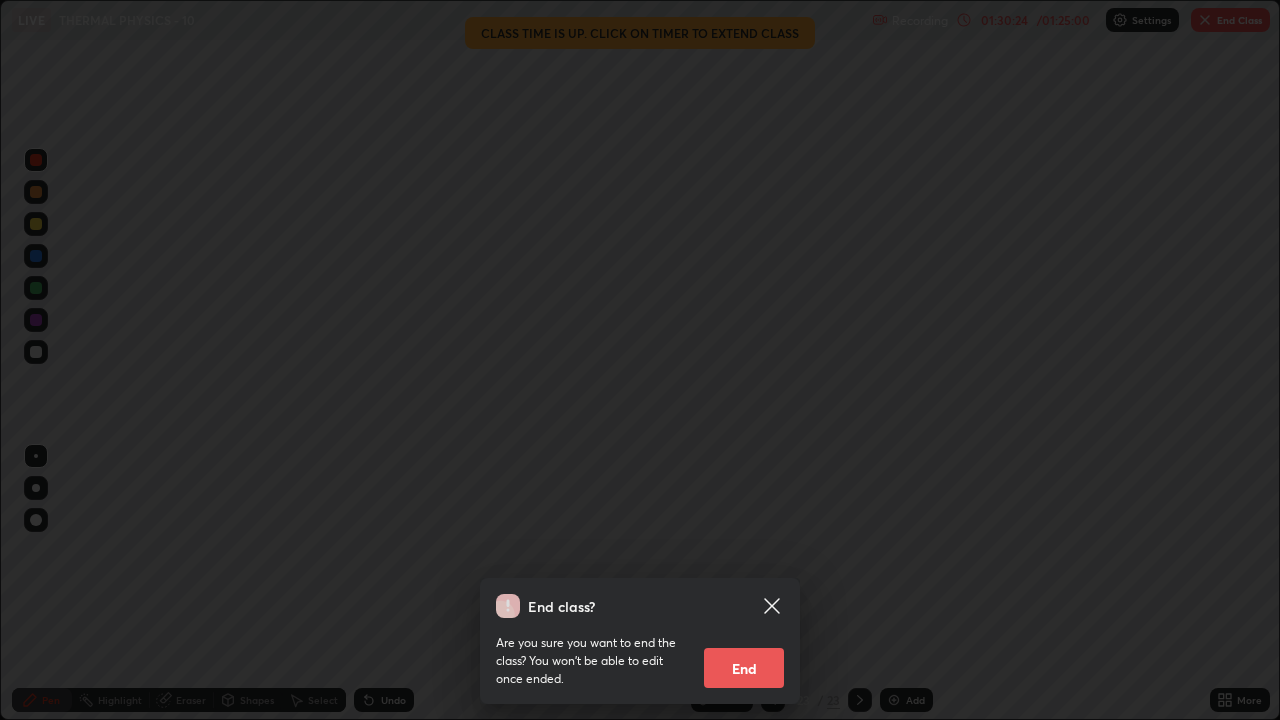 click on "End" at bounding box center (744, 668) 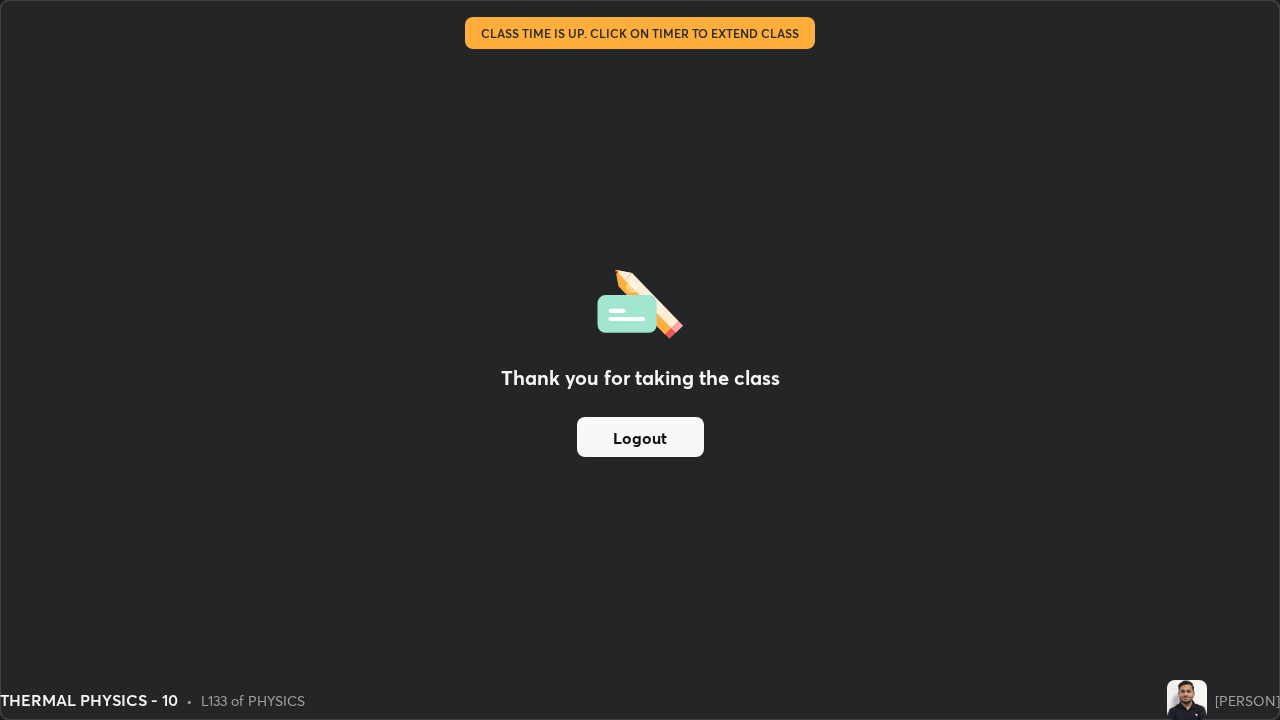 click on "Logout" at bounding box center (640, 437) 